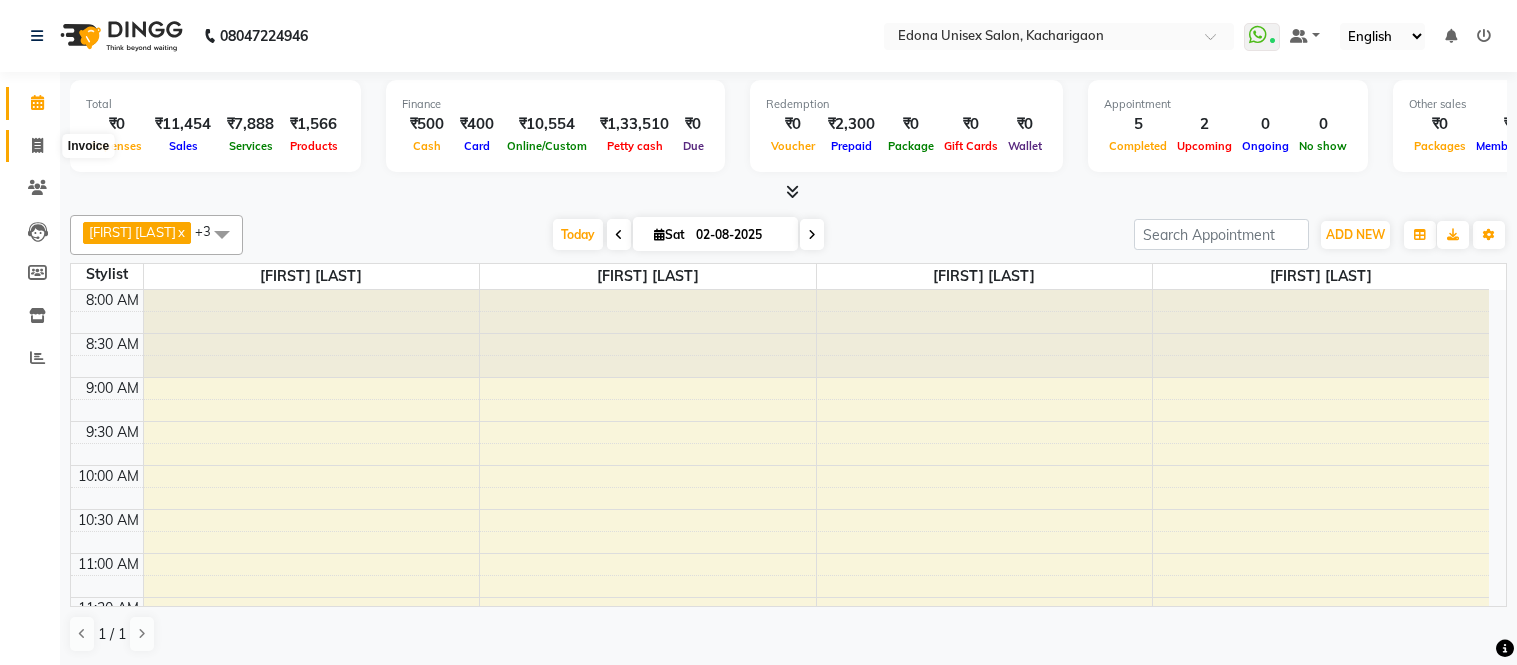 scroll, scrollTop: 0, scrollLeft: 0, axis: both 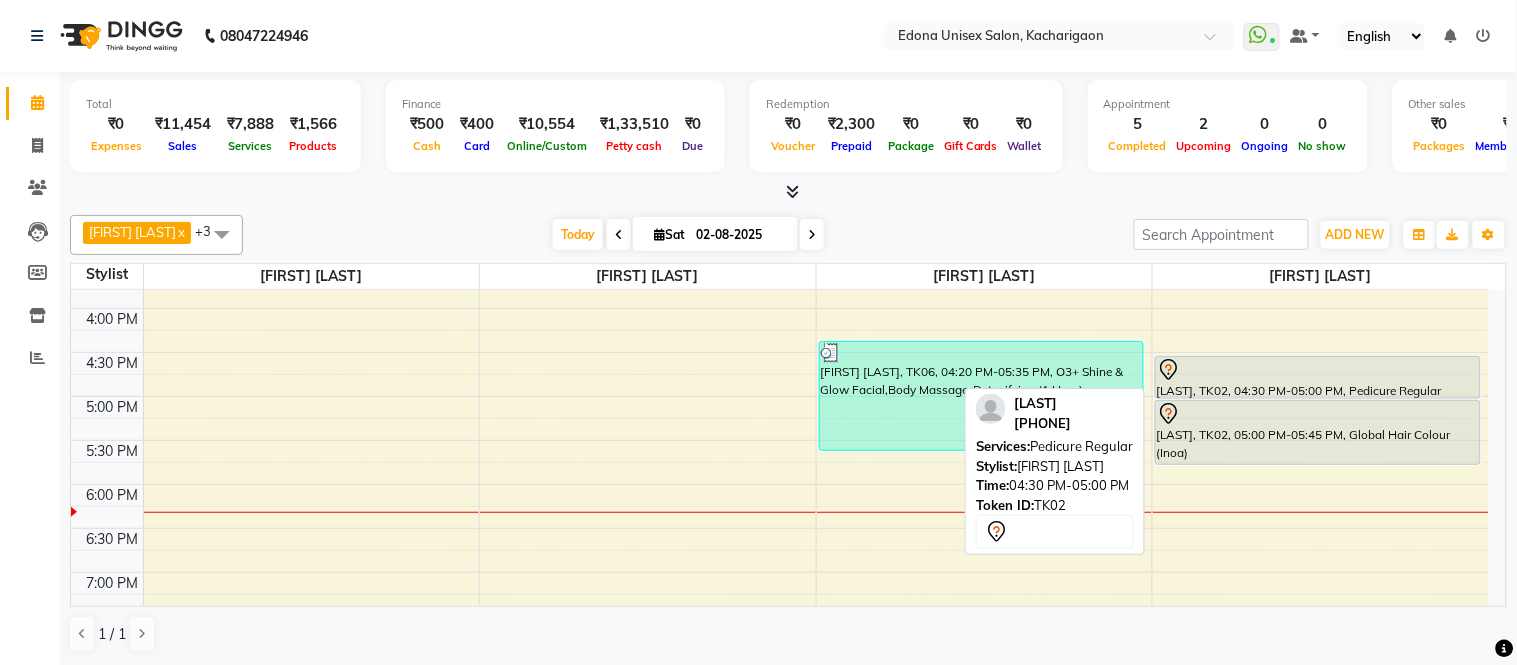 click on "[FIRST] [LAST], TK02, [TIME]-[TIME], Pedicure Regular" at bounding box center [1318, 377] 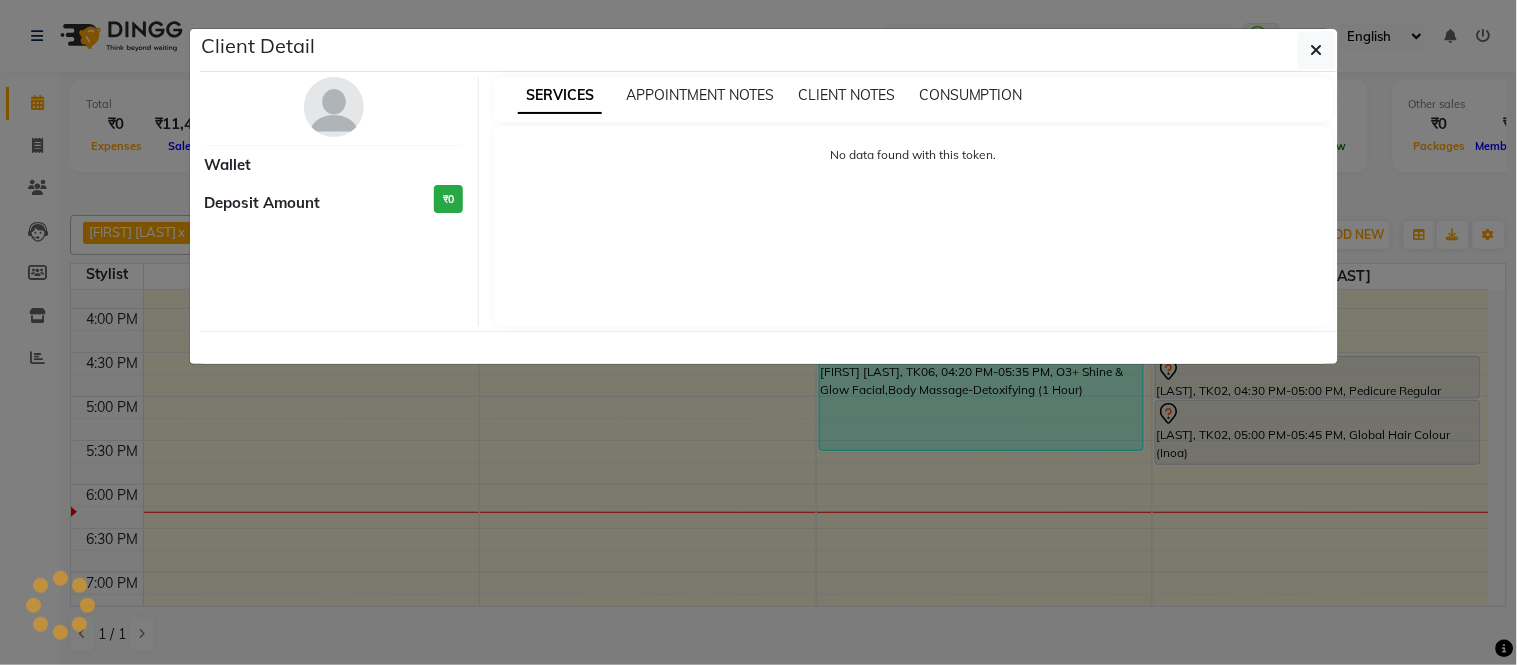 select on "7" 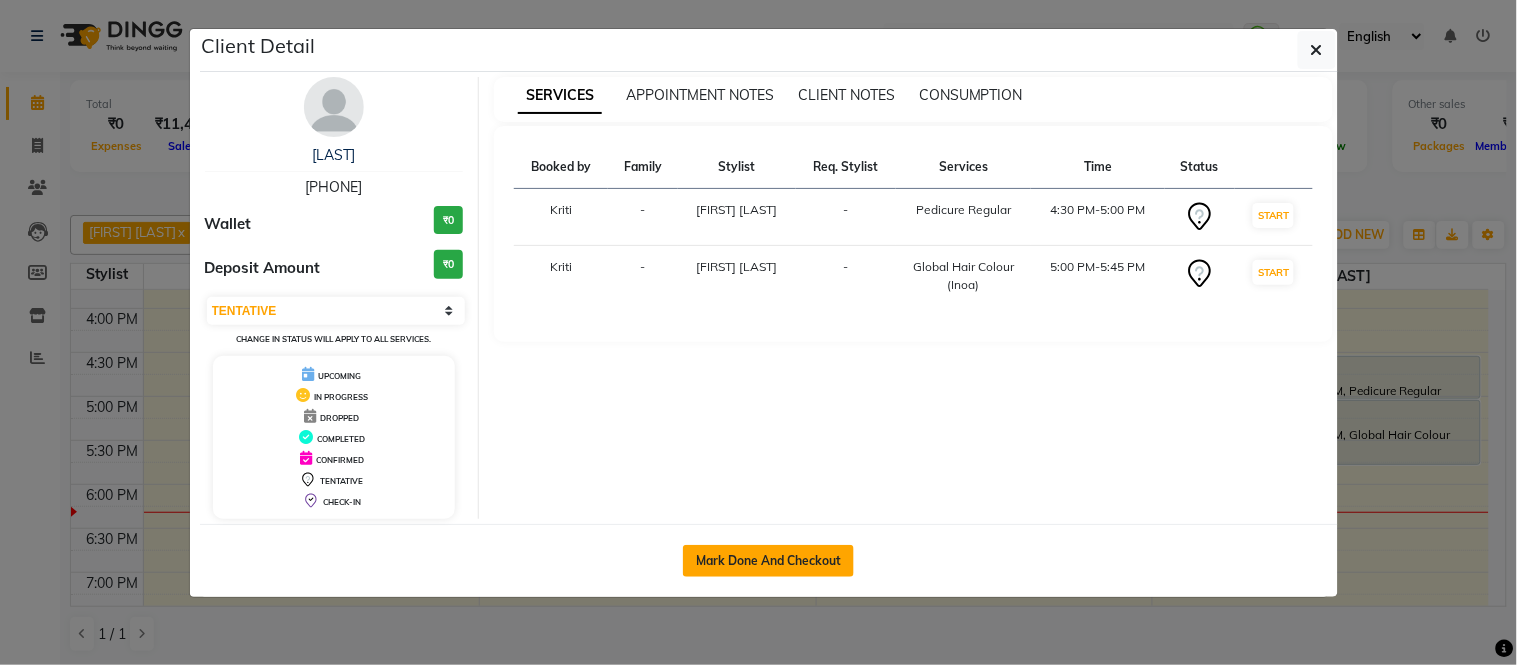 click on "Mark Done And Checkout" 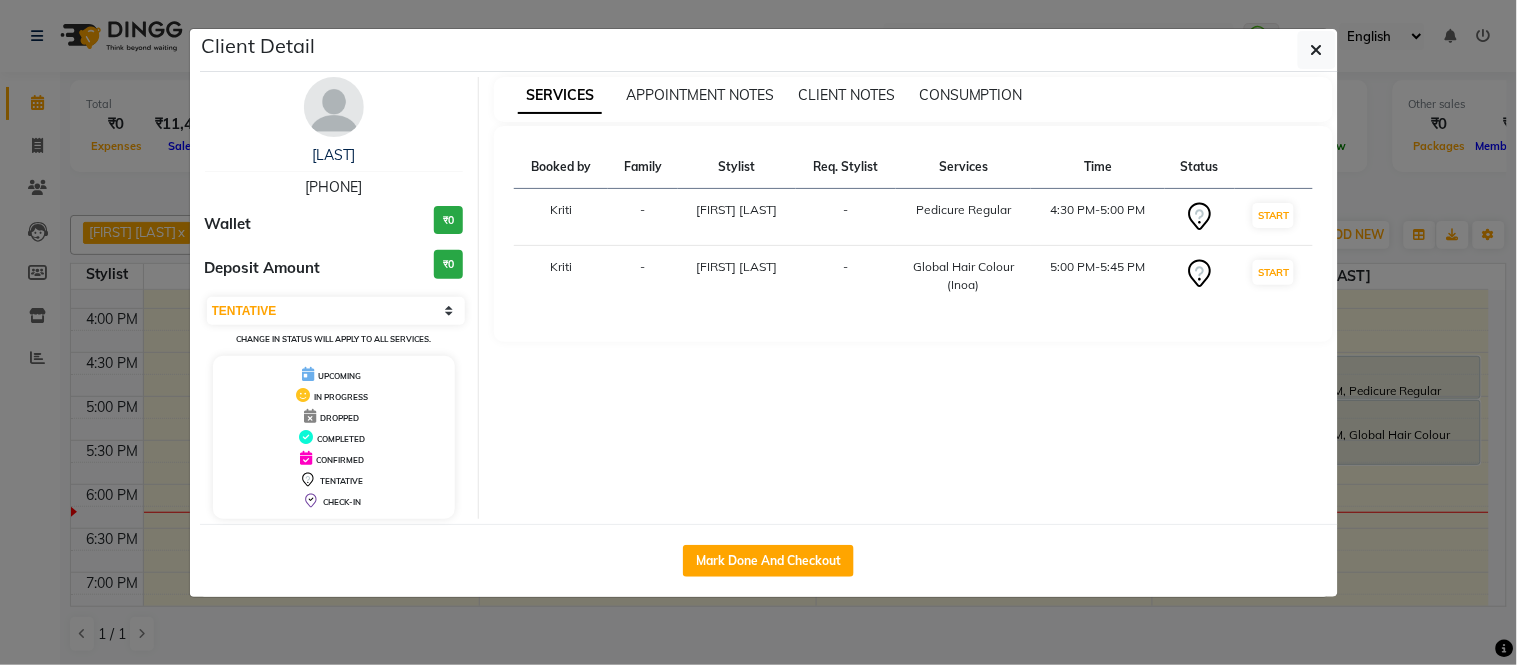 select on "service" 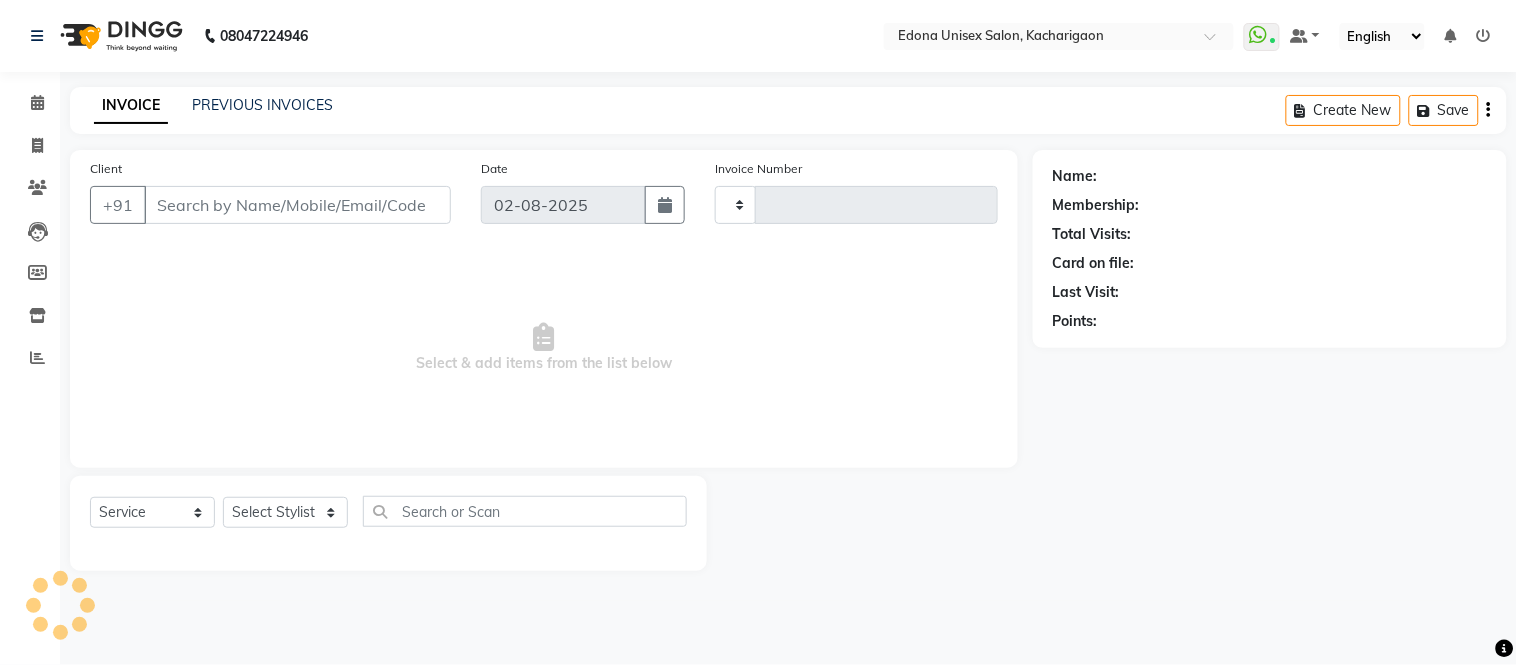 type on "1837" 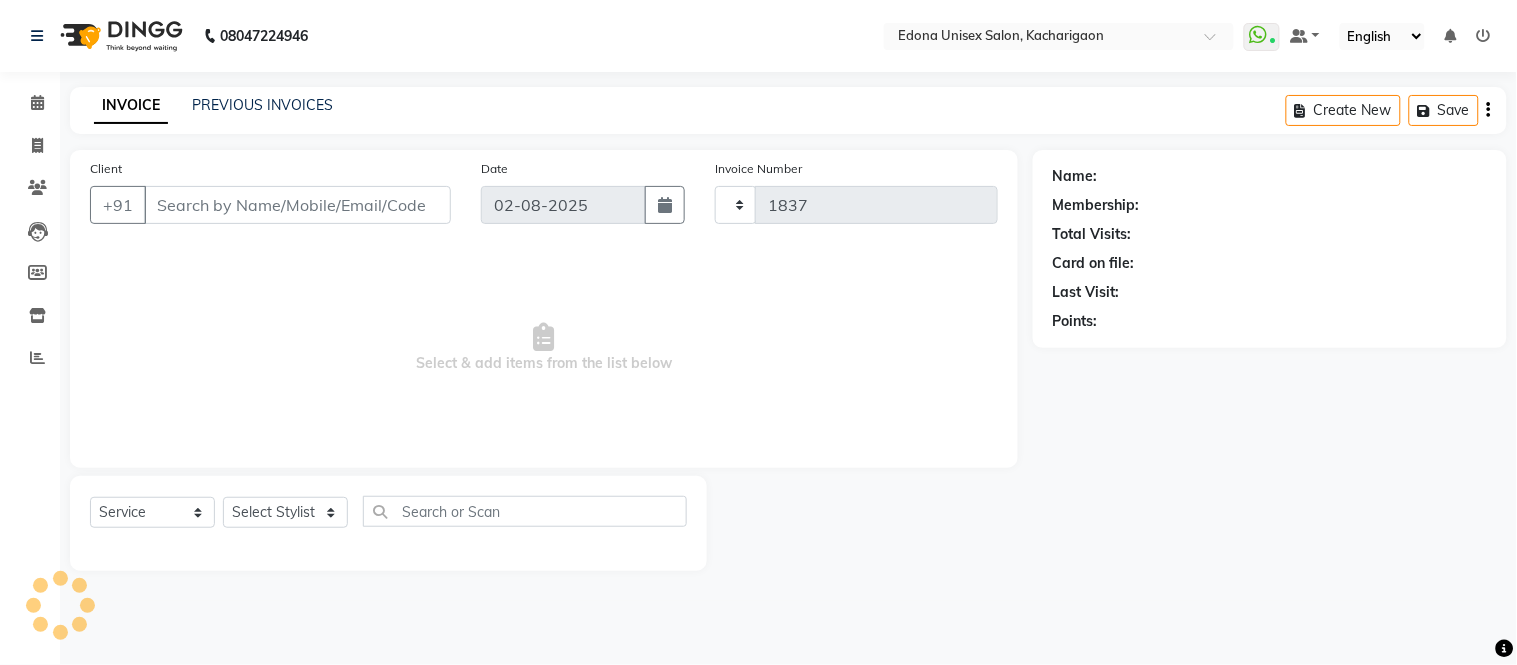 select on "5389" 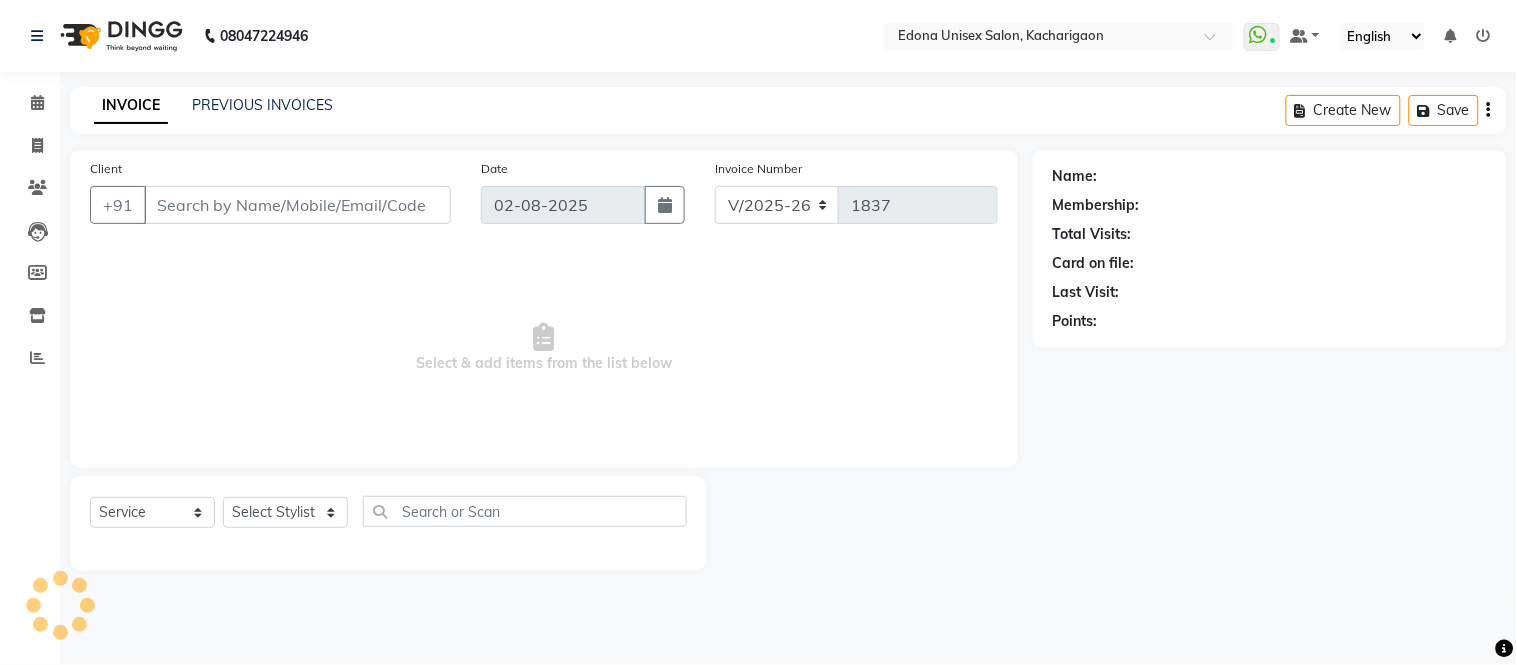 type on "9860572439" 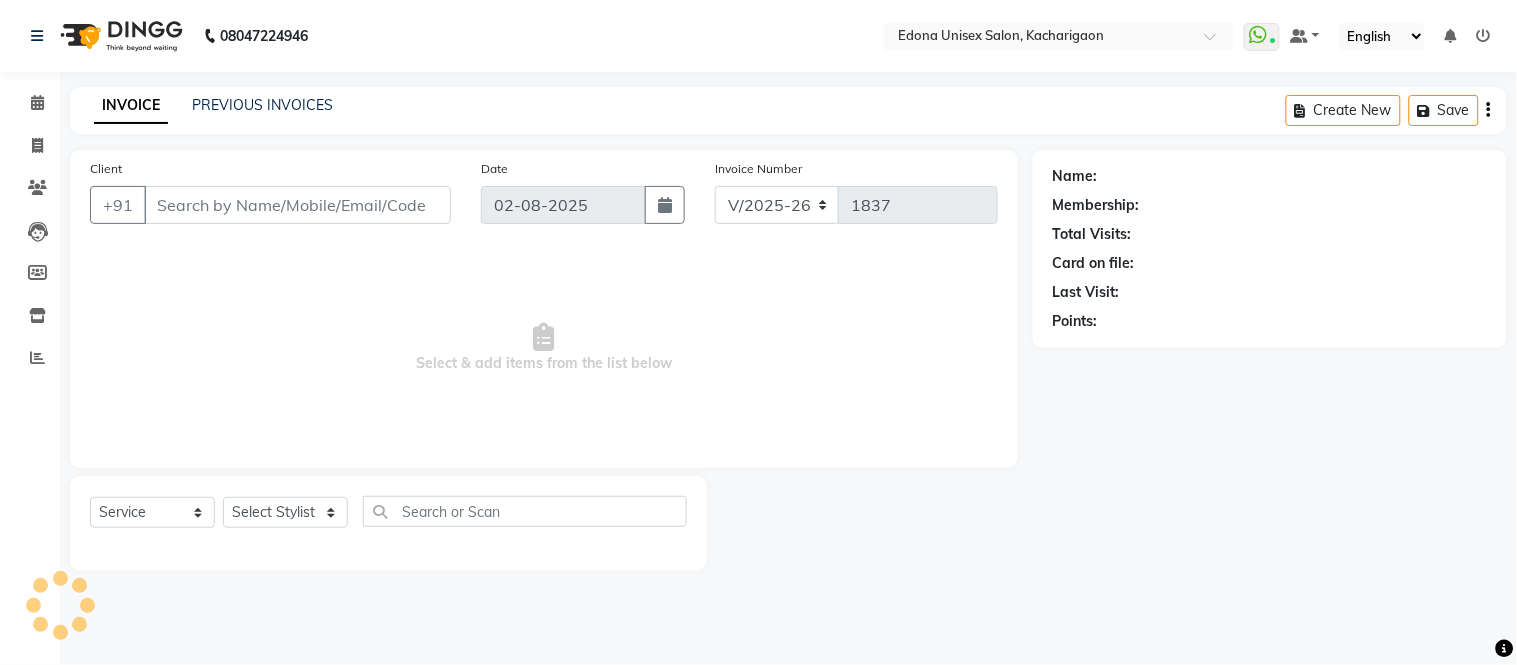 select on "77350" 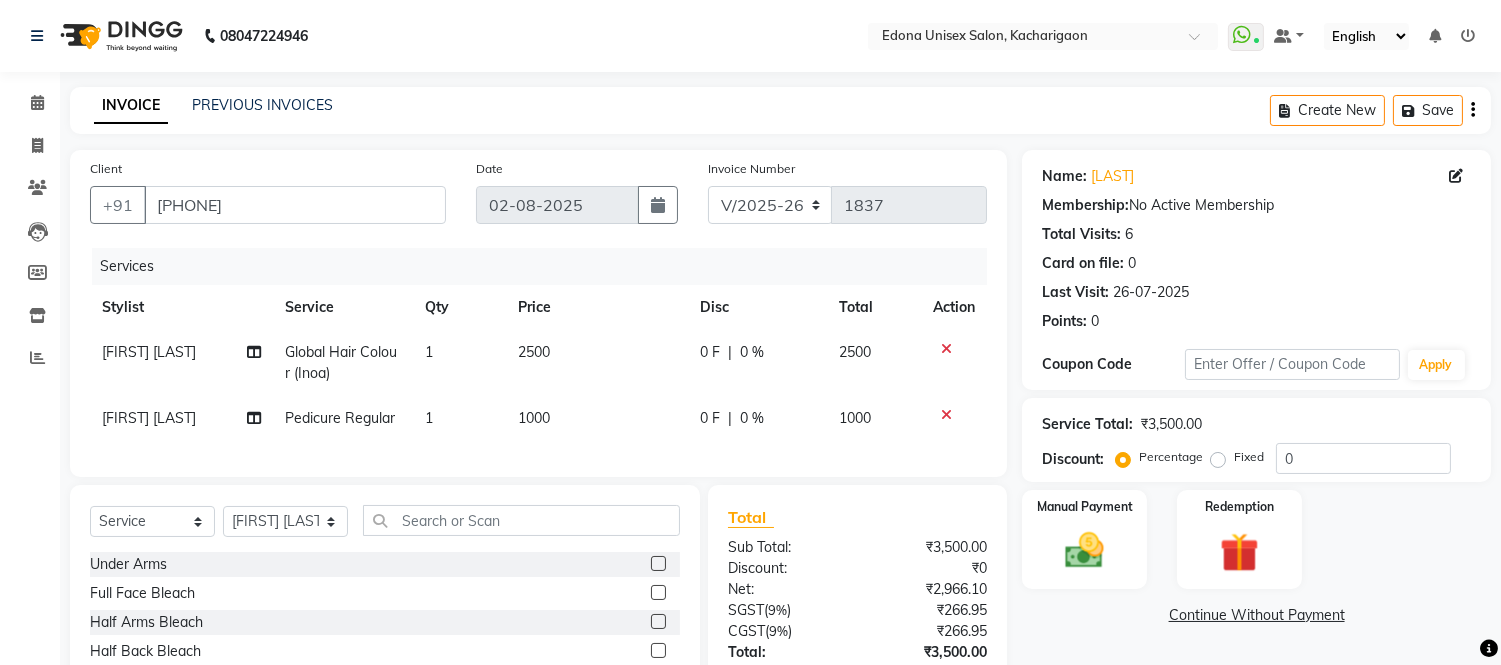 click on "2500" 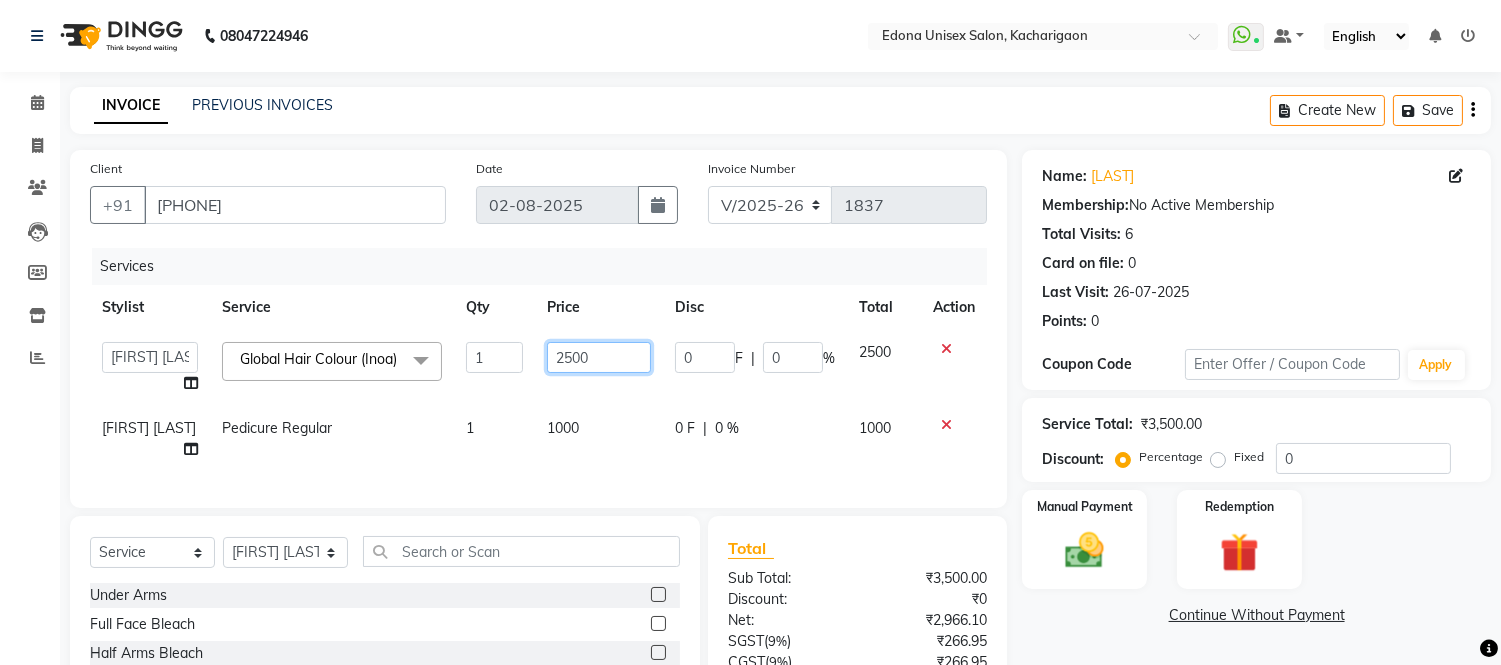 drag, startPoint x: 583, startPoint y: 357, endPoint x: 611, endPoint y: 357, distance: 28 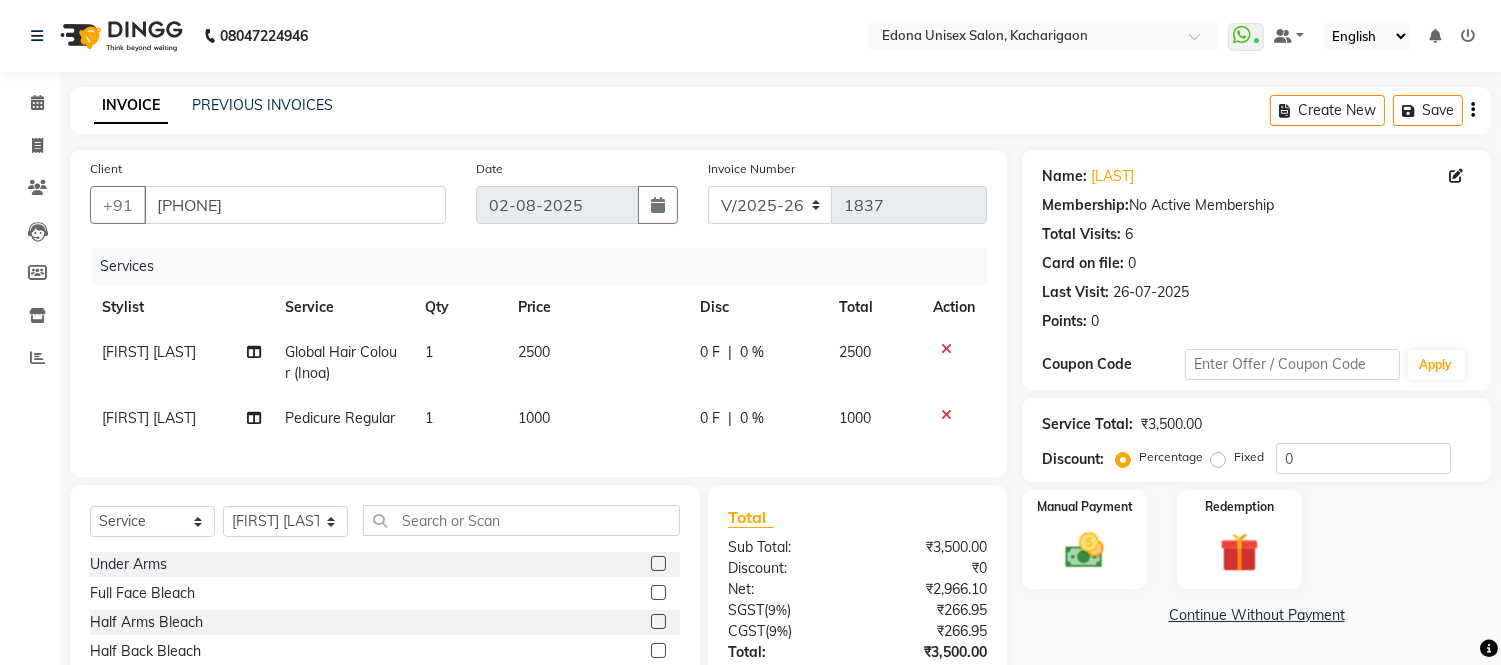 click on "Global Hair Colour (Inoa)" 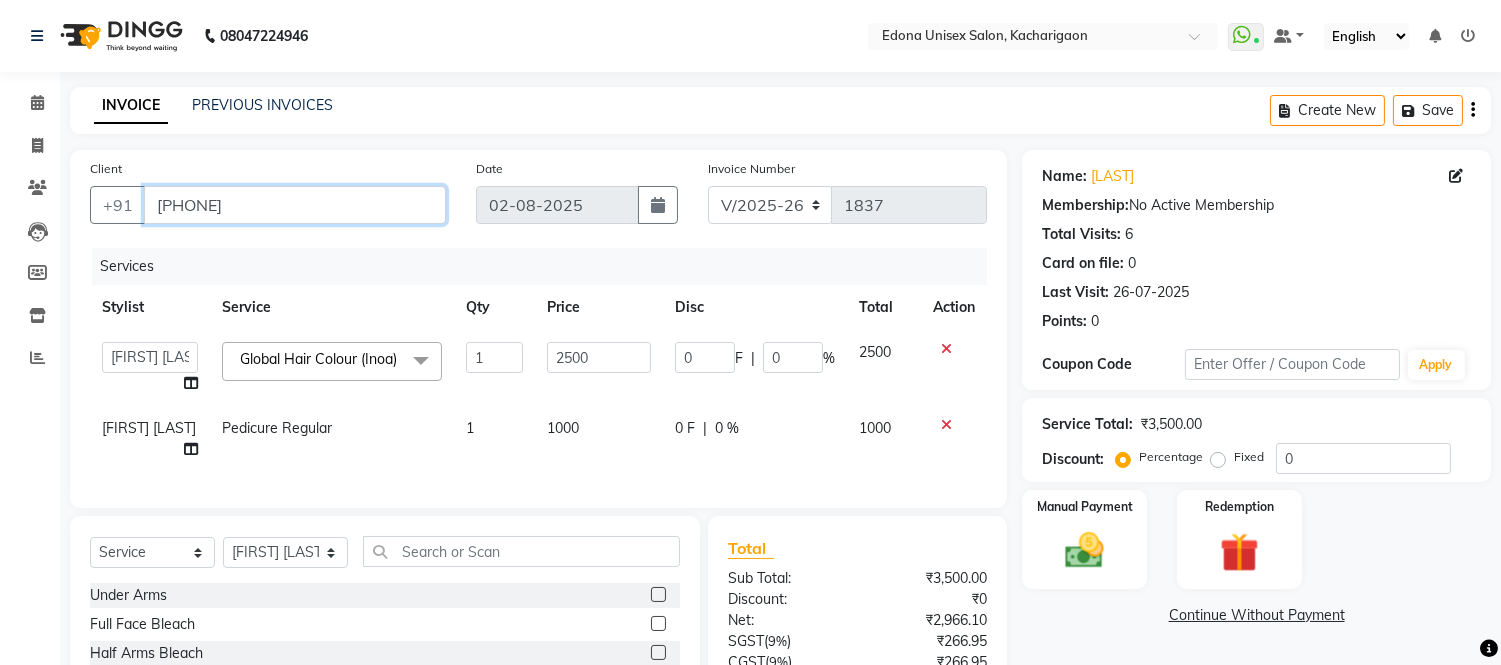 click on "9860572439" at bounding box center (295, 205) 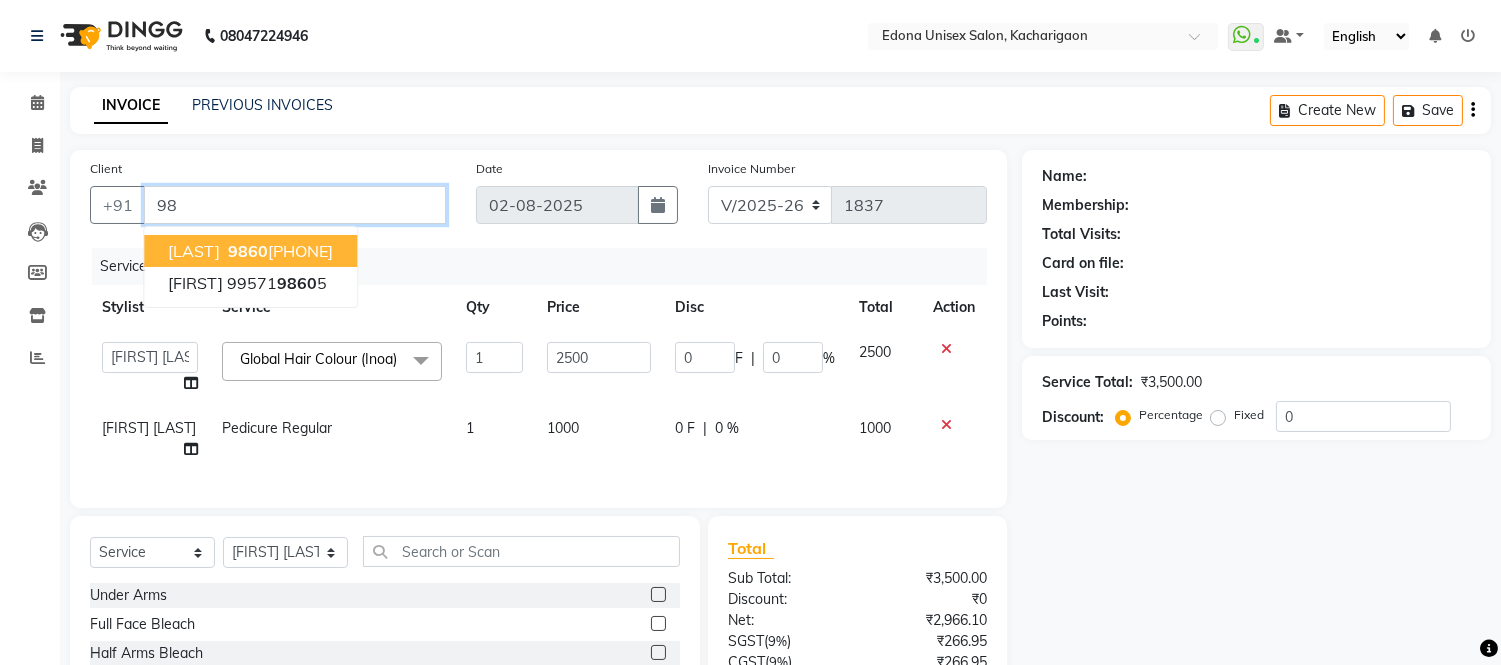 type on "9" 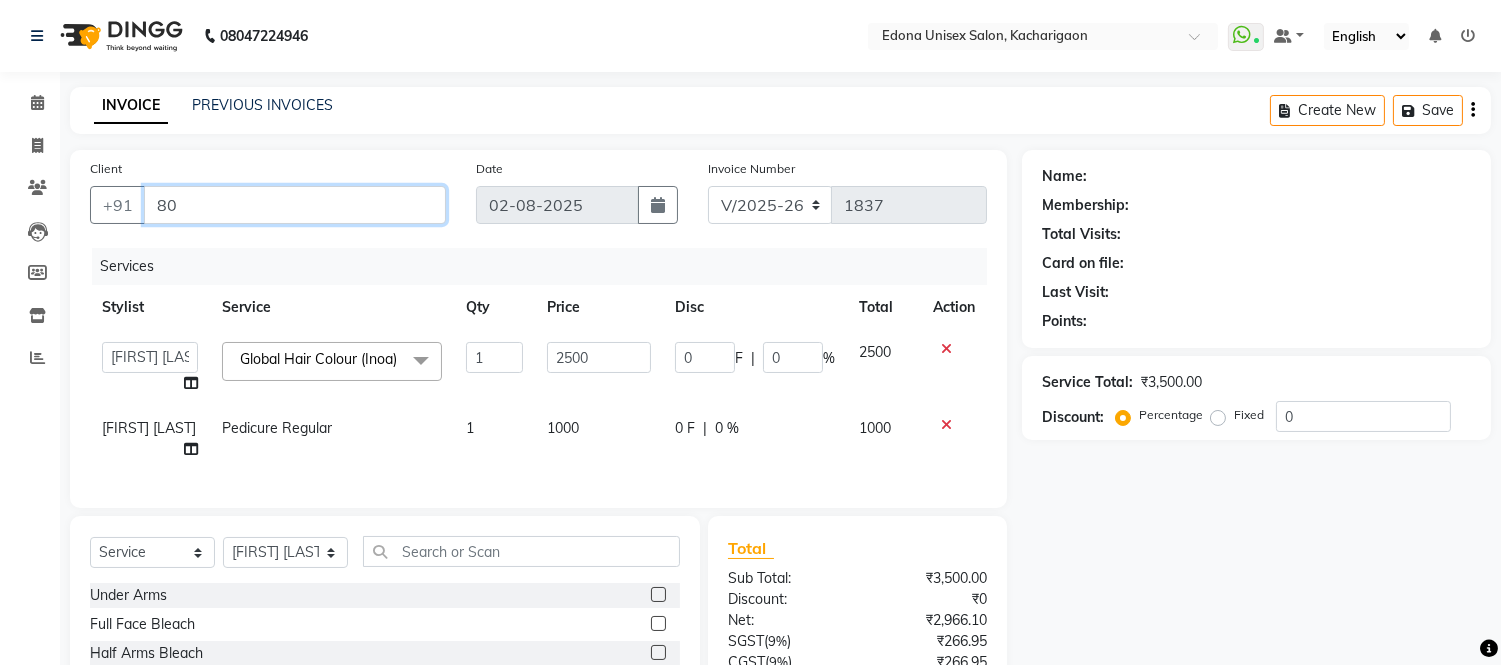 type on "8" 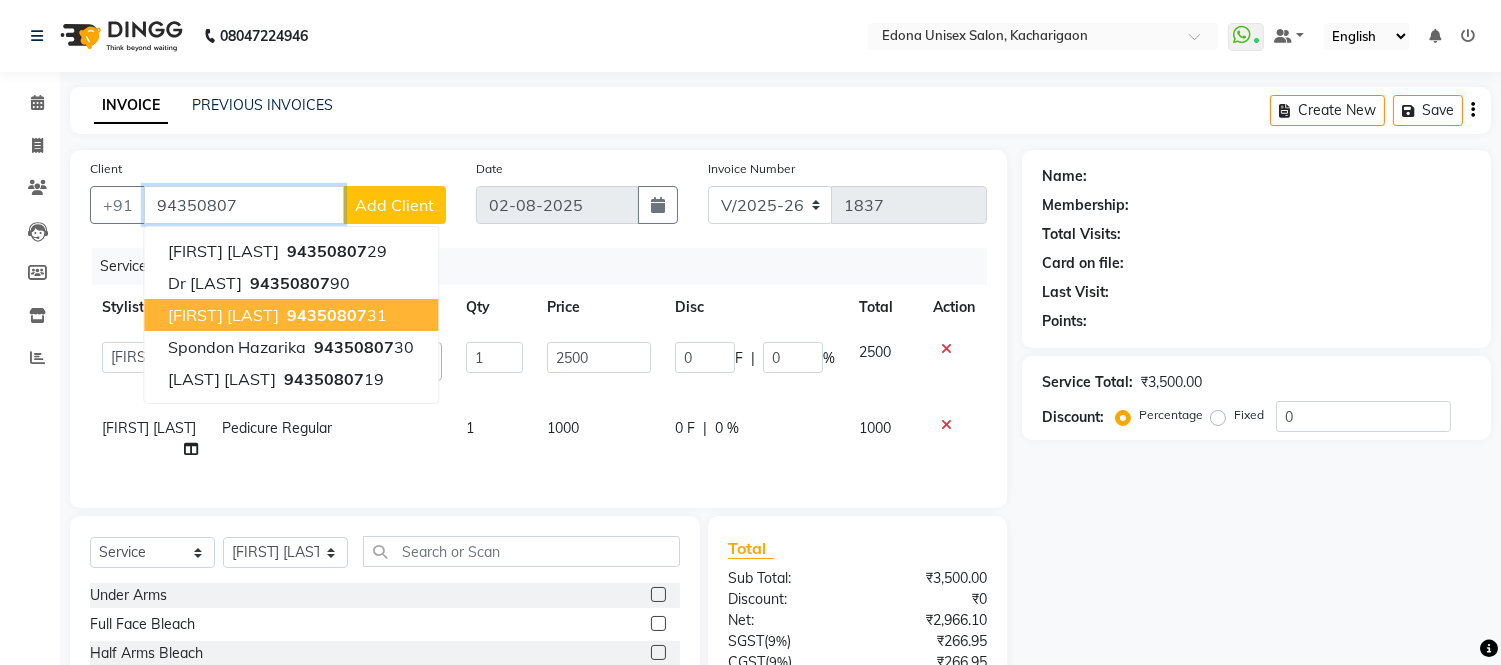click on "Sunita Gogoi" at bounding box center [223, 315] 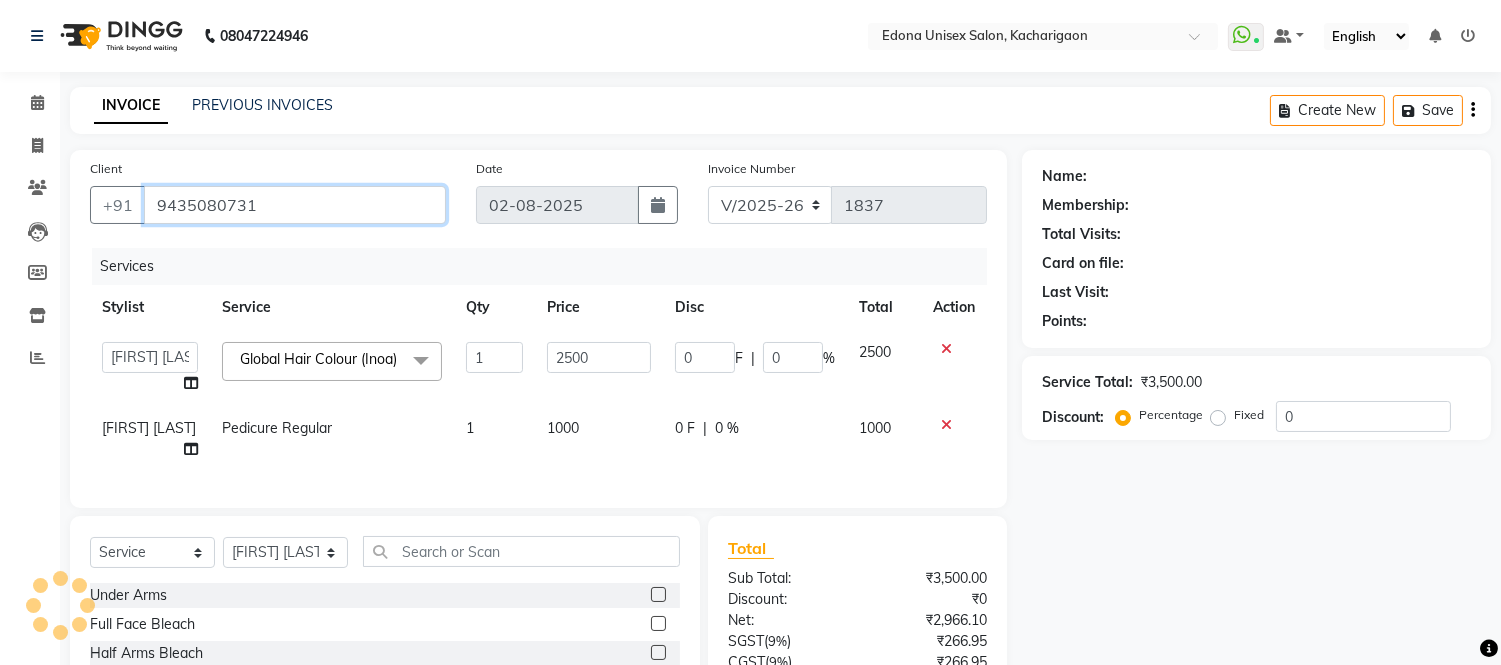 type on "9435080731" 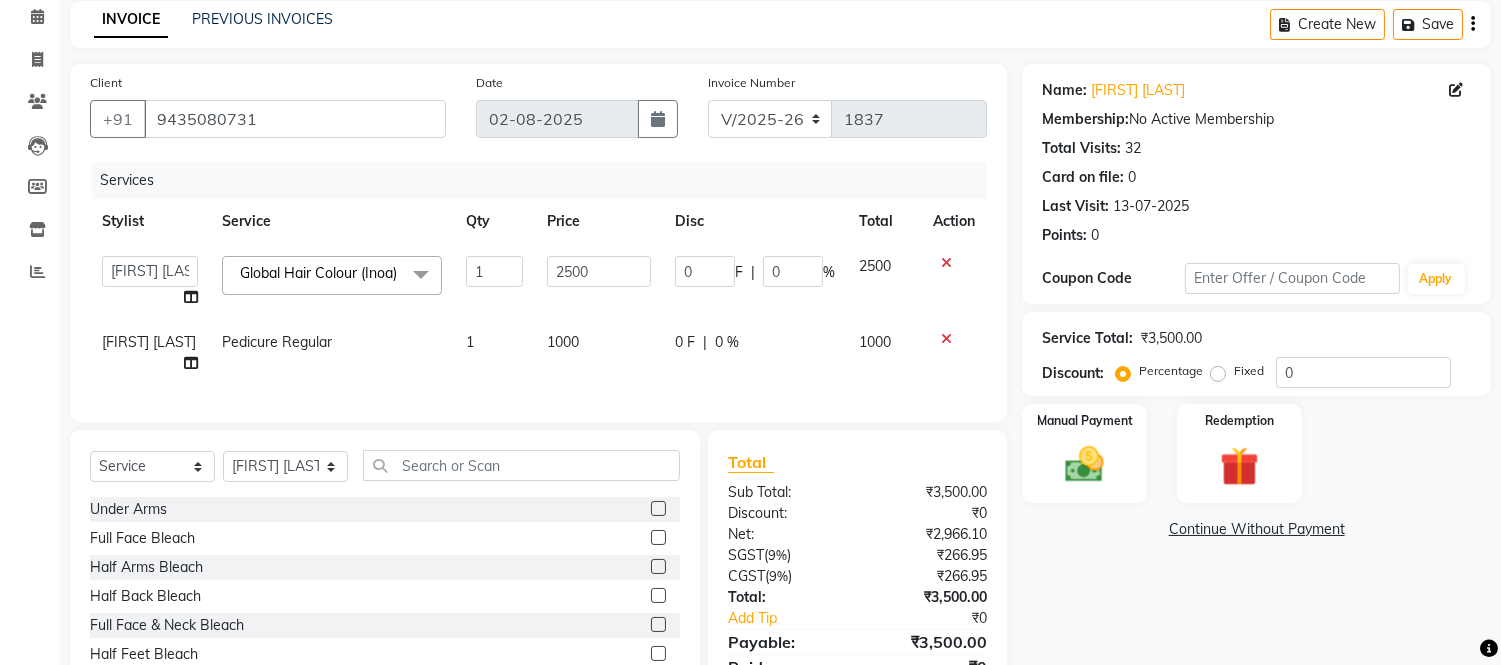 scroll, scrollTop: 111, scrollLeft: 0, axis: vertical 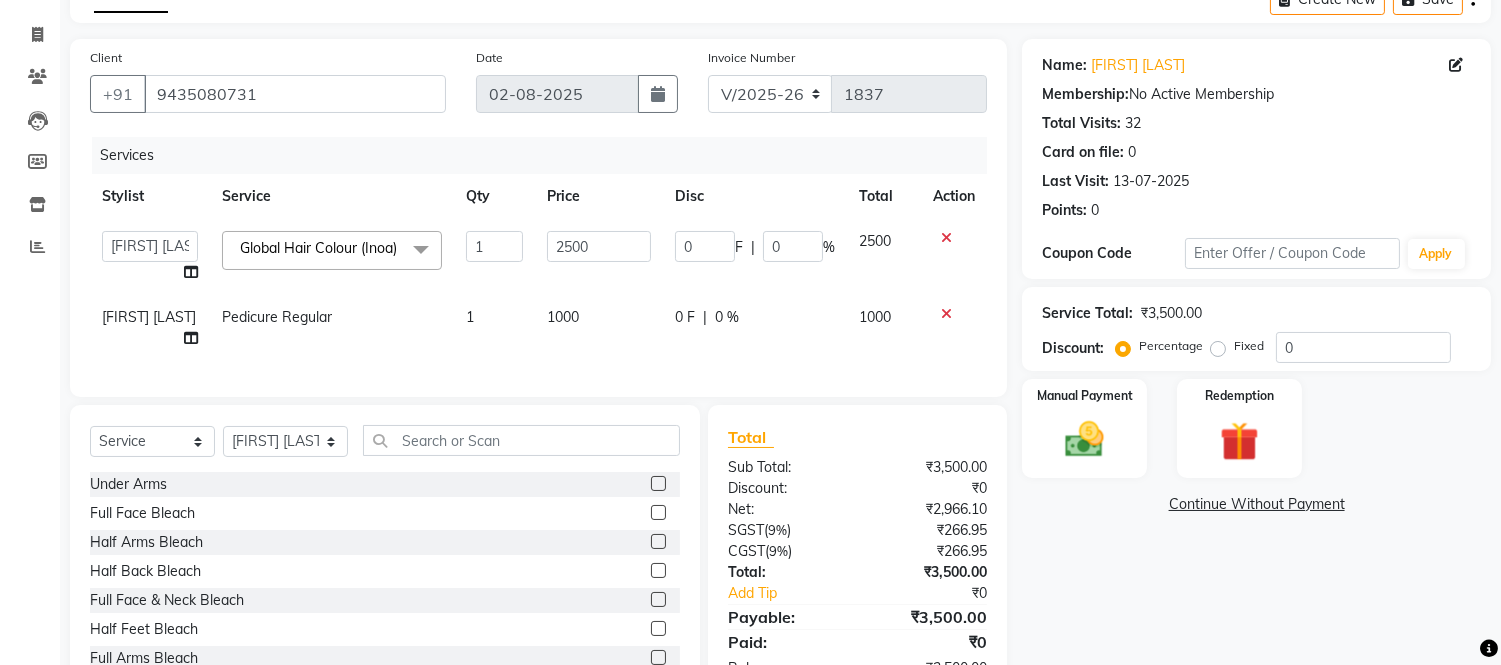 click on "Global Hair Colour (Inoa)  x" 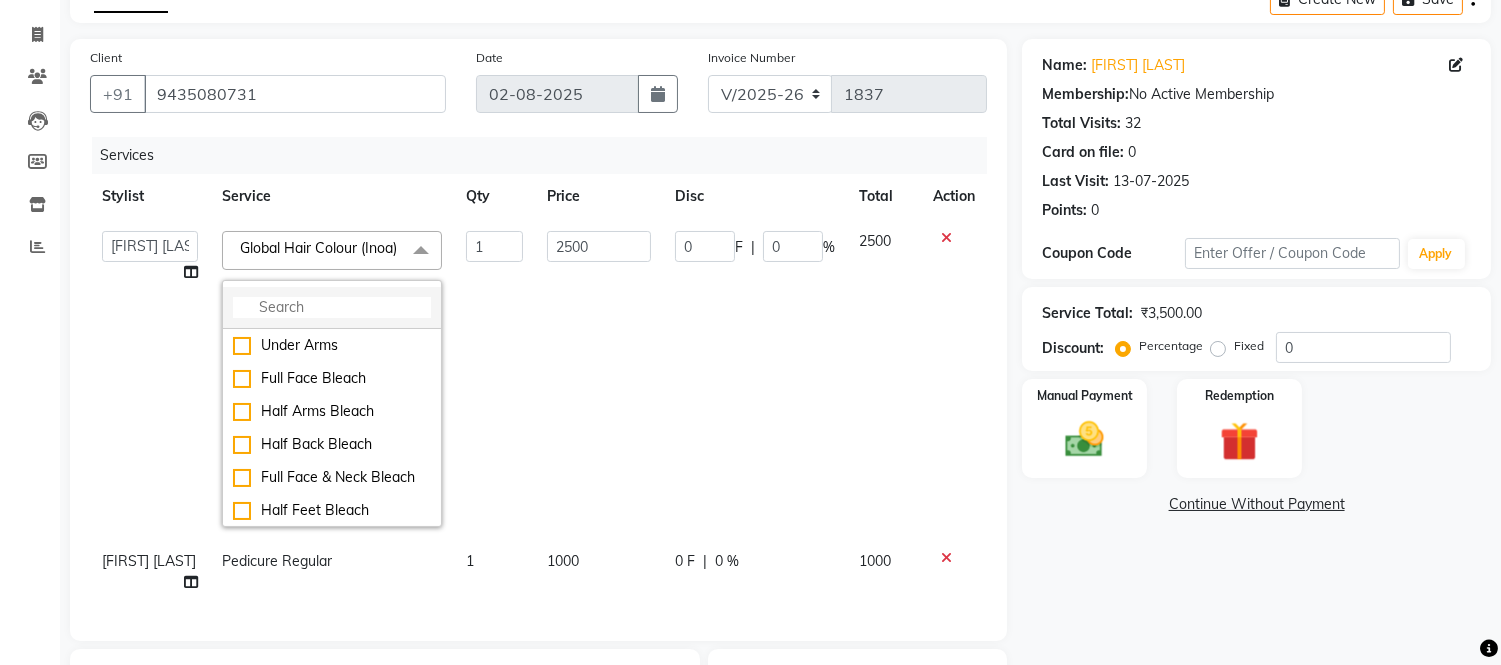 click 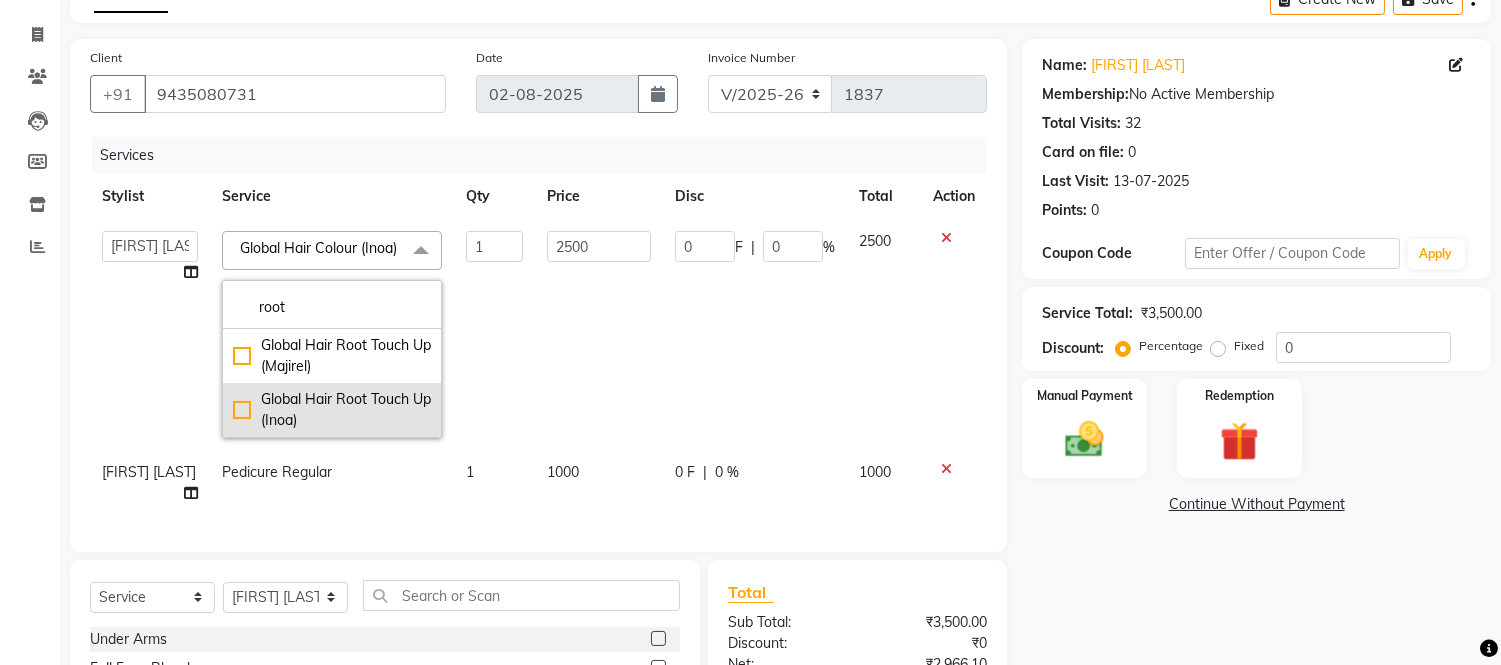 type on "root" 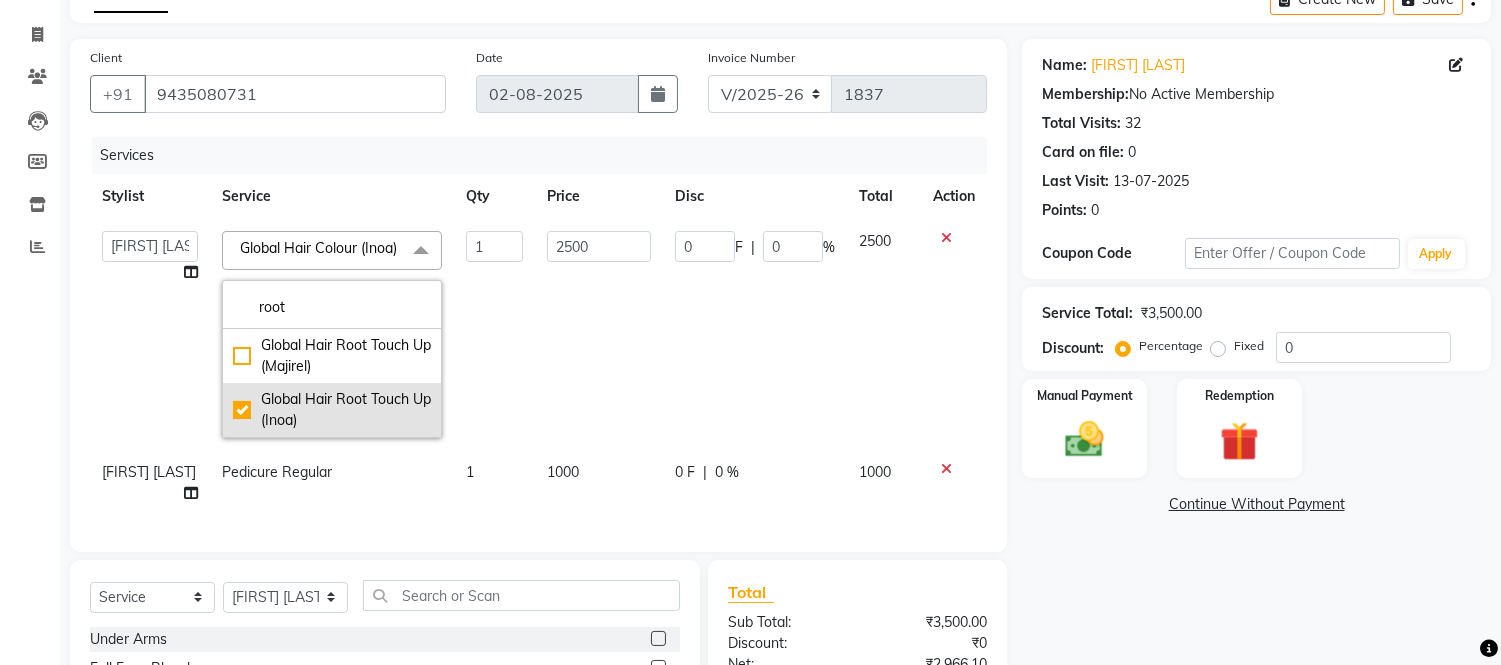 checkbox on "true" 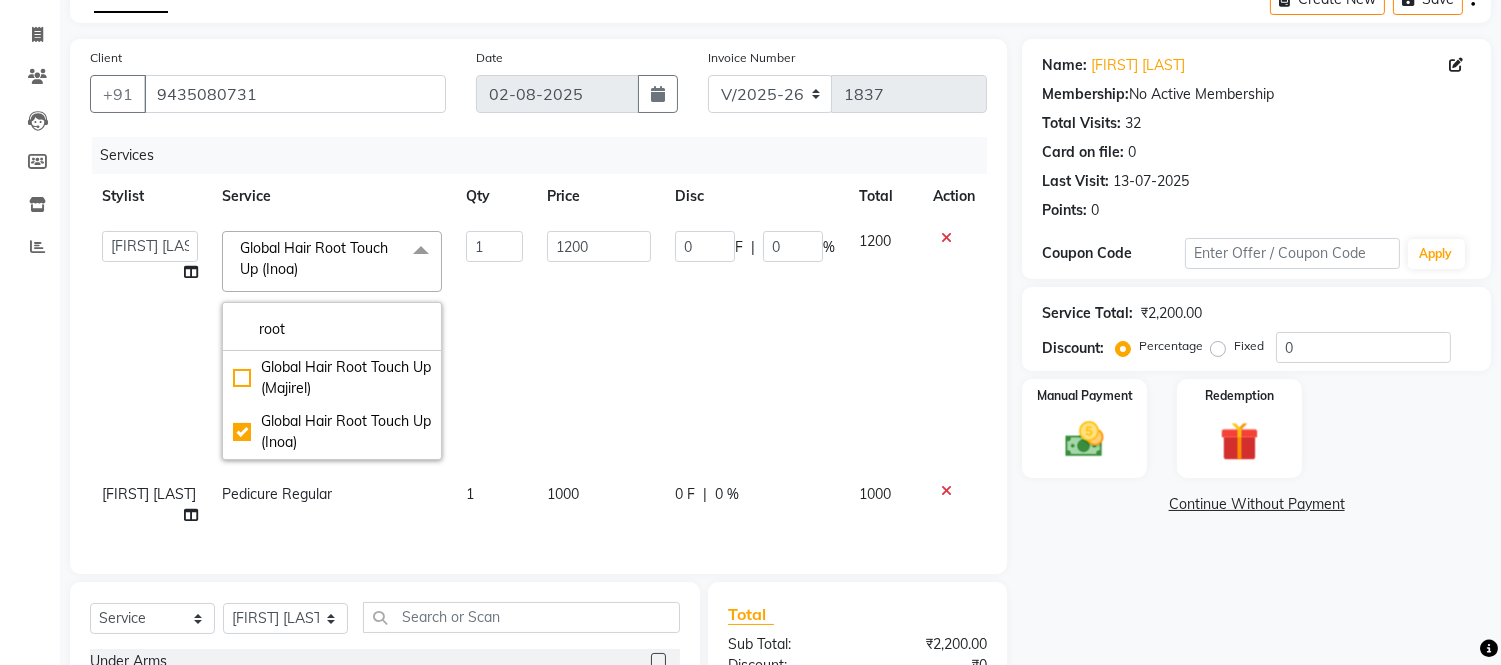 click on "1" 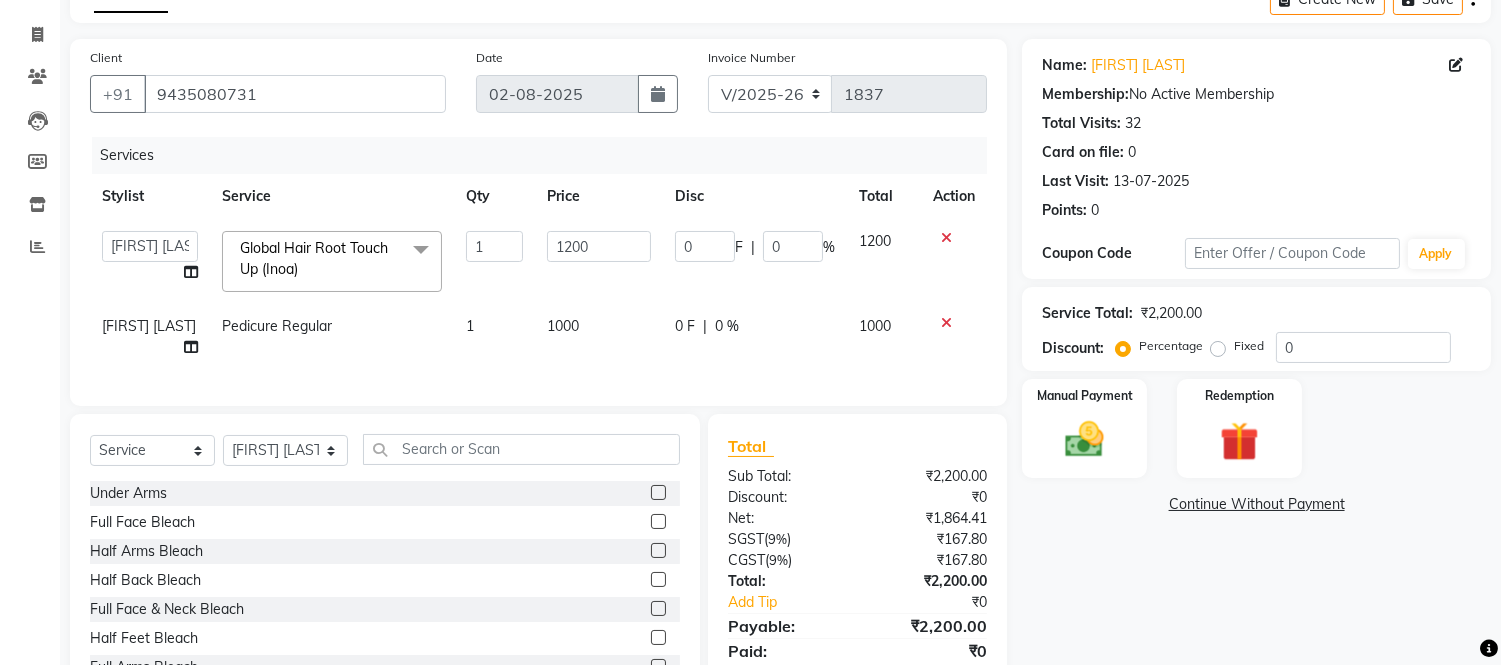 click on "[FIRST] [LAST]" 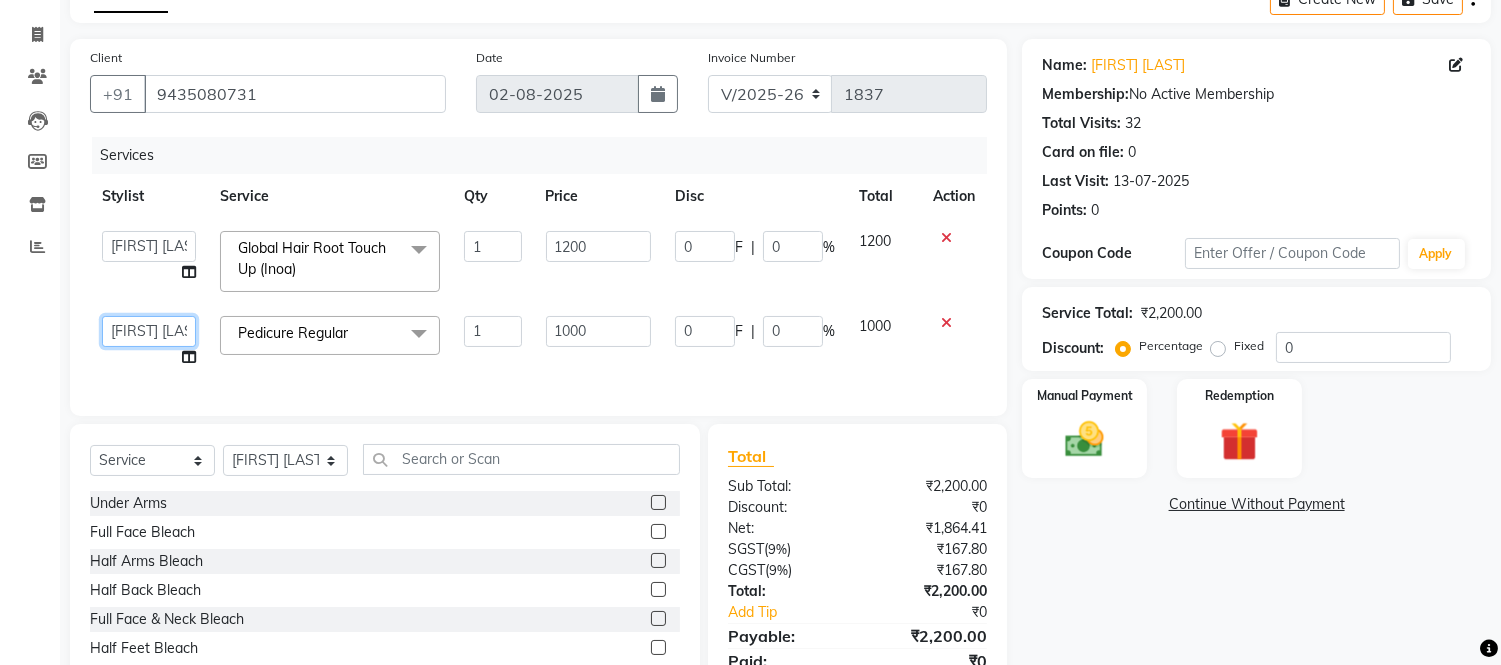 click on "Admin   Anju Sonar   Bir Basumtary   Bishal Bharma   Hemen Daimari   Hombr Jogi   Jenny Kayina   Kriti   Lokesh Verma   Mithiser Bodo   Monisha Goyari   Neha Sonar   Pahi   Prabir Das   Rashmi Basumtary   Reshma Sultana   Roselin Basumtary   Sumitra Subba" 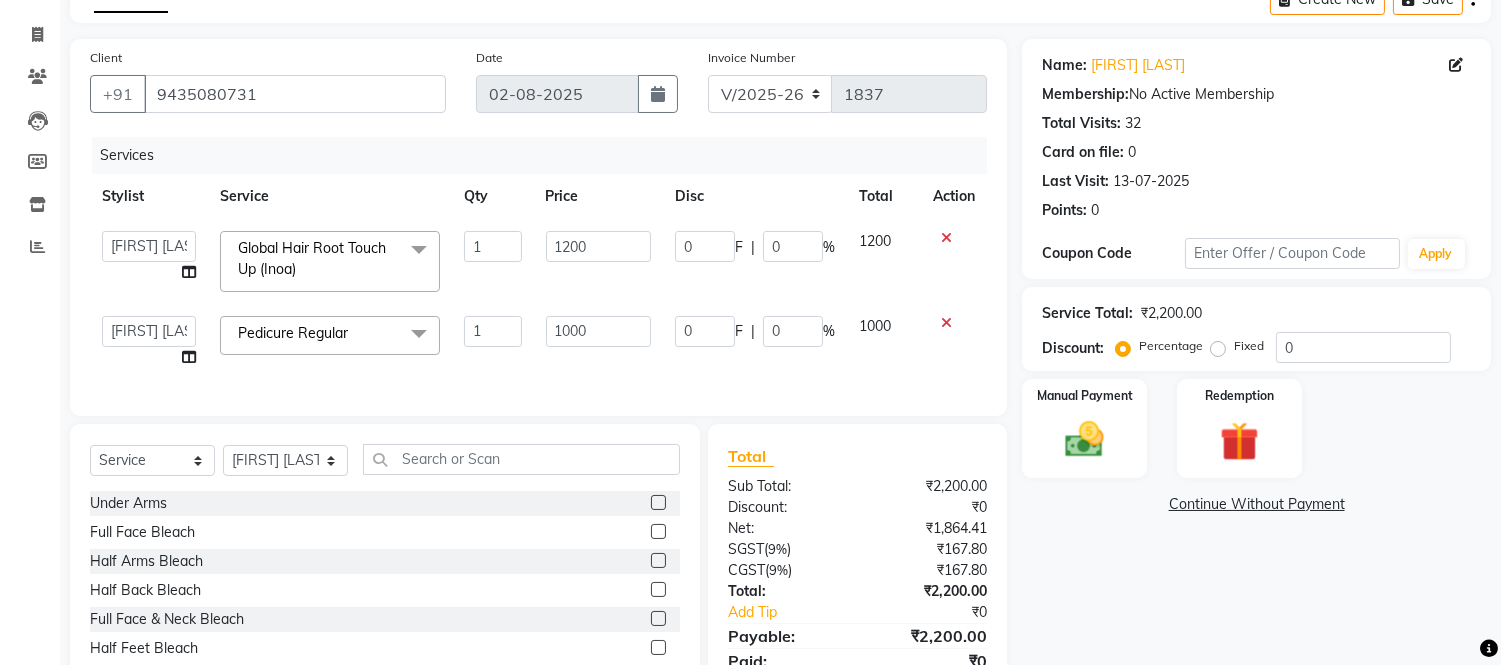 select on "35937" 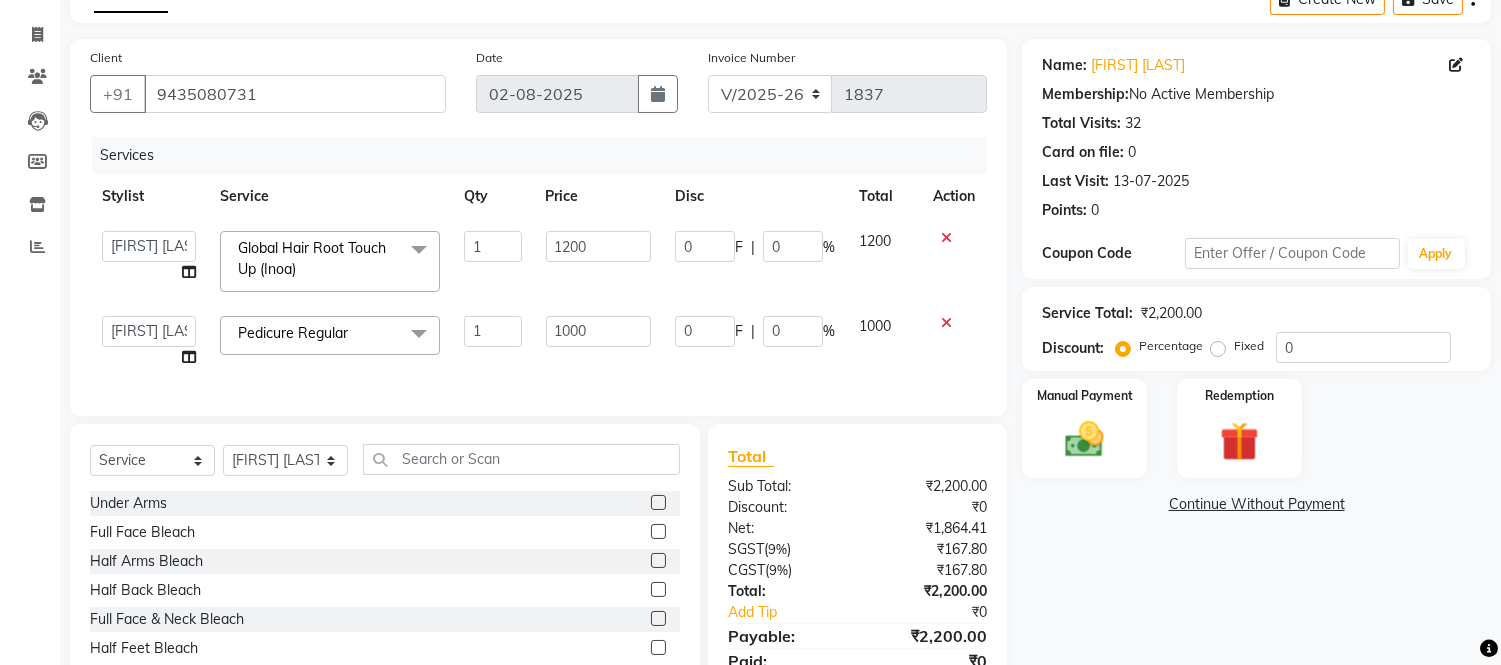 click on "Pedicure Regular  x" 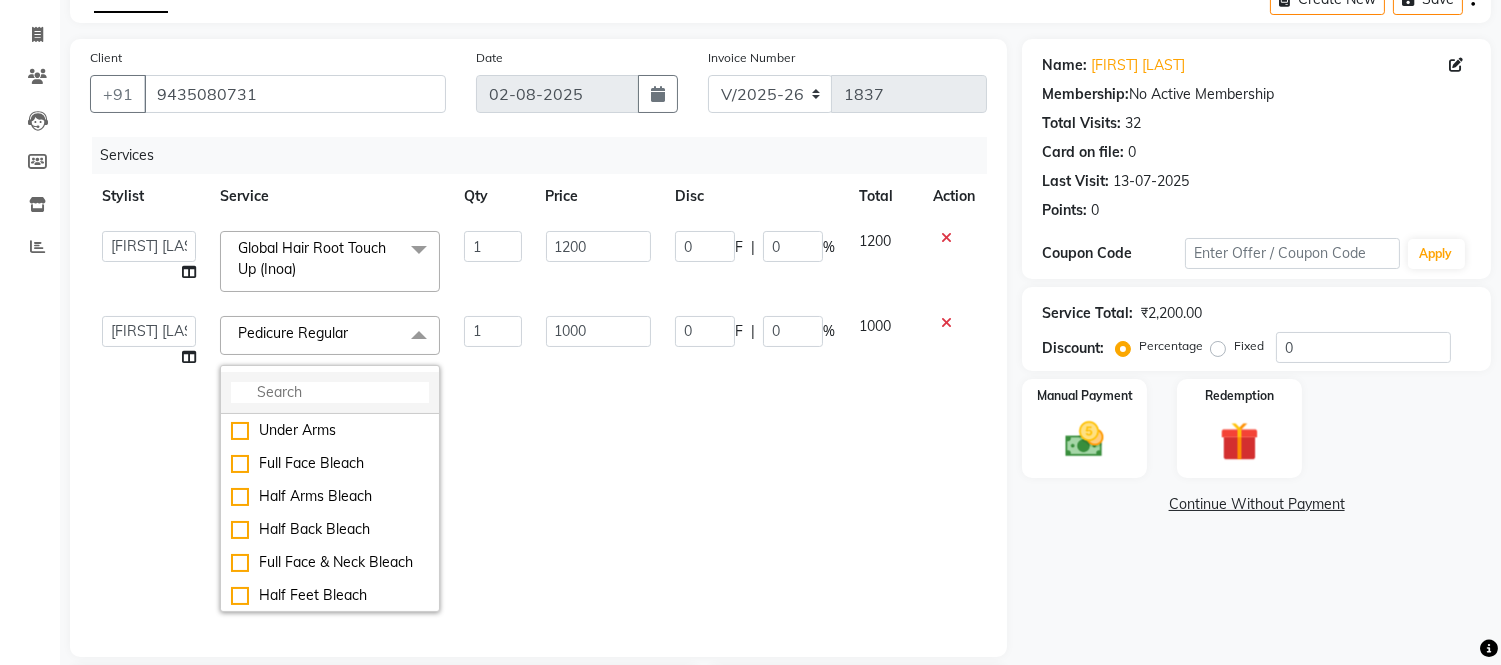 click 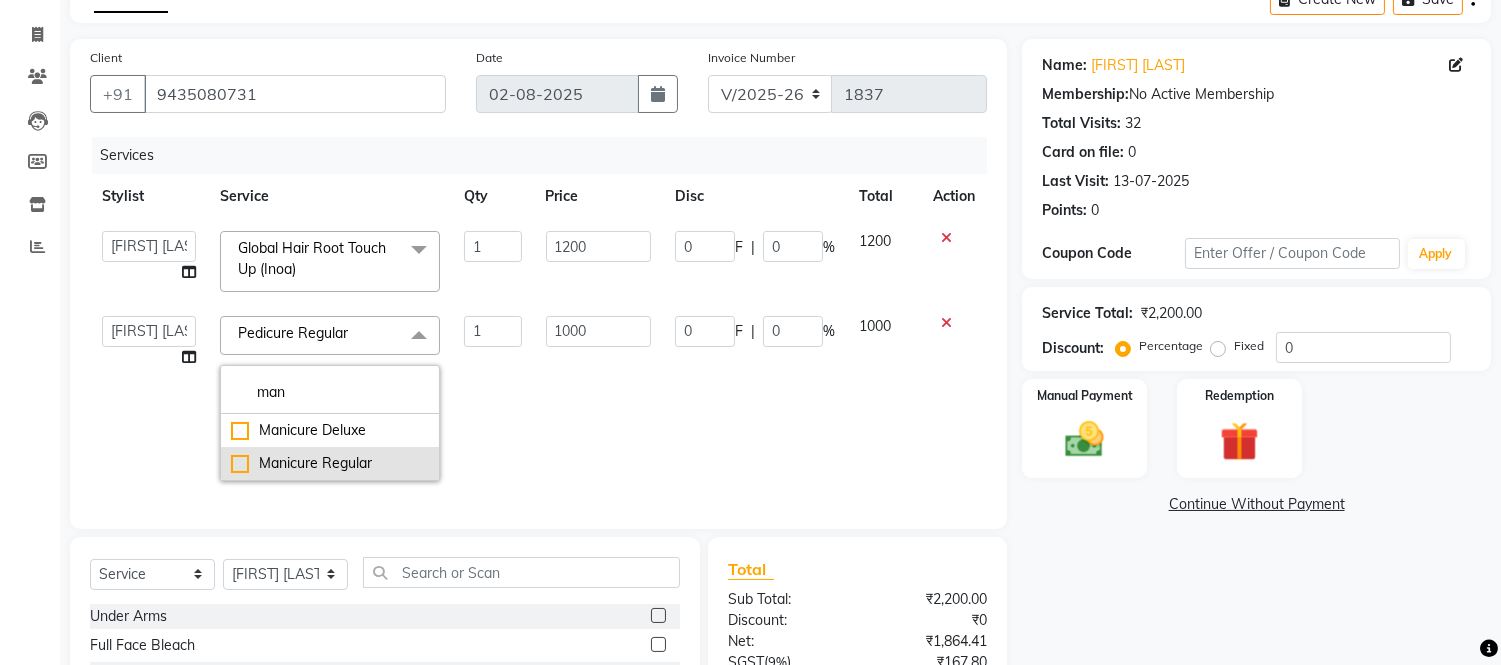 type on "man" 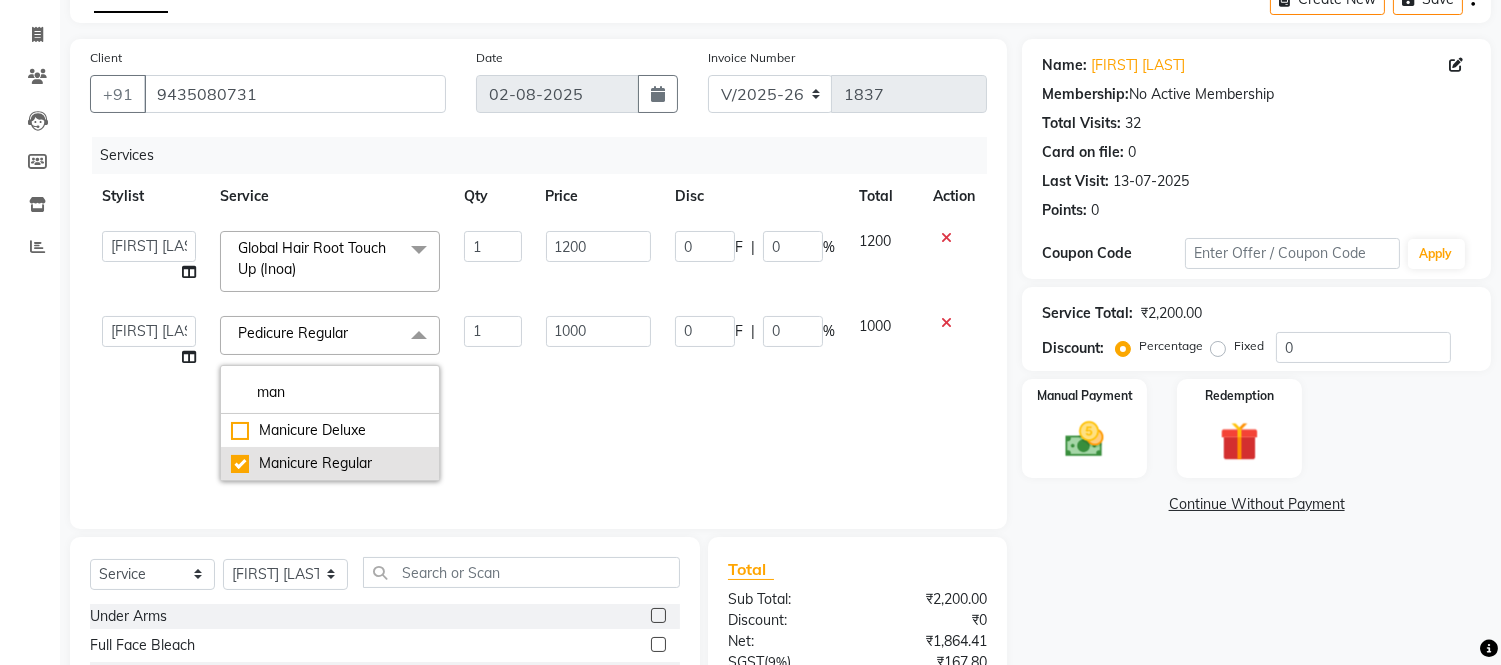 checkbox on "true" 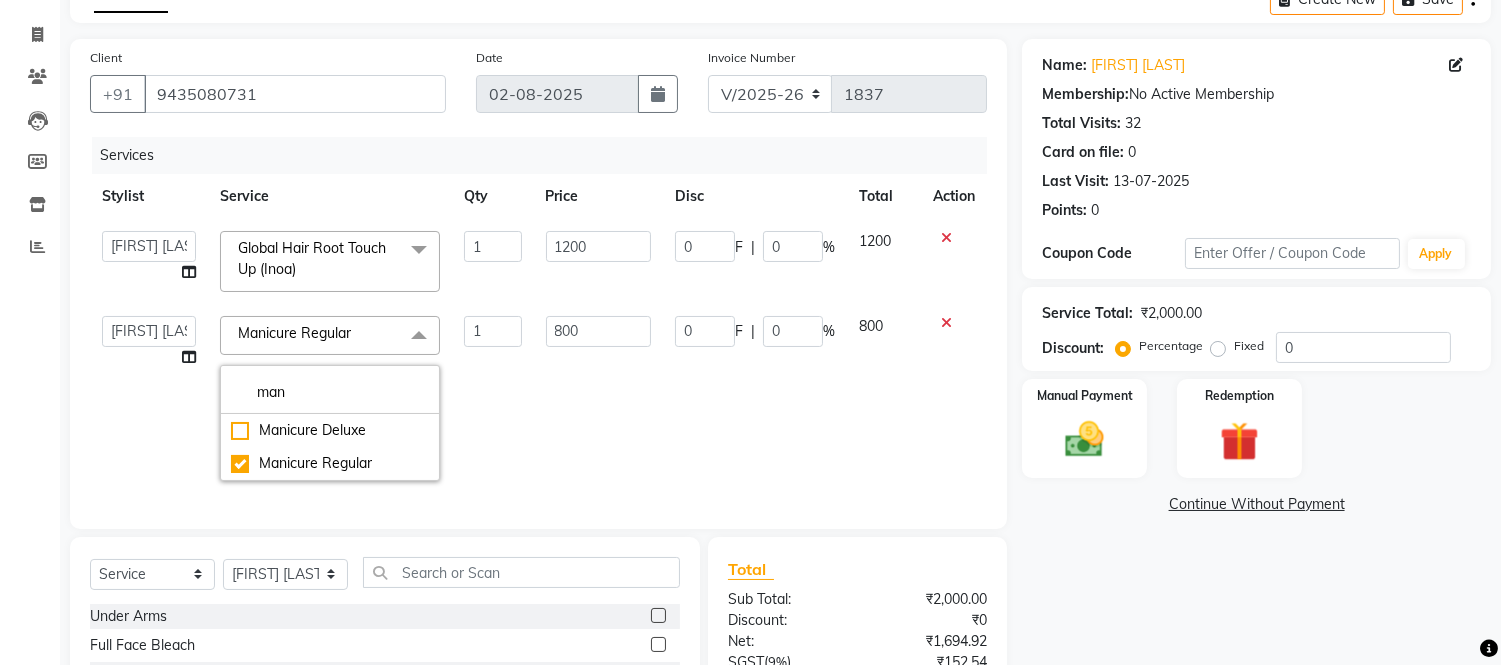 click on "1" 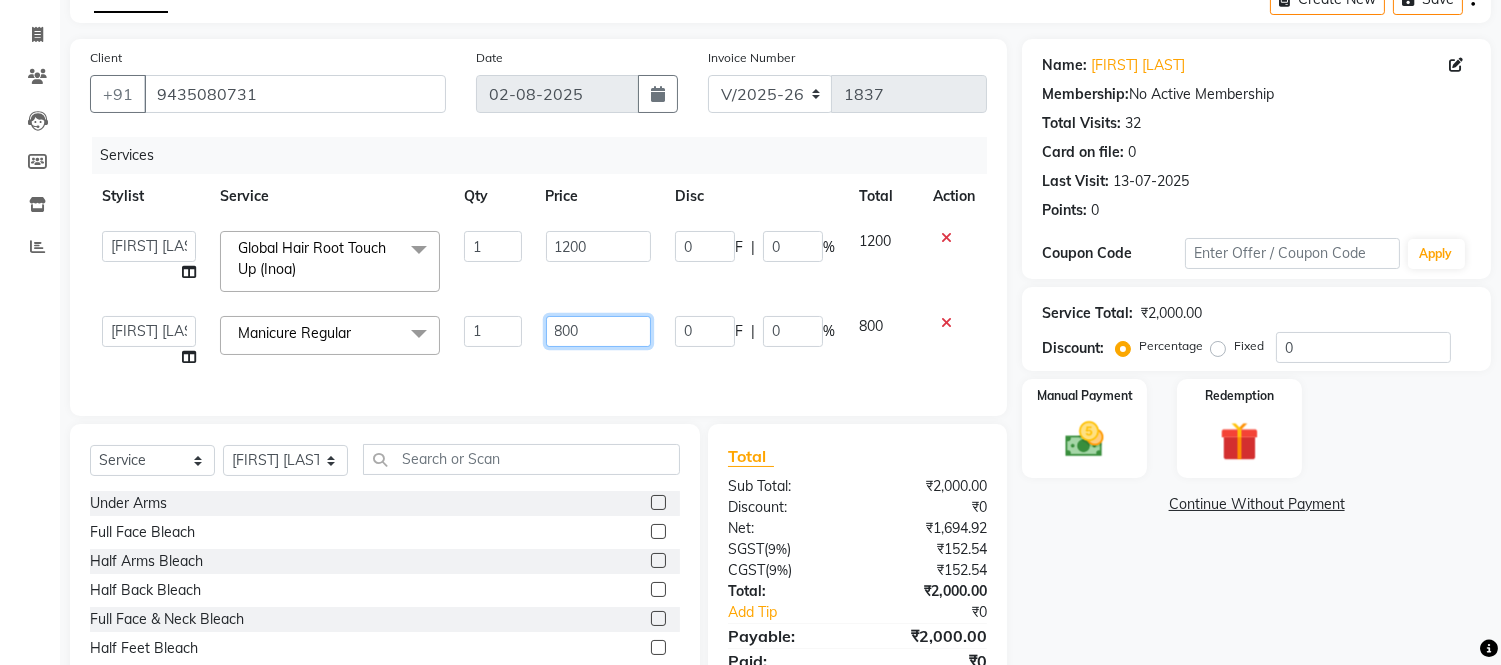 click on "800" 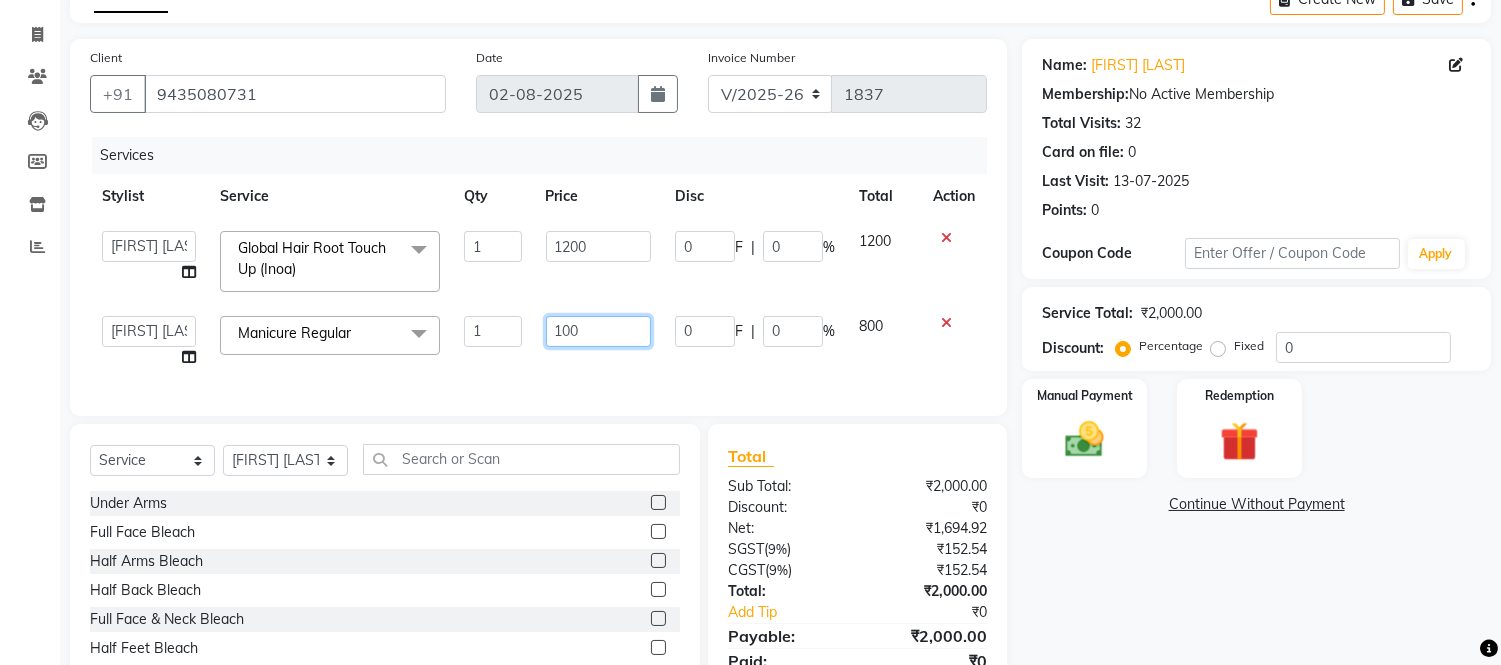 type on "1000" 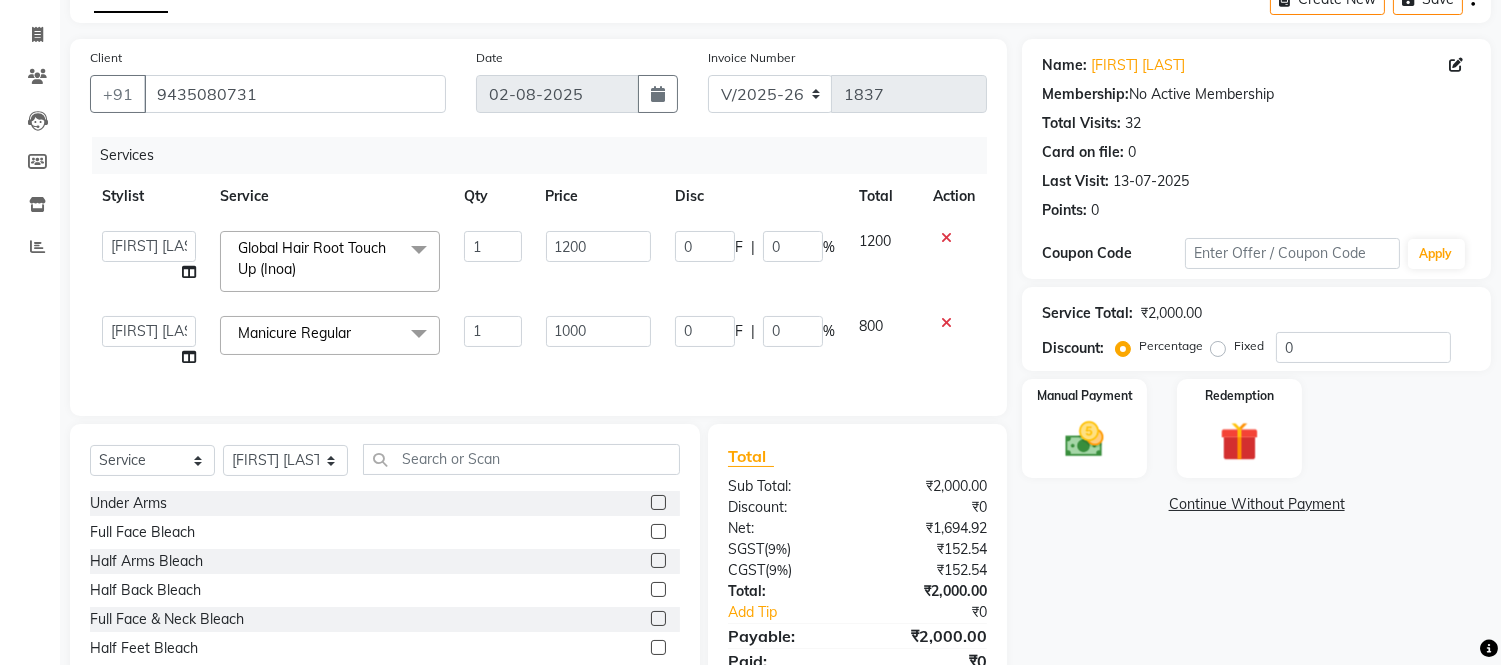 click on "Services Stylist Service Qty Price Disc Total Action  Admin   Anju Sonar   Bir Basumtary   Bishal Bharma   Hemen Daimari   Hombr Jogi   Jenny Kayina   Kriti   Lokesh Verma   Mithiser Bodo   Monisha Goyari   Neha Sonar   Pahi   Prabir Das   Rashmi Basumtary   Reshma Sultana   Roselin Basumtary   Sumitra Subba  Global Hair Root Touch Up (Inoa)  x Under Arms Full Face Bleach Half Arms Bleach Half Back Bleach Full Face & Neck Bleach Half Feet Bleach Full Arms Bleach Full Back Bleach Full Feet Bleach Full Body Bleach Nano Plastia Neck D-Tan Full/Face D-Tan Half Arms D-Tan Half Feet D-Tan Back D-Tan Full Arms D-Tan Full Feet D-Tan Other Pack Clean Up Lotus Clean Up Jeannot Clean Up Cheryl'S Clean Up O3 Clean Up Basic Facial O3 D-Tan Clean Up Advanced Facial Cheryl'S Facial Jeannot Facial O3+ Whitning & Brighting Facial Lotus (Preservita) Facial O3+ Shine & Glow Facial O3+ Anti Agening Facial O3+ Anti Pigmention Facial Treatment Facial Bridal Facial O3+ Diamond Facial Hydra facial Beard Color Shaving Chin Wax Back" 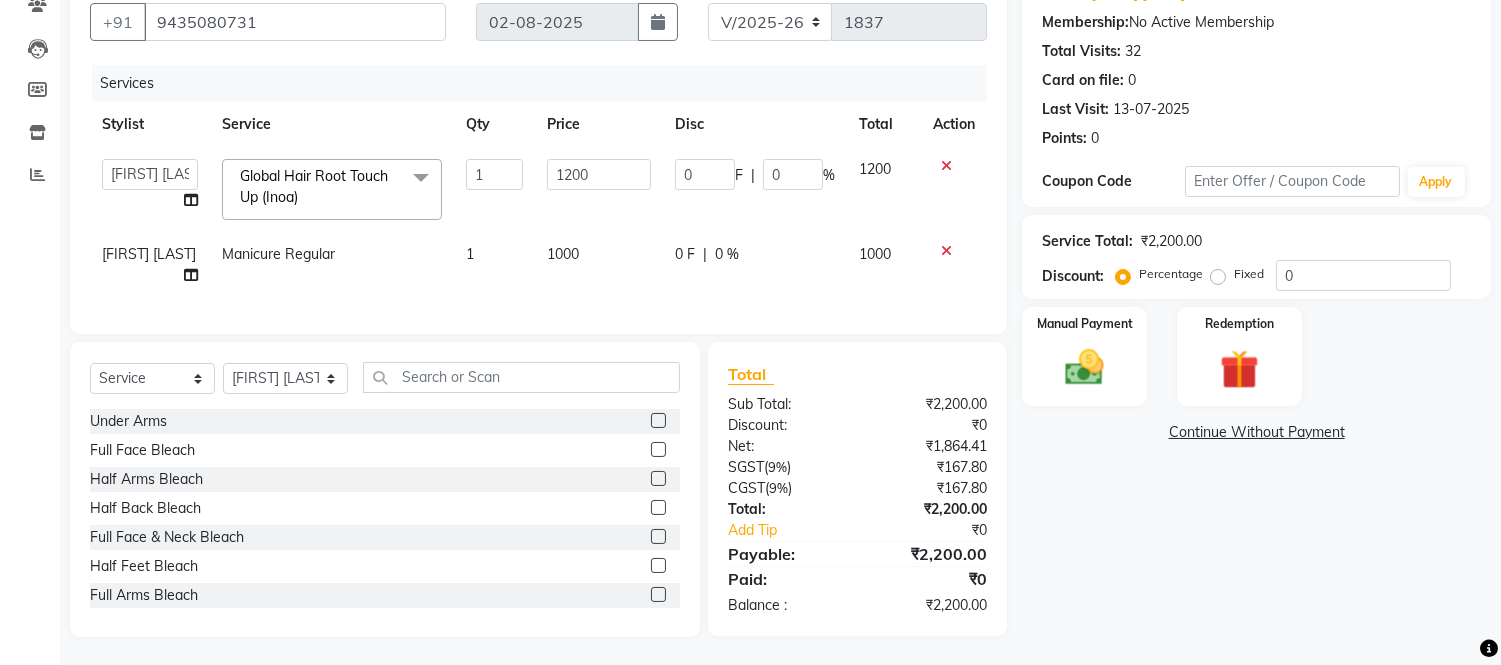 scroll, scrollTop: 201, scrollLeft: 0, axis: vertical 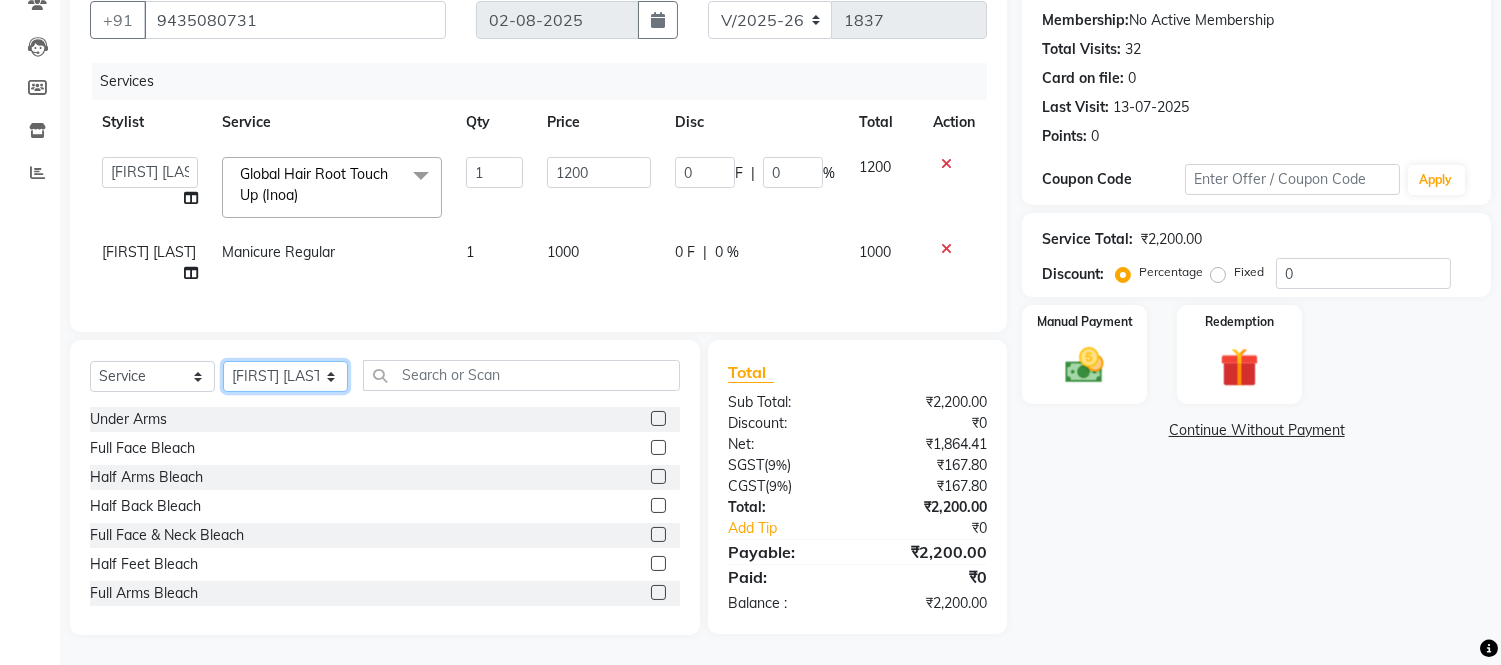 click on "Select Stylist Admin Anju Sonar Bir Basumtary Bishal Bharma Hemen Daimari Hombr Jogi Jenny Kayina Kriti Lokesh Verma Mithiser Bodo Monisha Goyari Neha Sonar Pahi Prabir Das Rashmi Basumtary Reshma Sultana Roselin Basumtary Sumitra Subba" 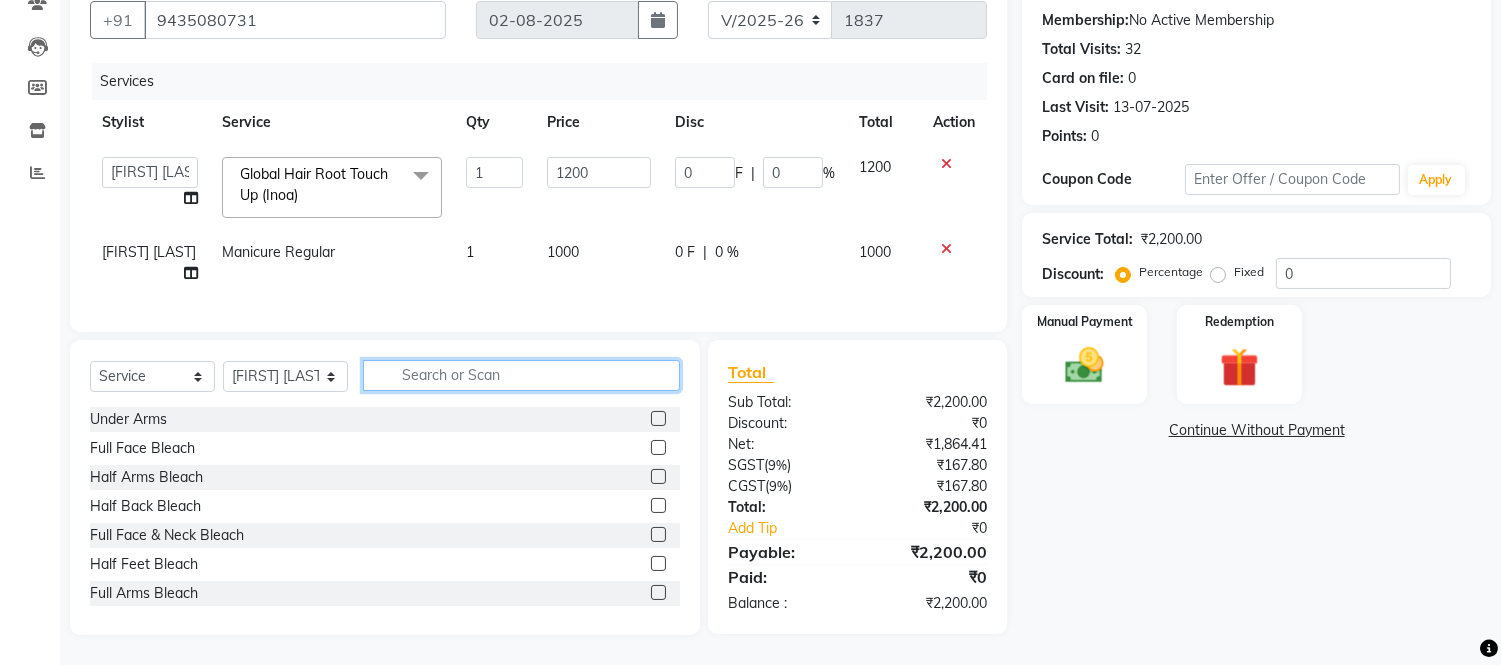 click 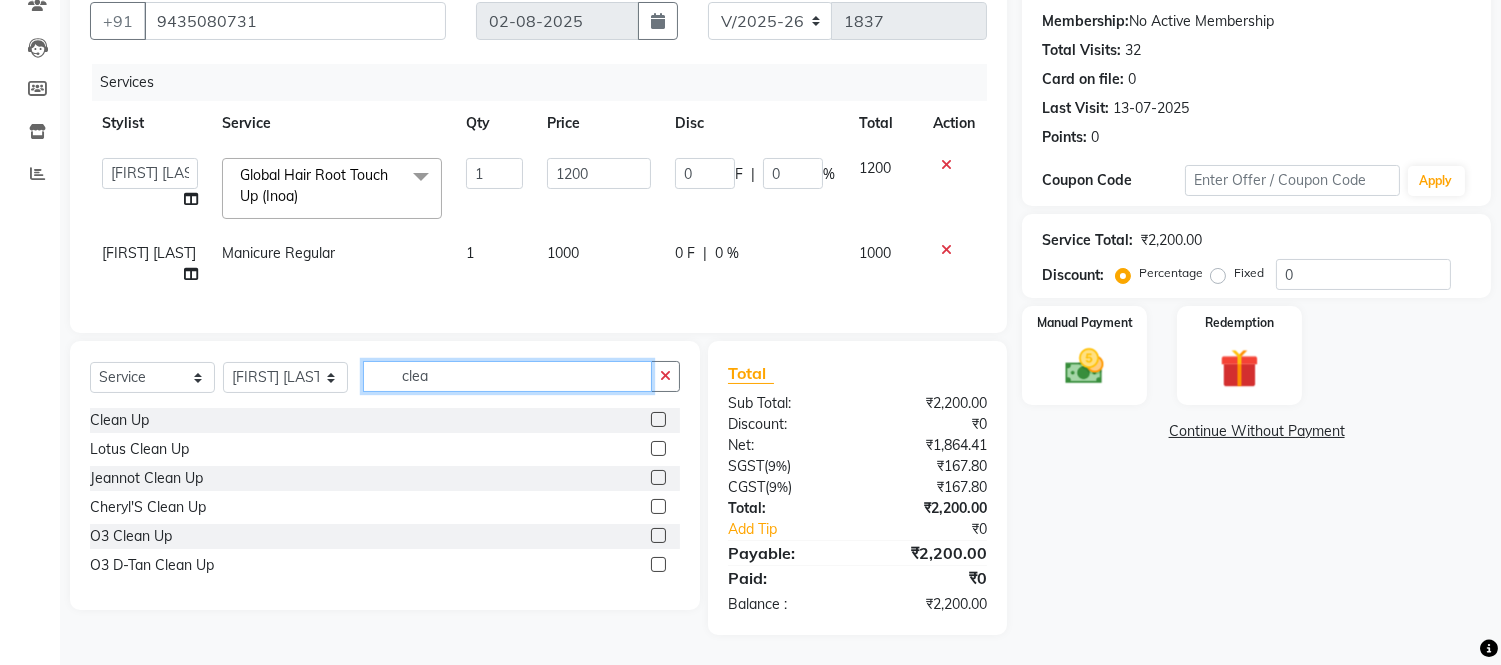 scroll, scrollTop: 200, scrollLeft: 0, axis: vertical 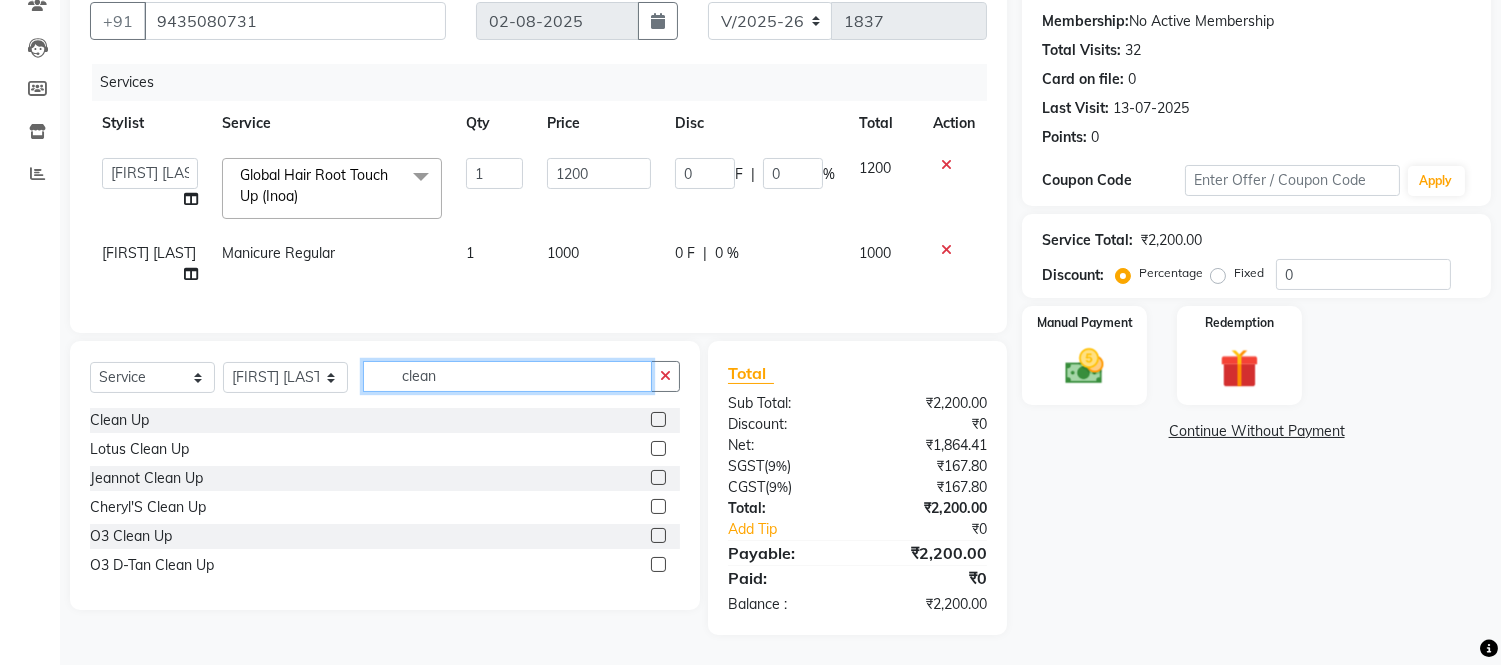 type on "clean" 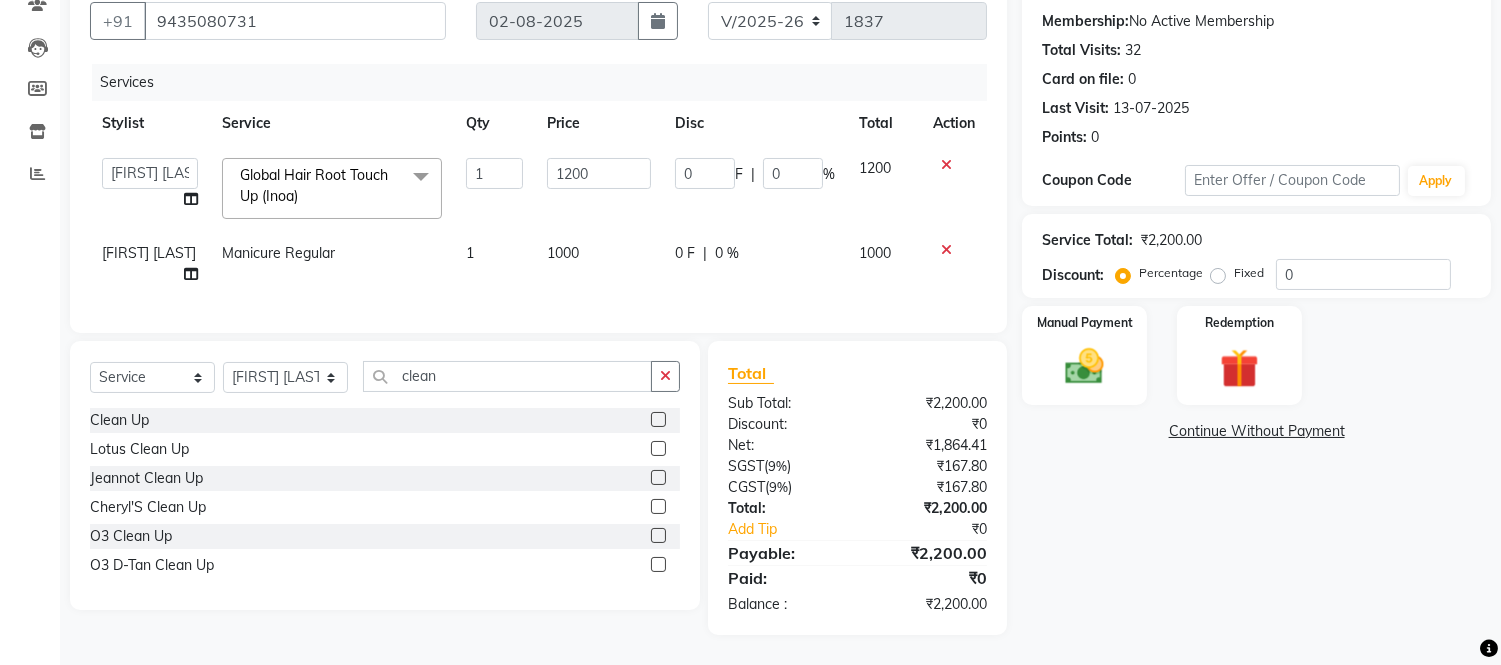 click 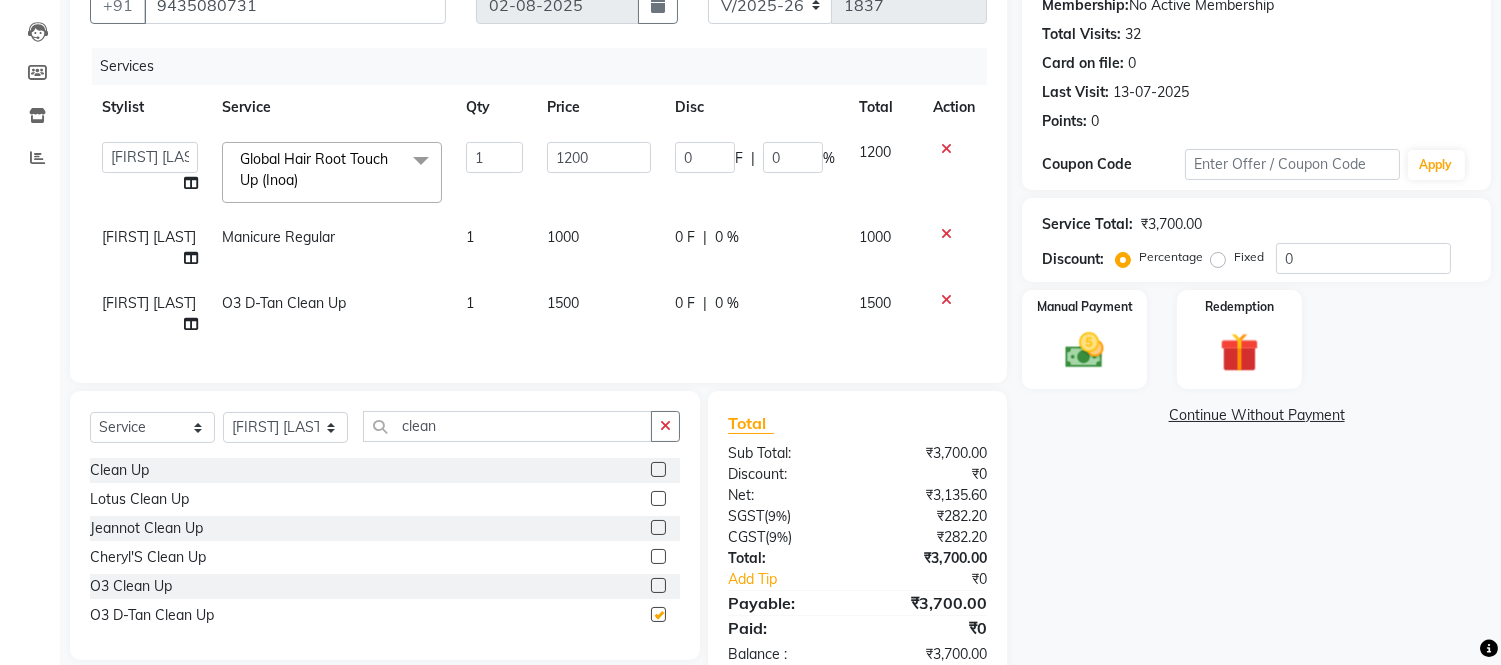 checkbox on "false" 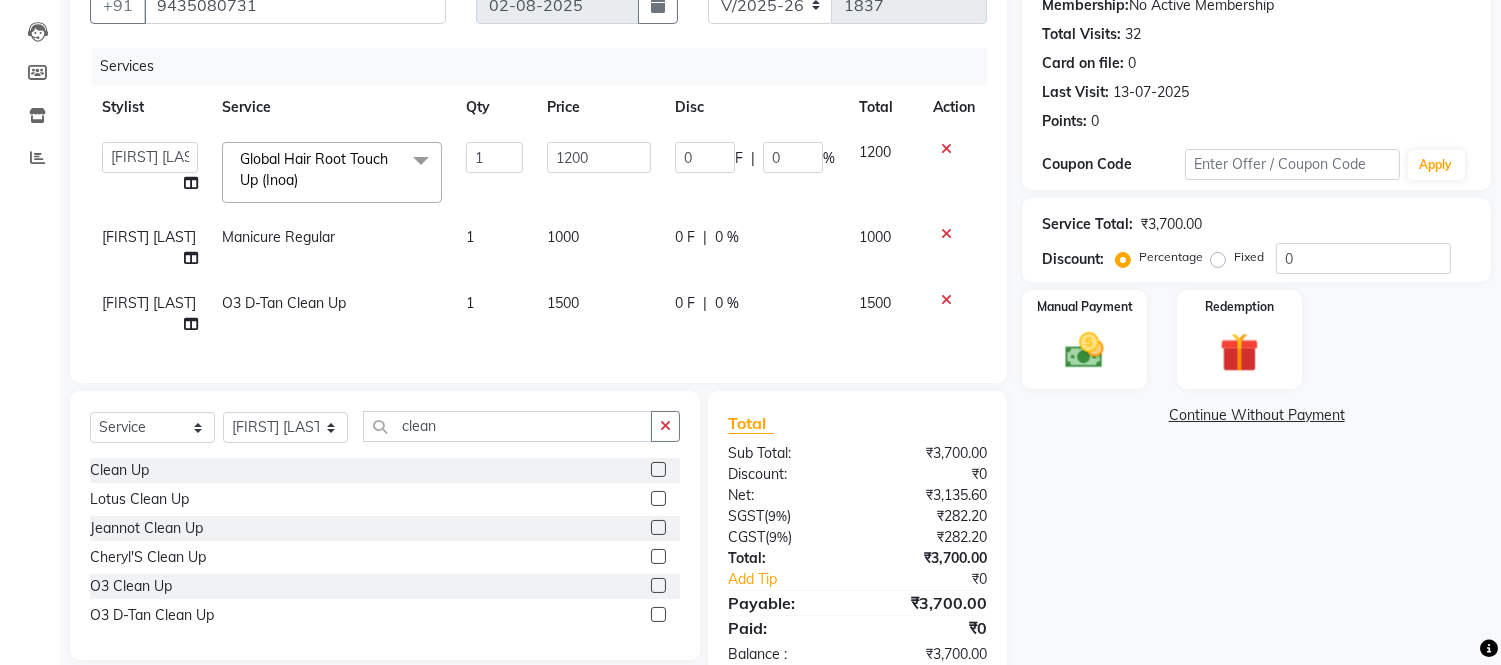 click on "1500" 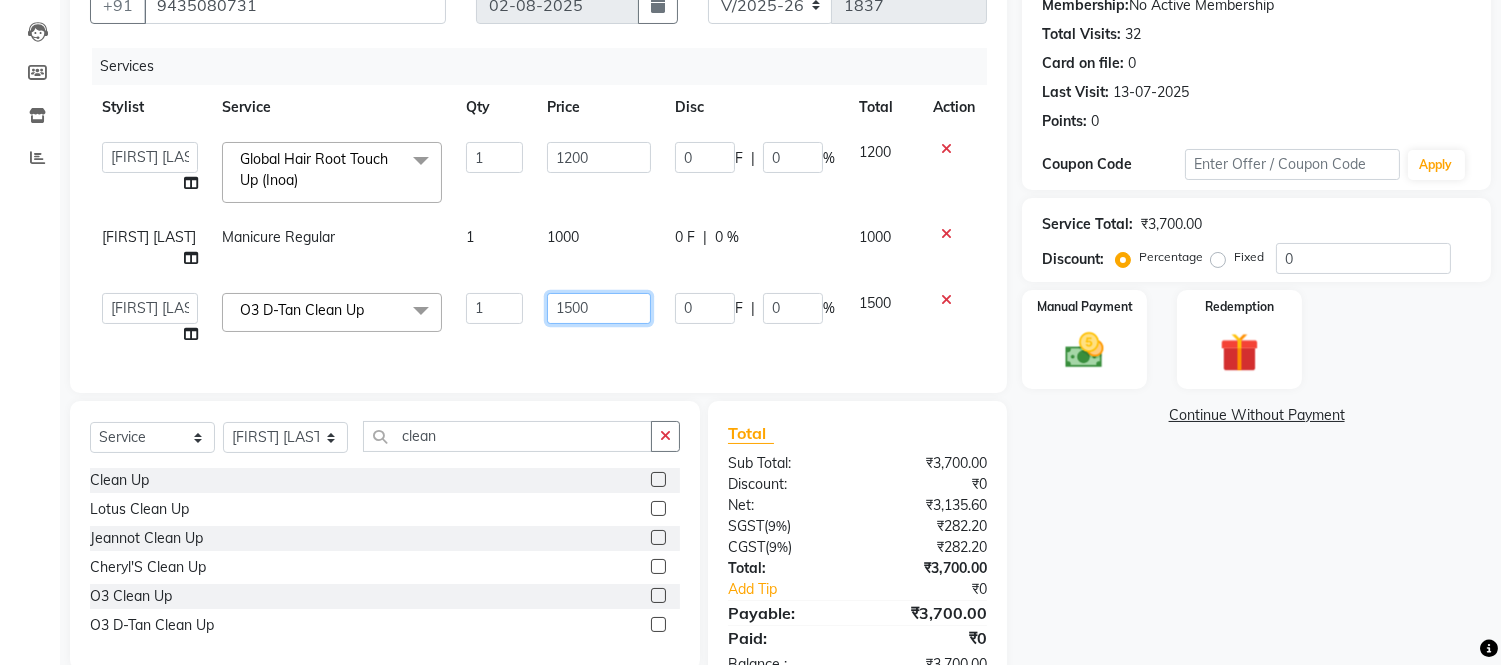 click on "1500" 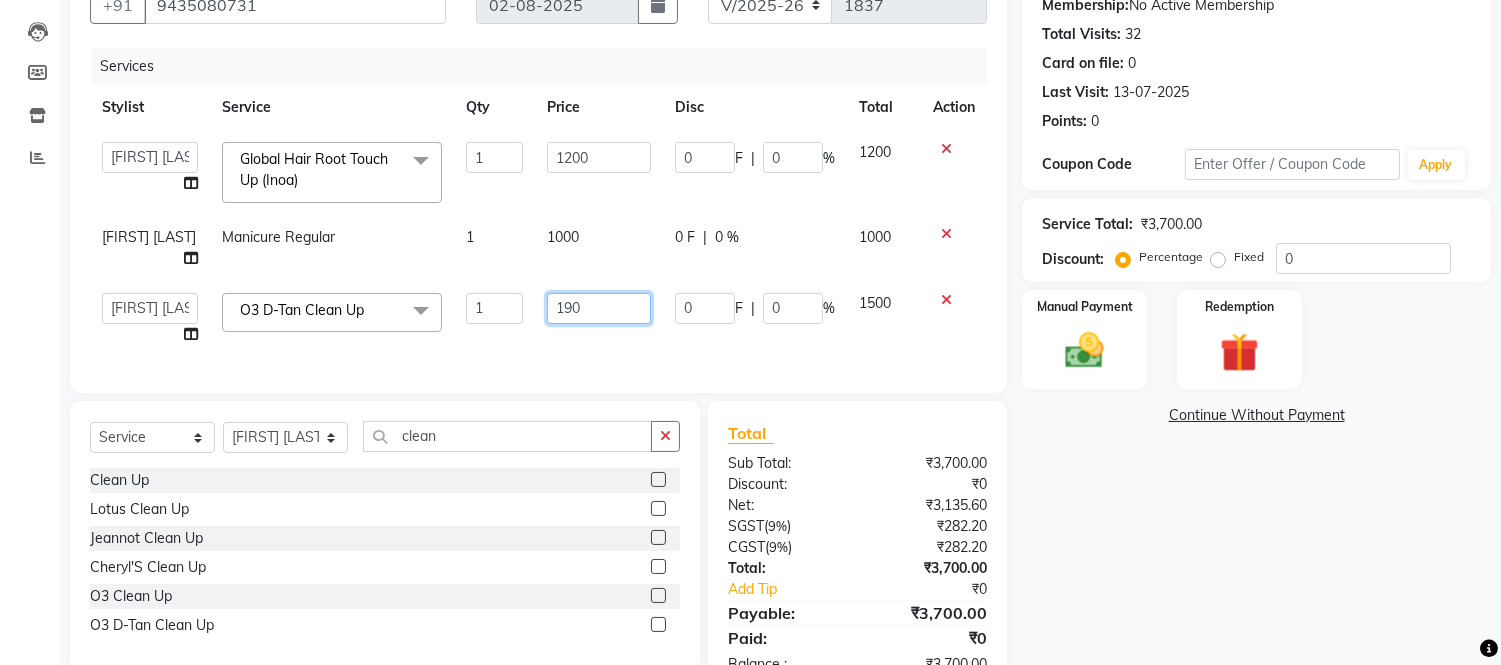 type on "1900" 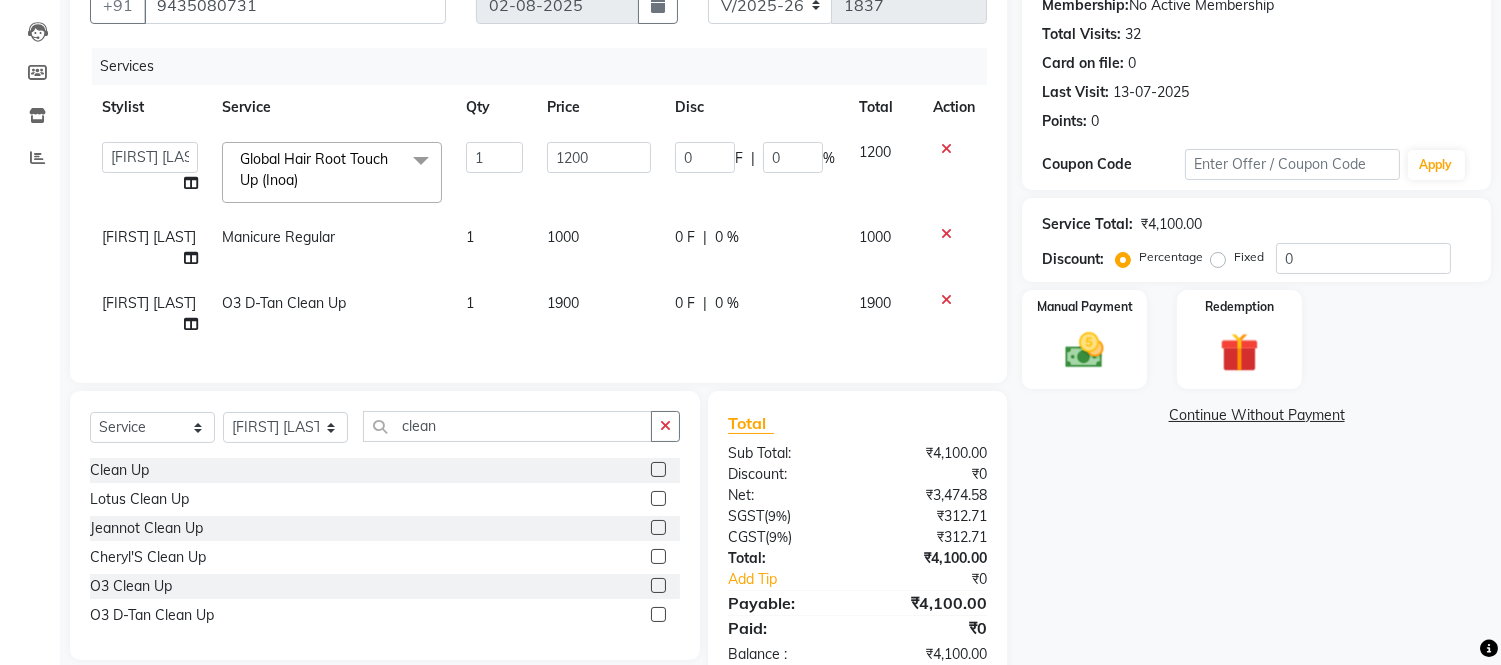 click on "1900" 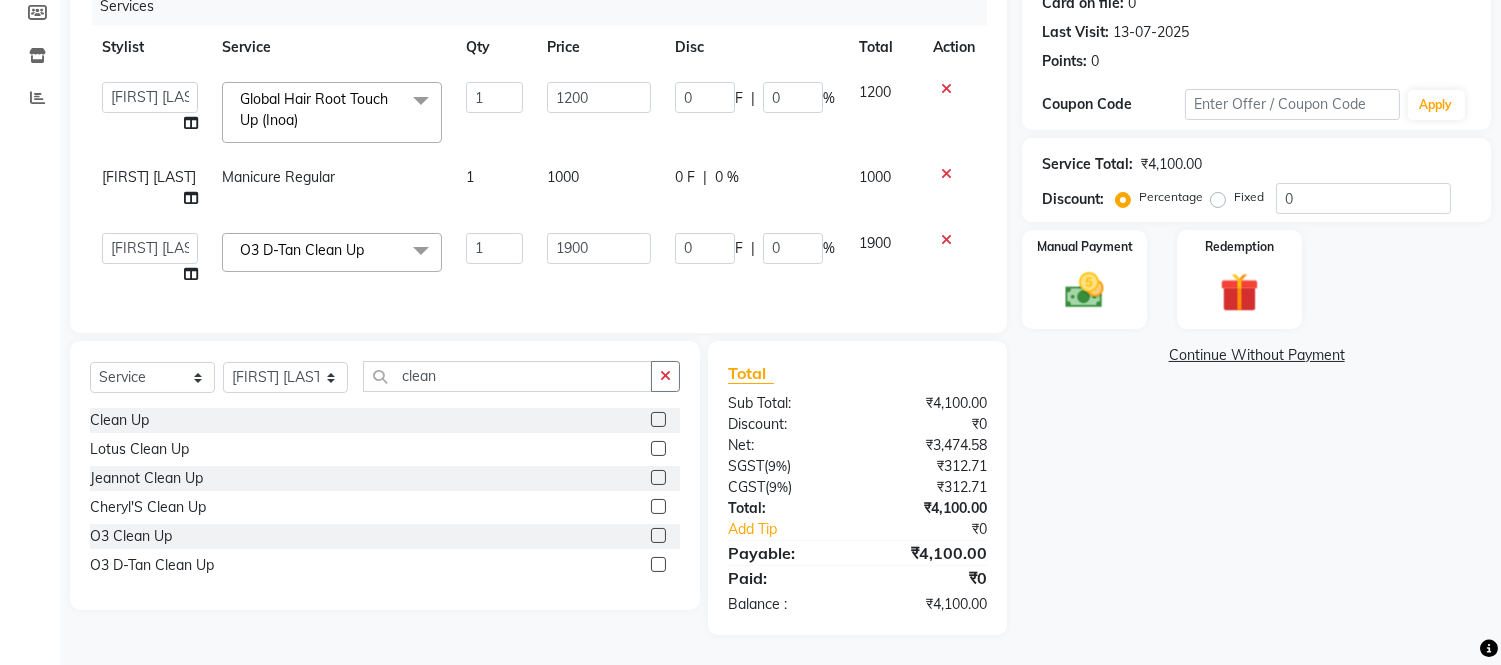 scroll, scrollTop: 276, scrollLeft: 0, axis: vertical 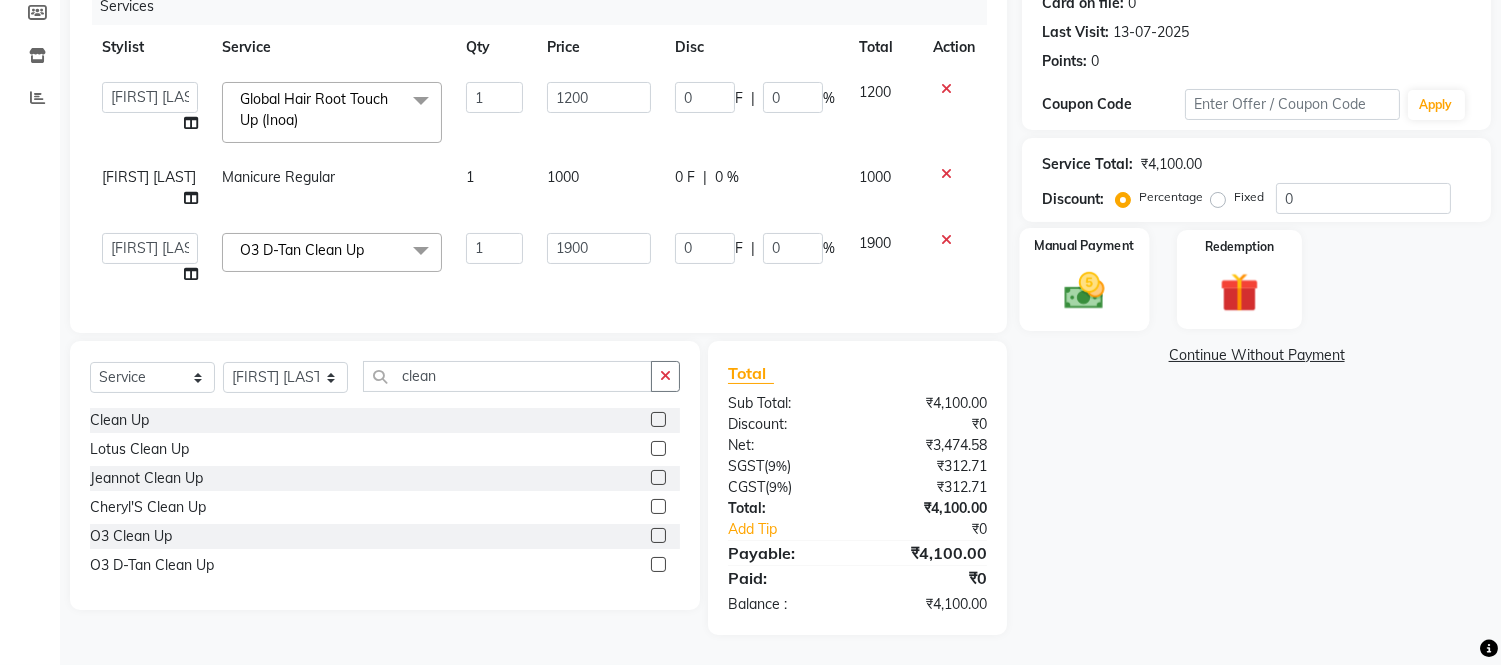 click 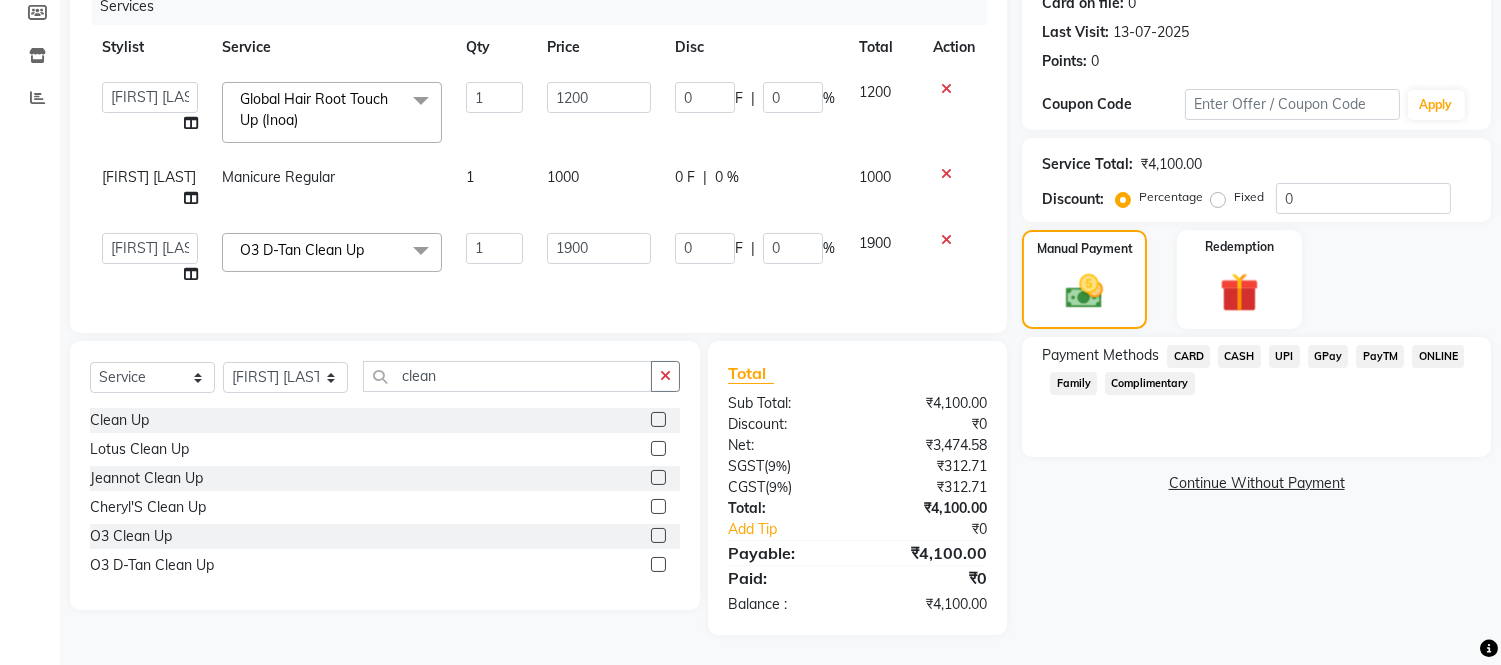 click on "UPI" 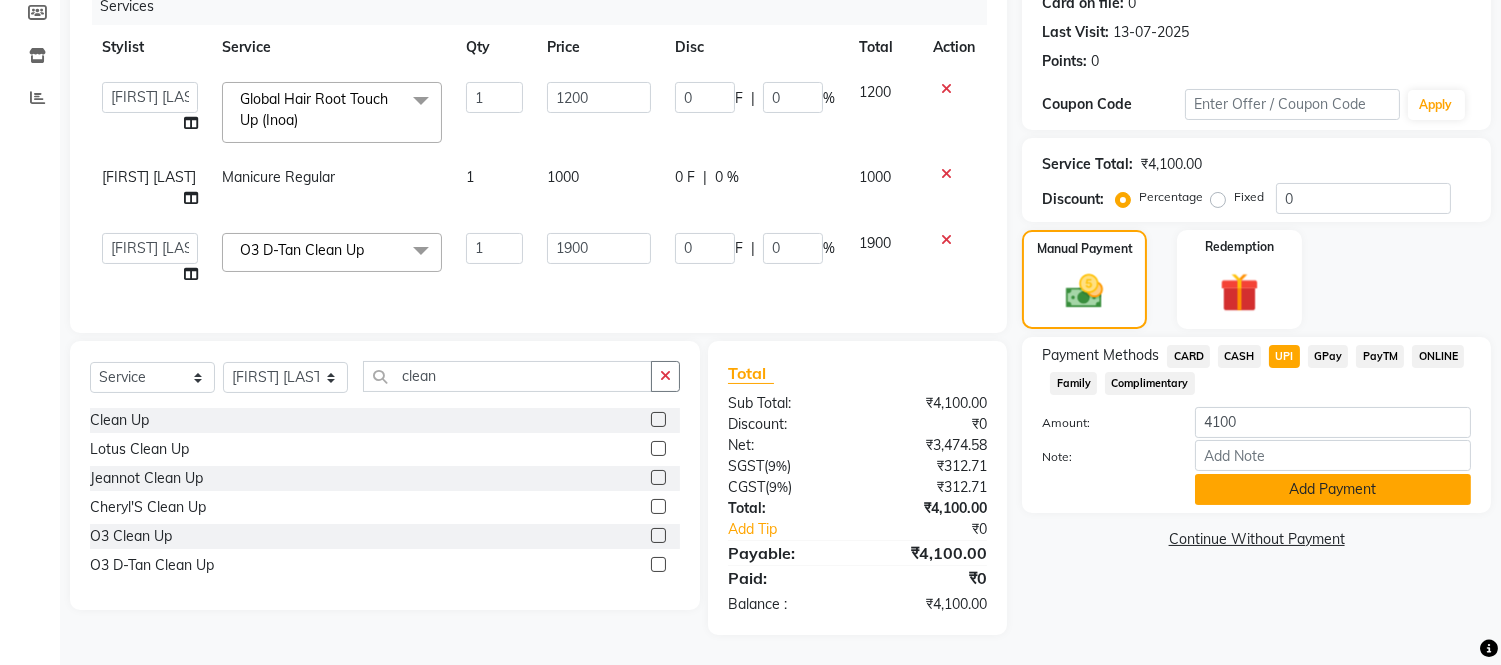 click on "Add Payment" 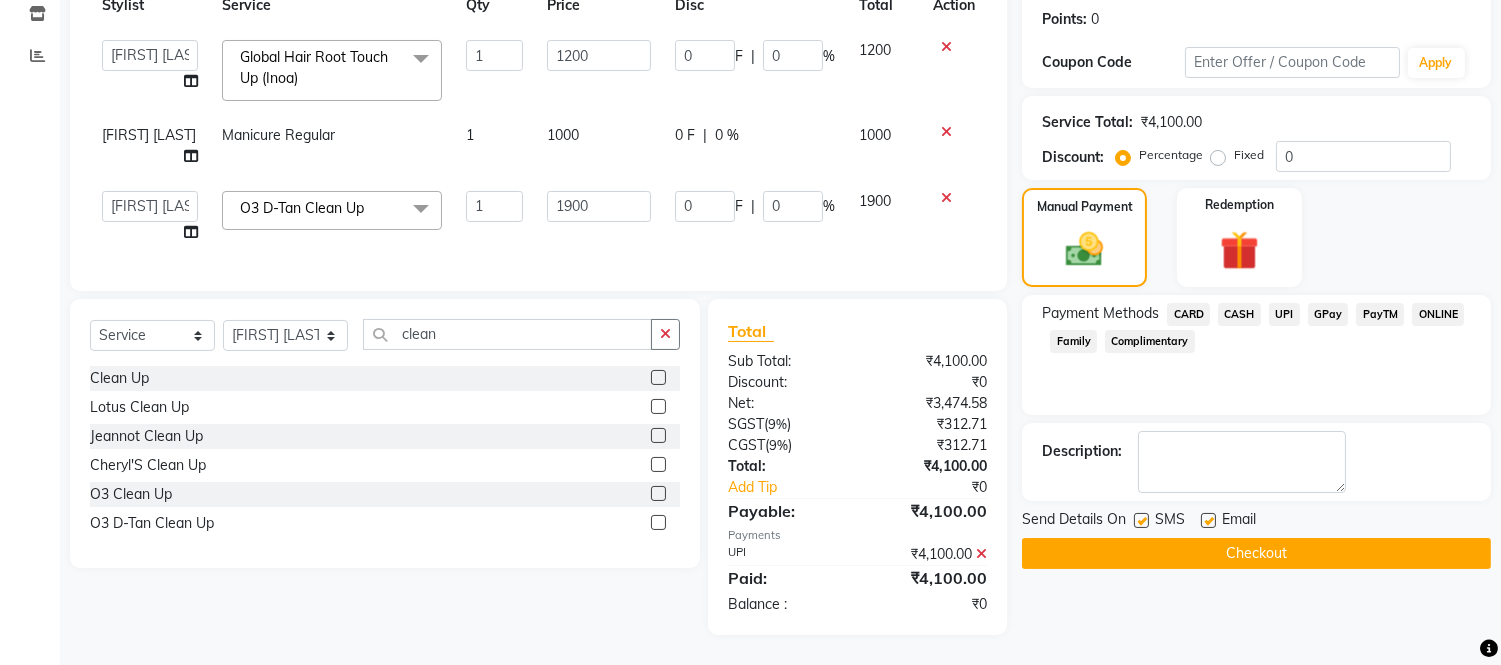 scroll, scrollTop: 317, scrollLeft: 0, axis: vertical 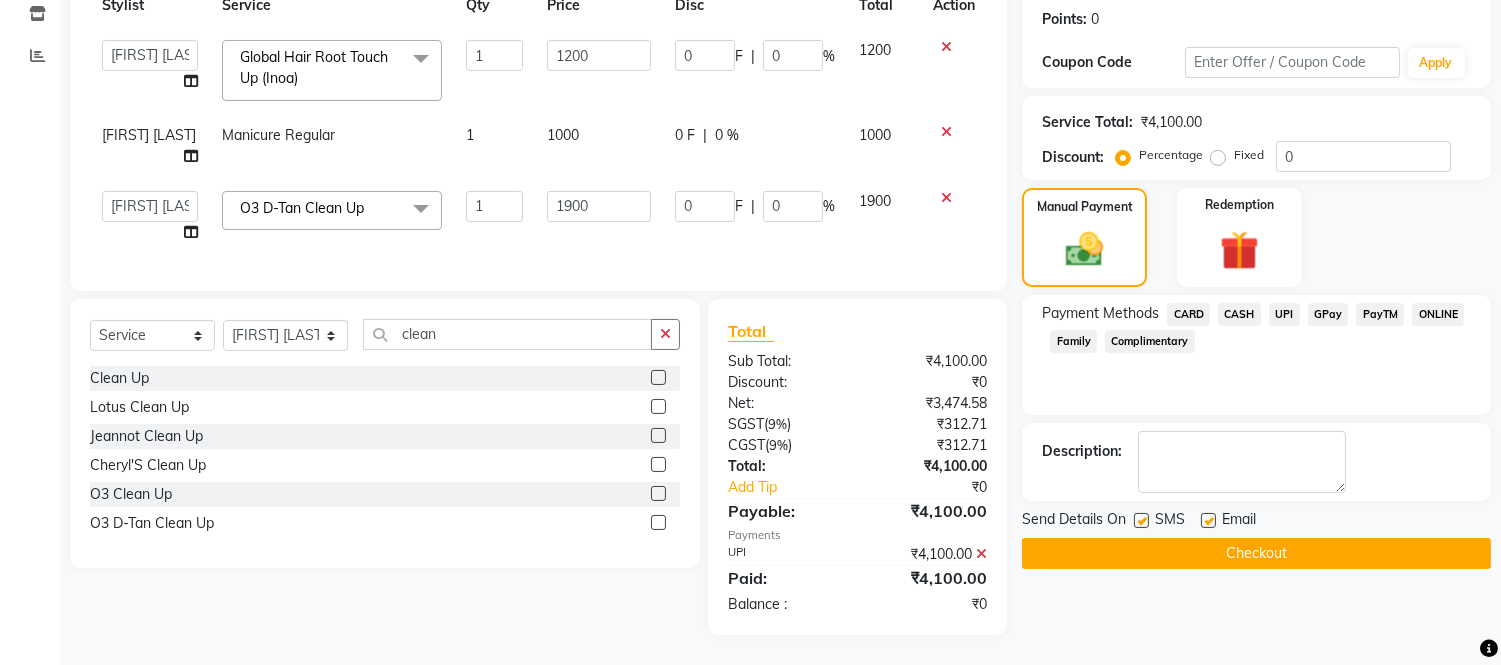 click on "Checkout" 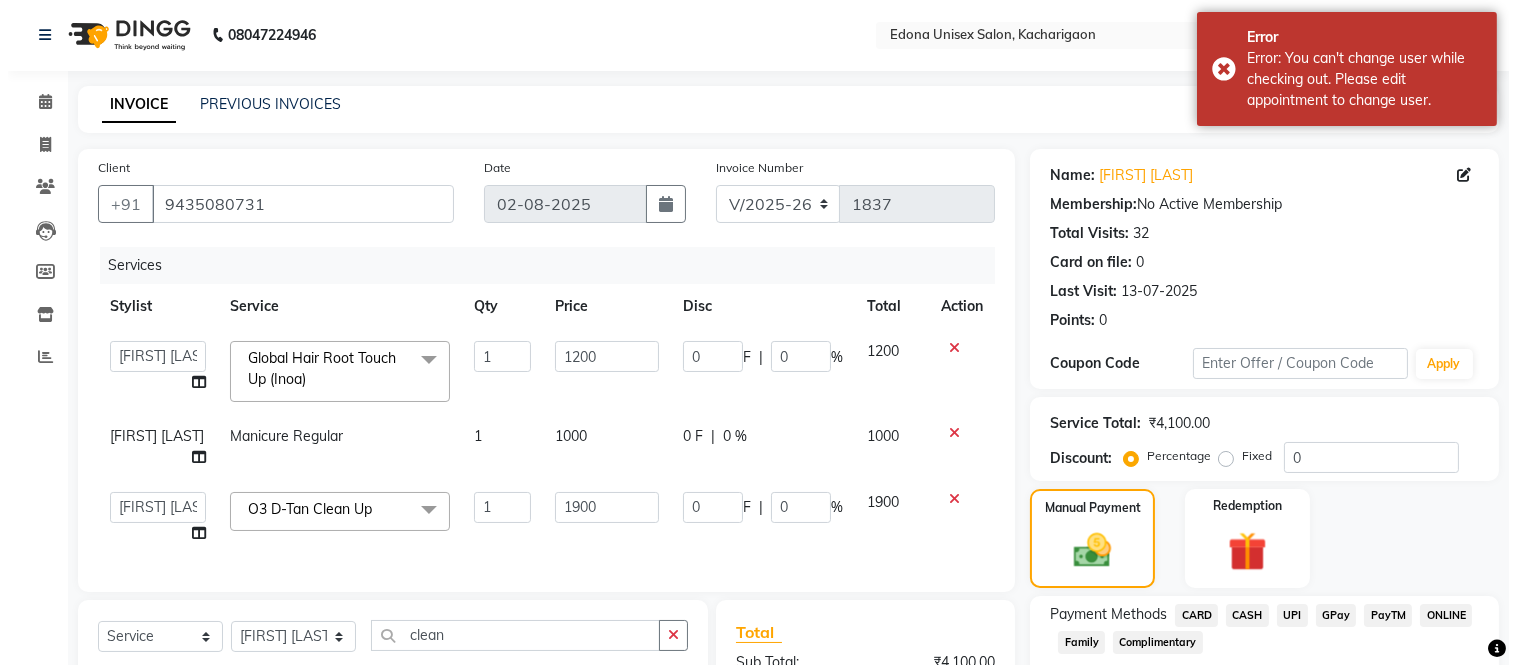 scroll, scrollTop: 0, scrollLeft: 0, axis: both 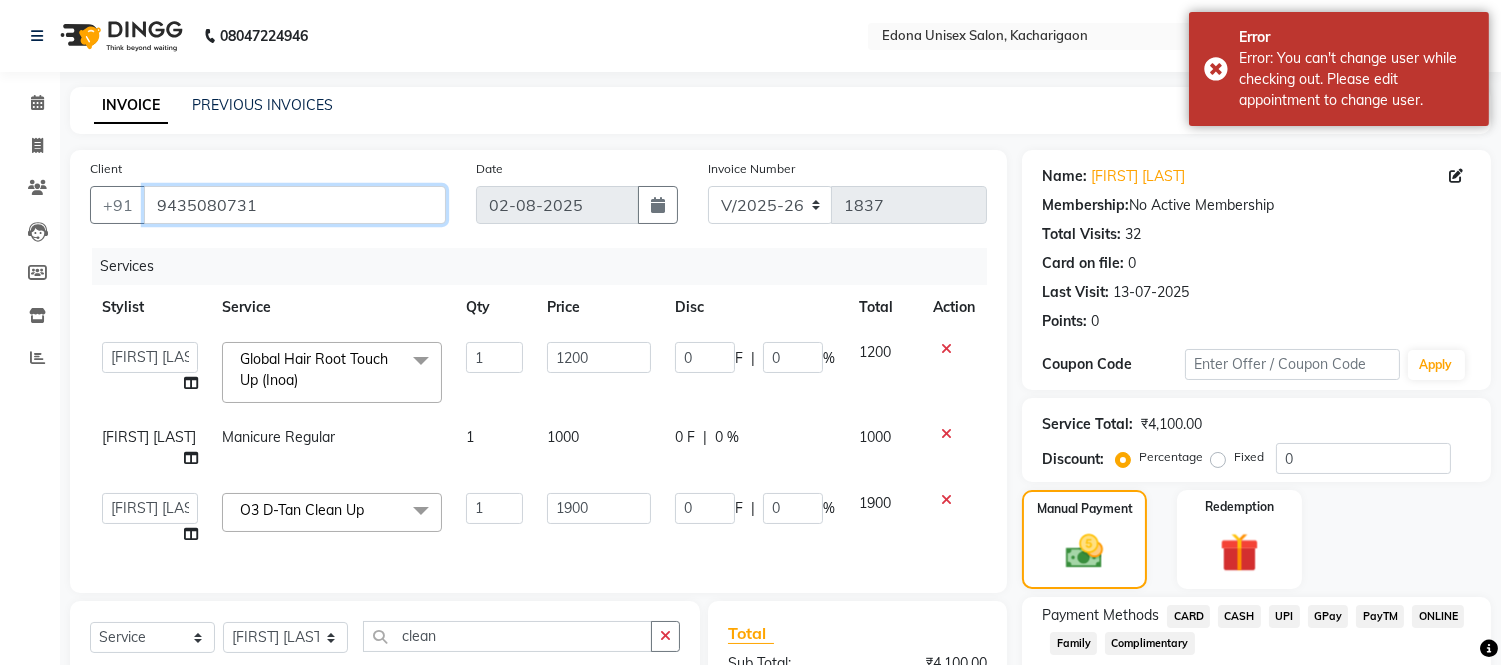 drag, startPoint x: 148, startPoint y: 193, endPoint x: 255, endPoint y: 185, distance: 107.298645 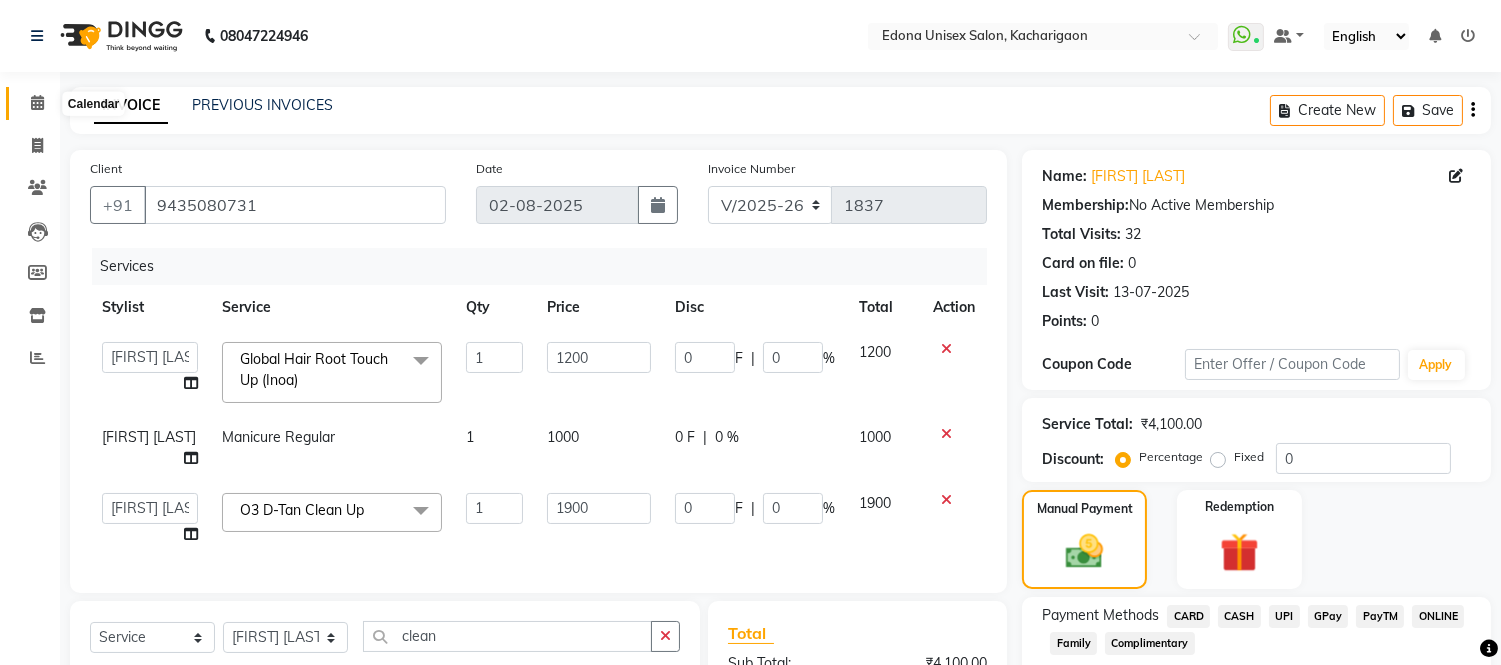click 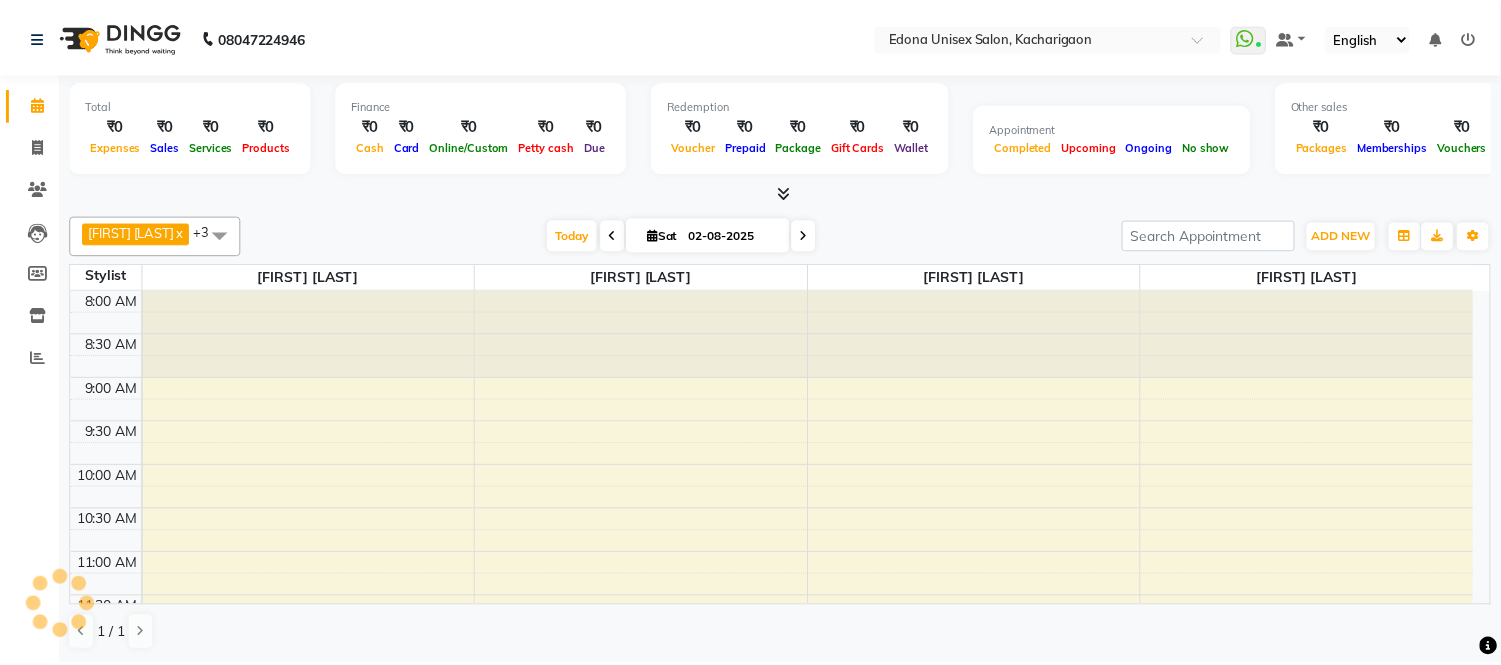 scroll, scrollTop: 0, scrollLeft: 0, axis: both 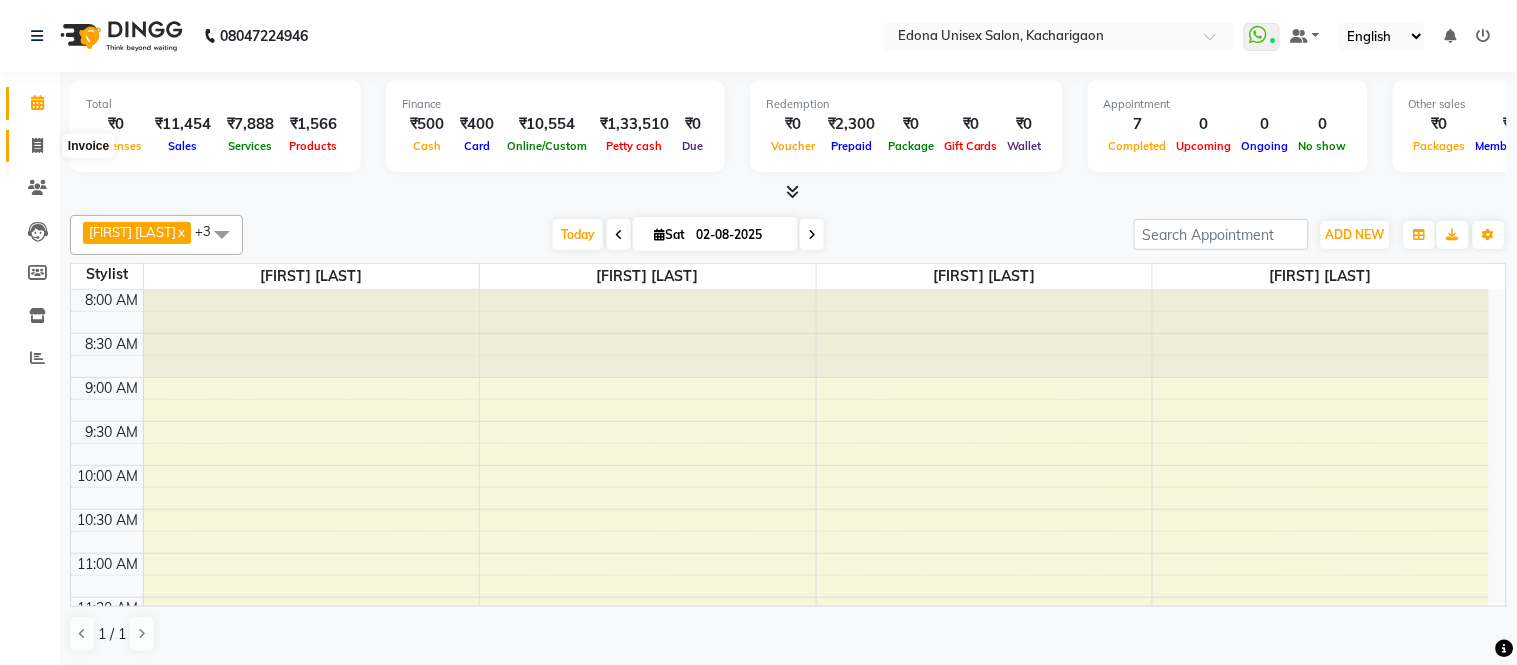 click 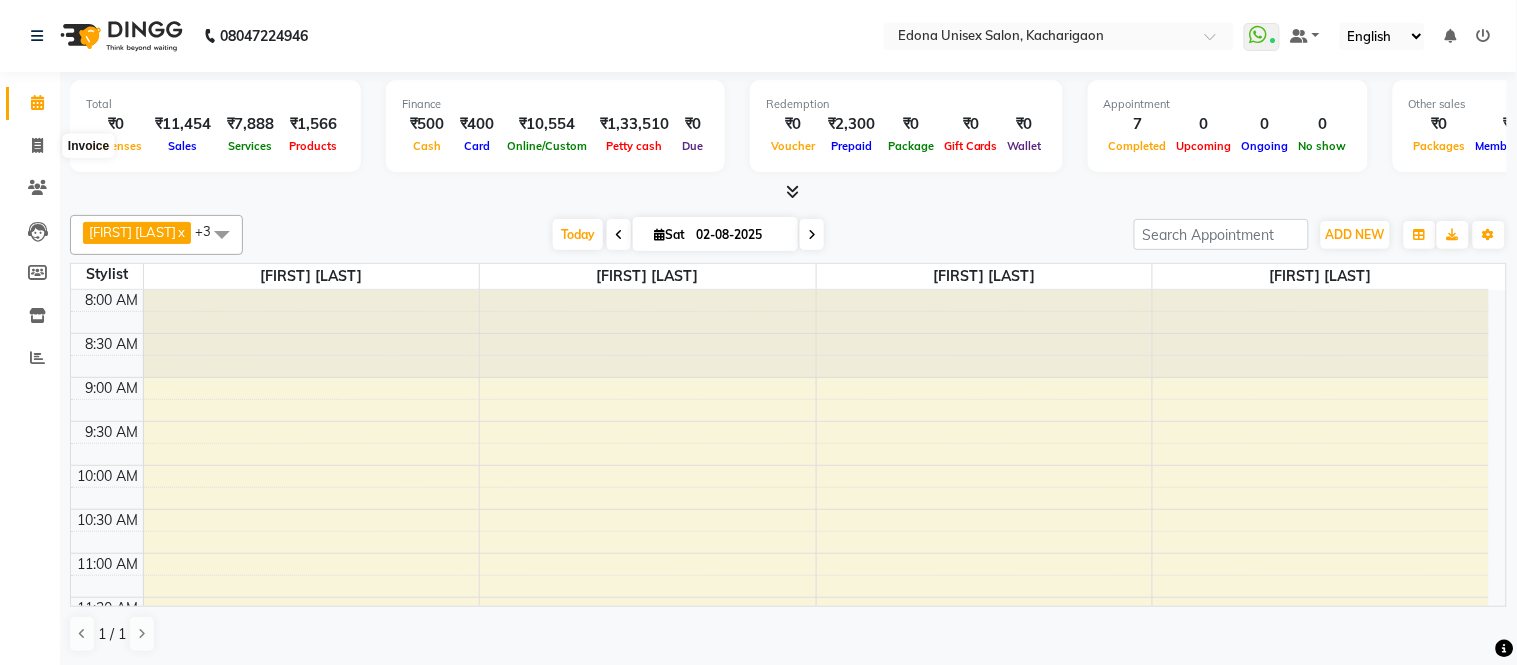 select on "service" 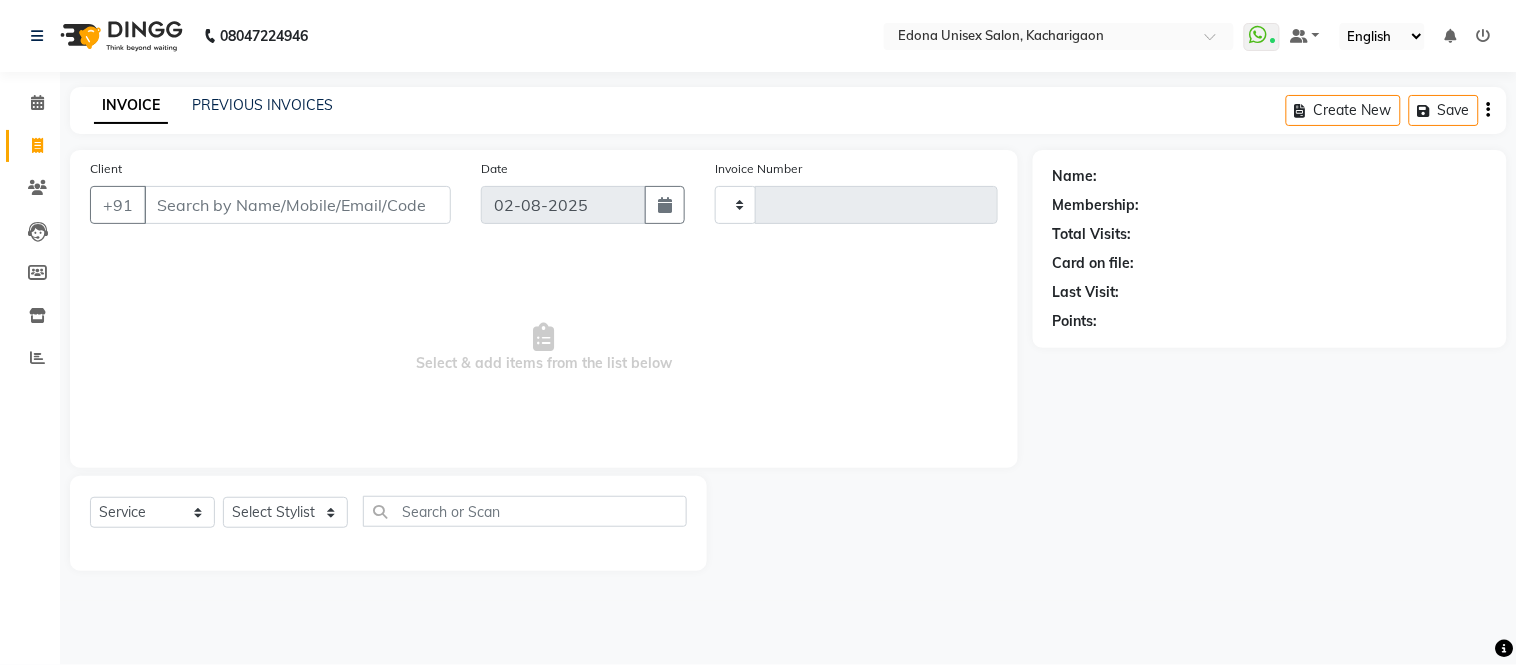 type on "1837" 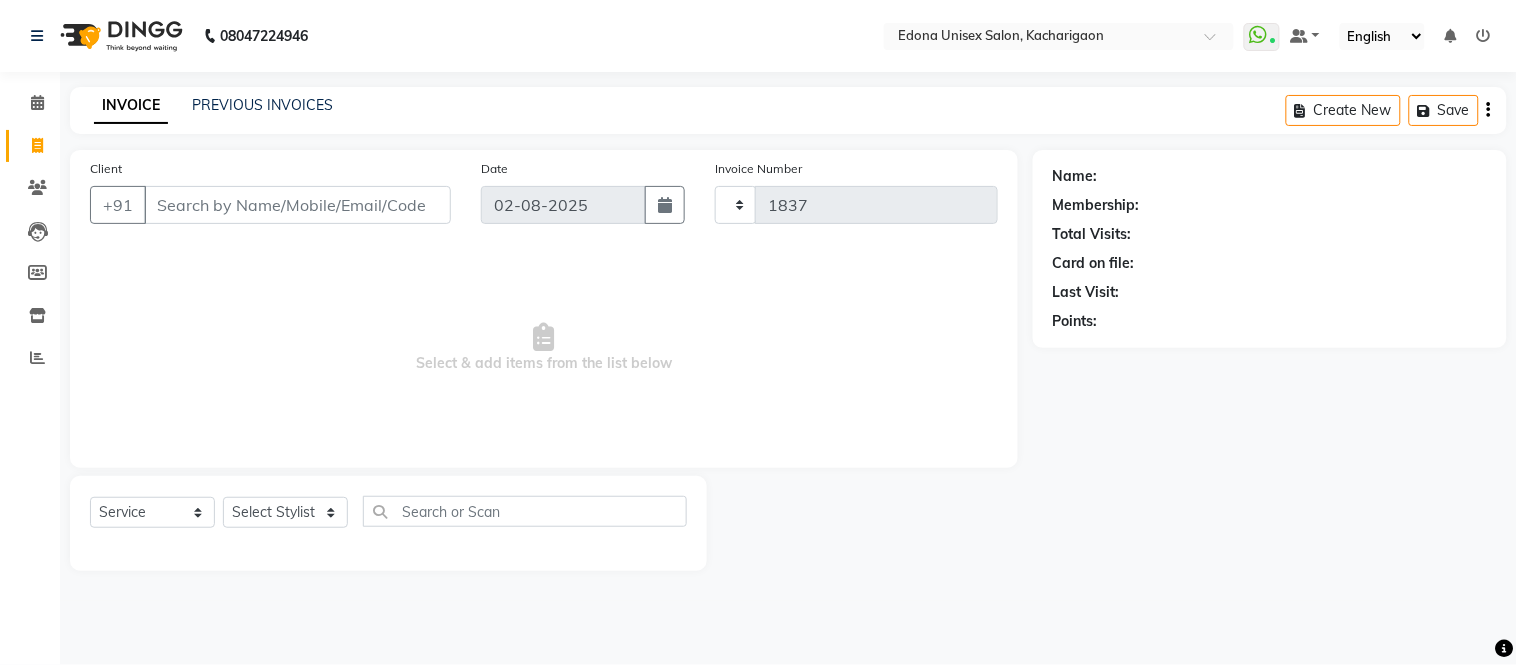 select on "5389" 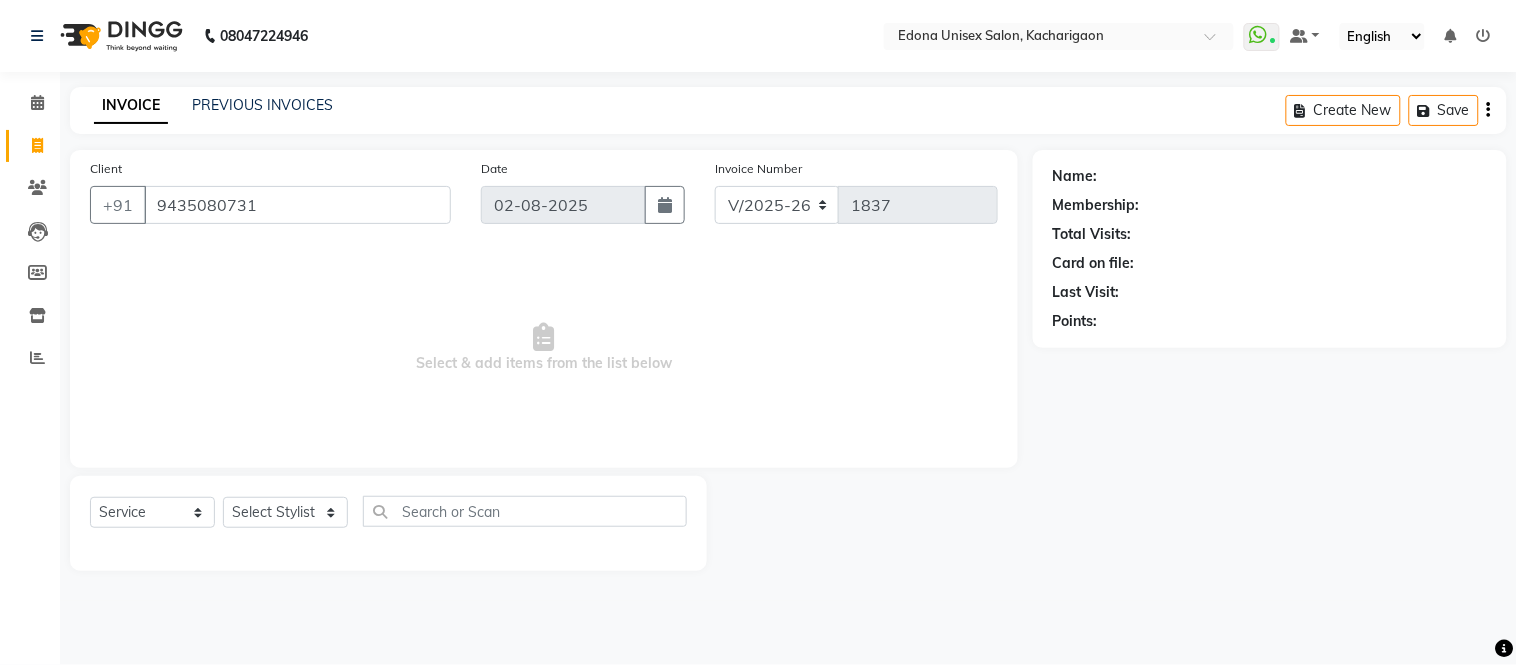 type on "9435080731" 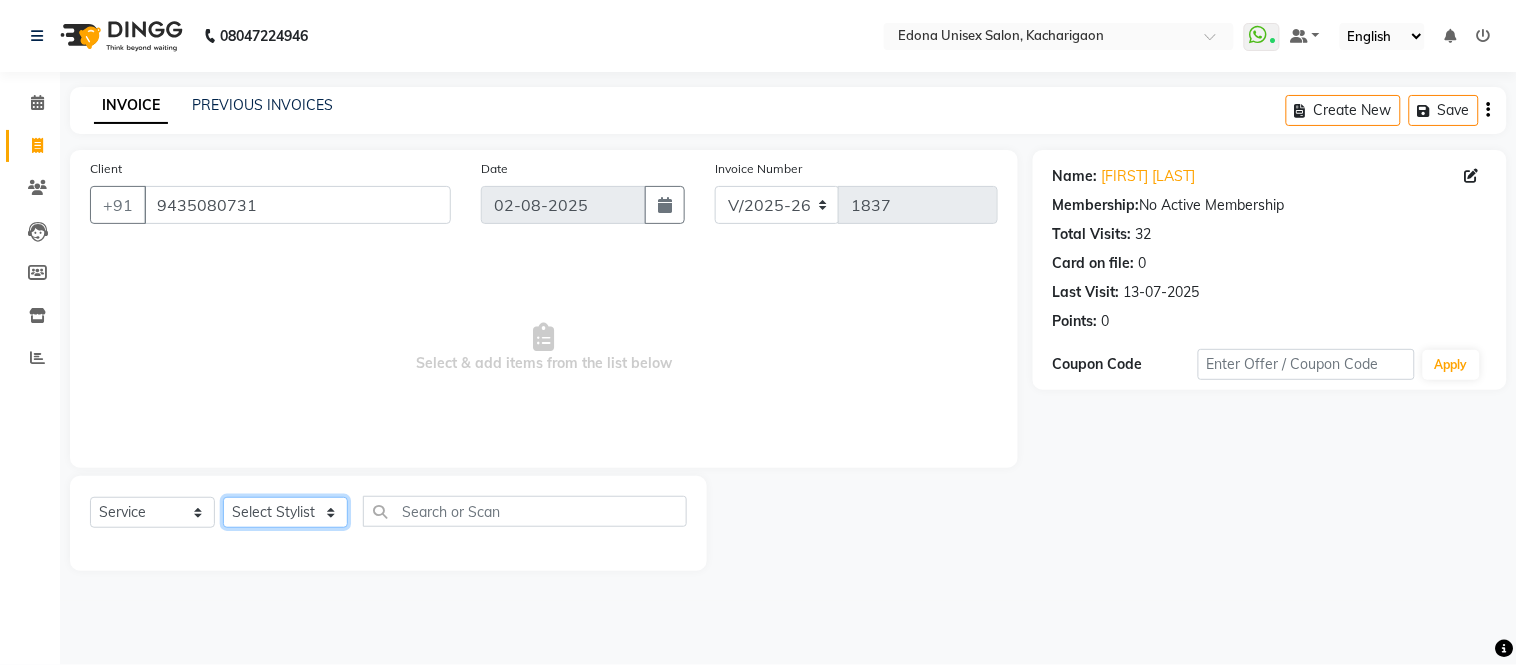 click on "Select Stylist Admin Anju Sonar Bir Basumtary Bishal Bharma Hemen Daimari Hombr Jogi Jenny Kayina Kriti Lokesh Verma Mithiser Bodo Monisha Goyari Neha Sonar Pahi Prabir Das Rashmi Basumtary Reshma Sultana Roselin Basumtary Sumitra Subba" 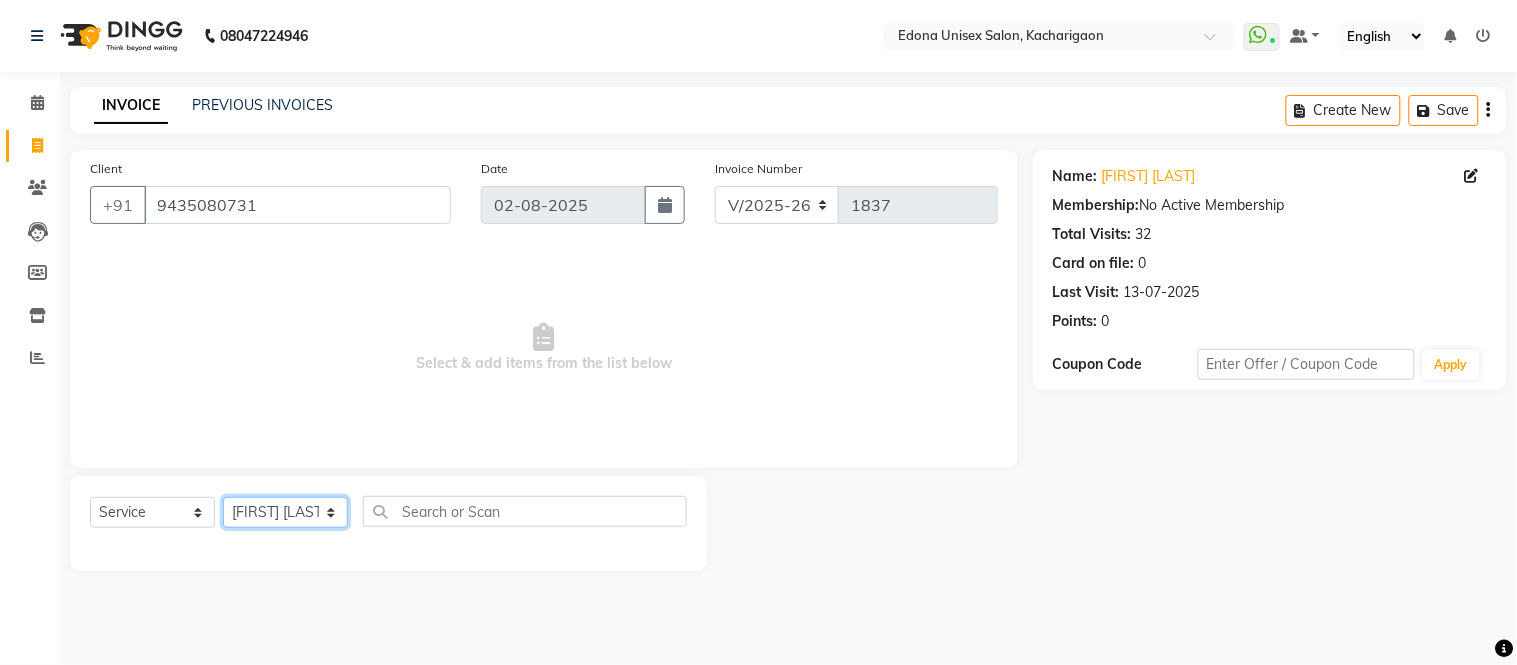 click on "Select Stylist Admin Anju Sonar Bir Basumtary Bishal Bharma Hemen Daimari Hombr Jogi Jenny Kayina Kriti Lokesh Verma Mithiser Bodo Monisha Goyari Neha Sonar Pahi Prabir Das Rashmi Basumtary Reshma Sultana Roselin Basumtary Sumitra Subba" 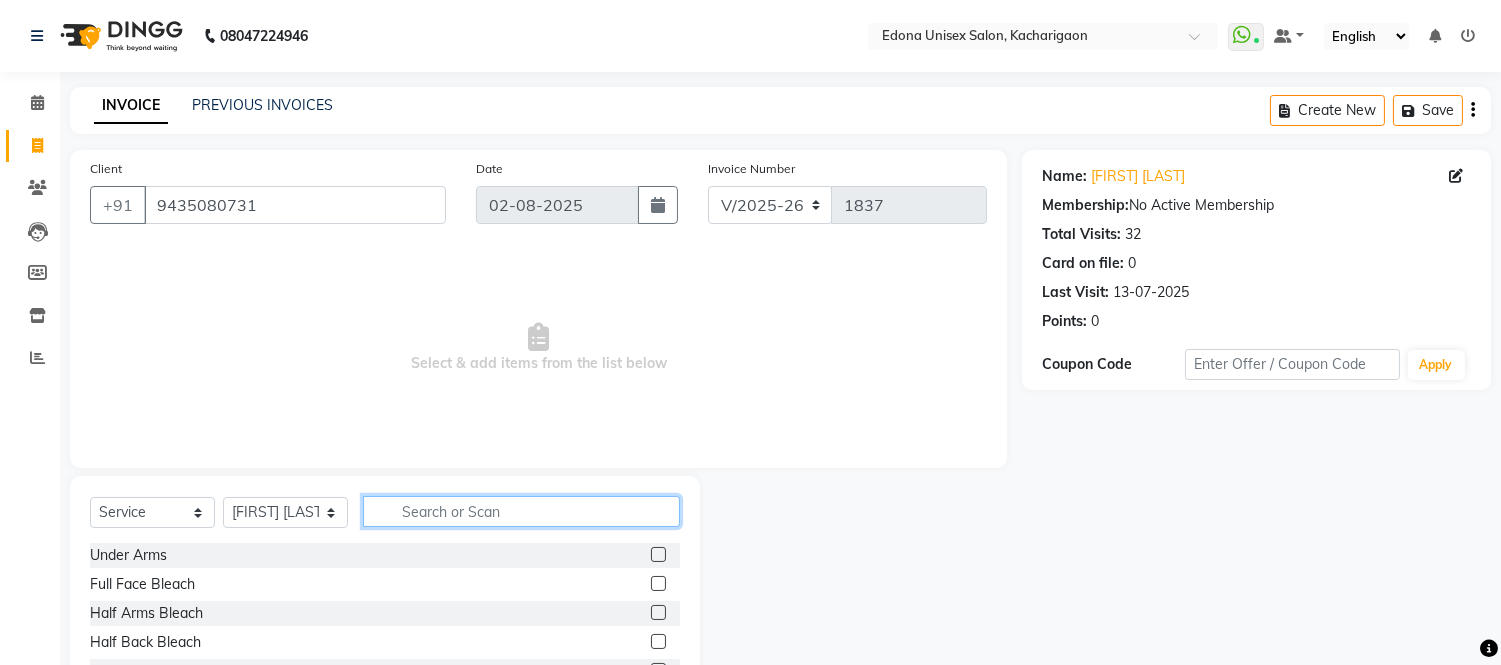 click 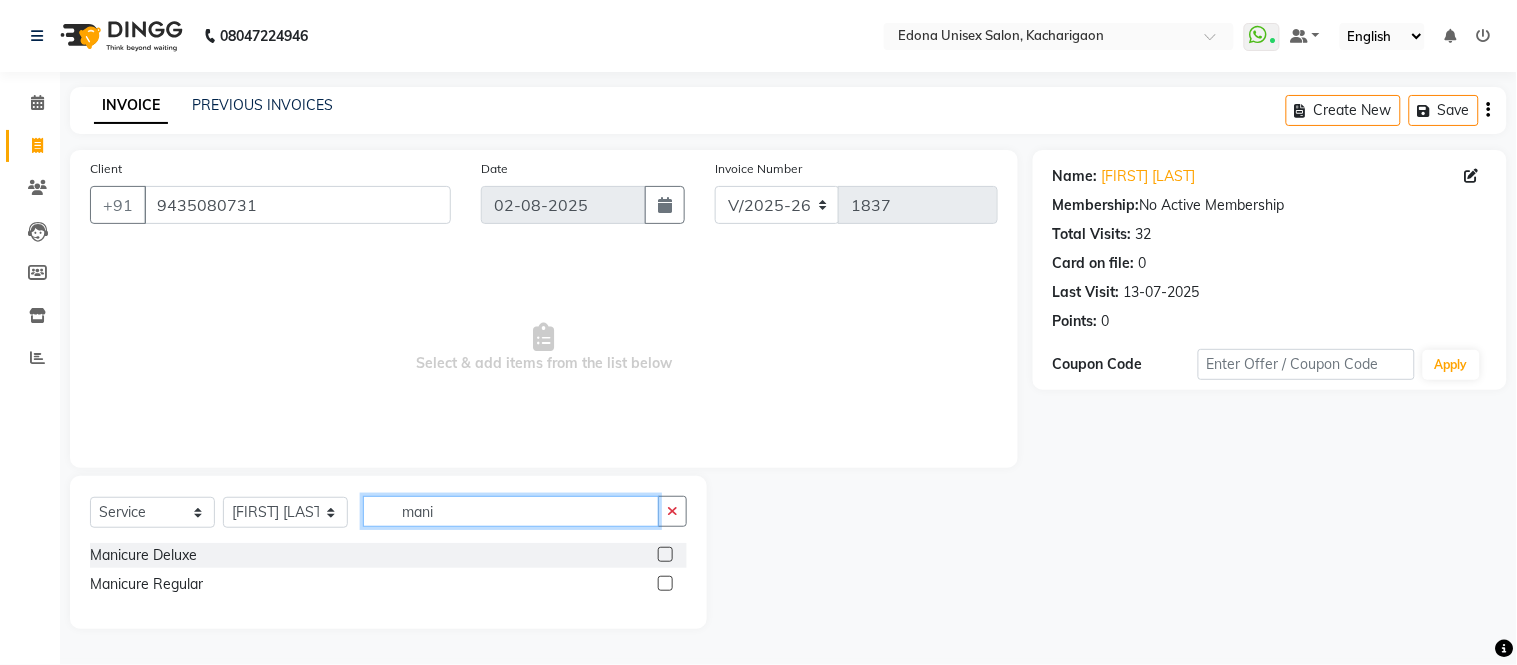 type on "mani" 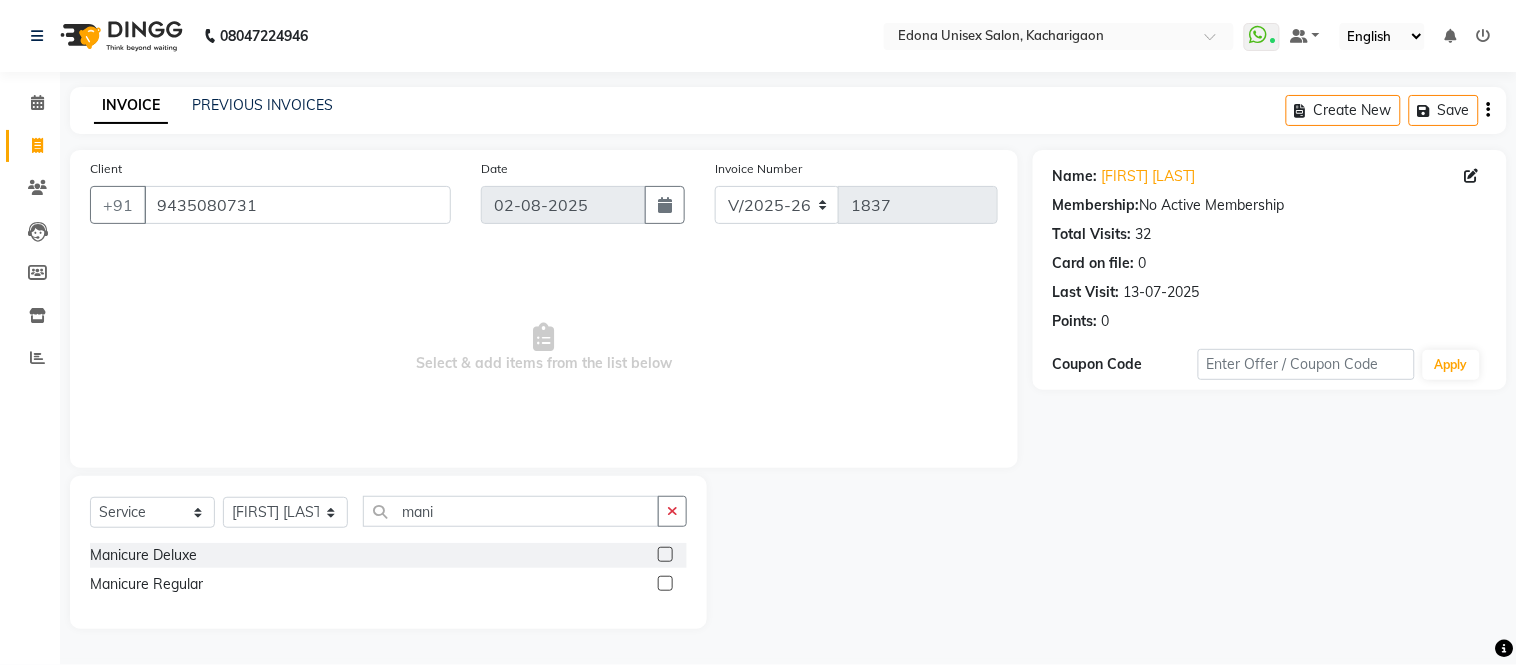 click 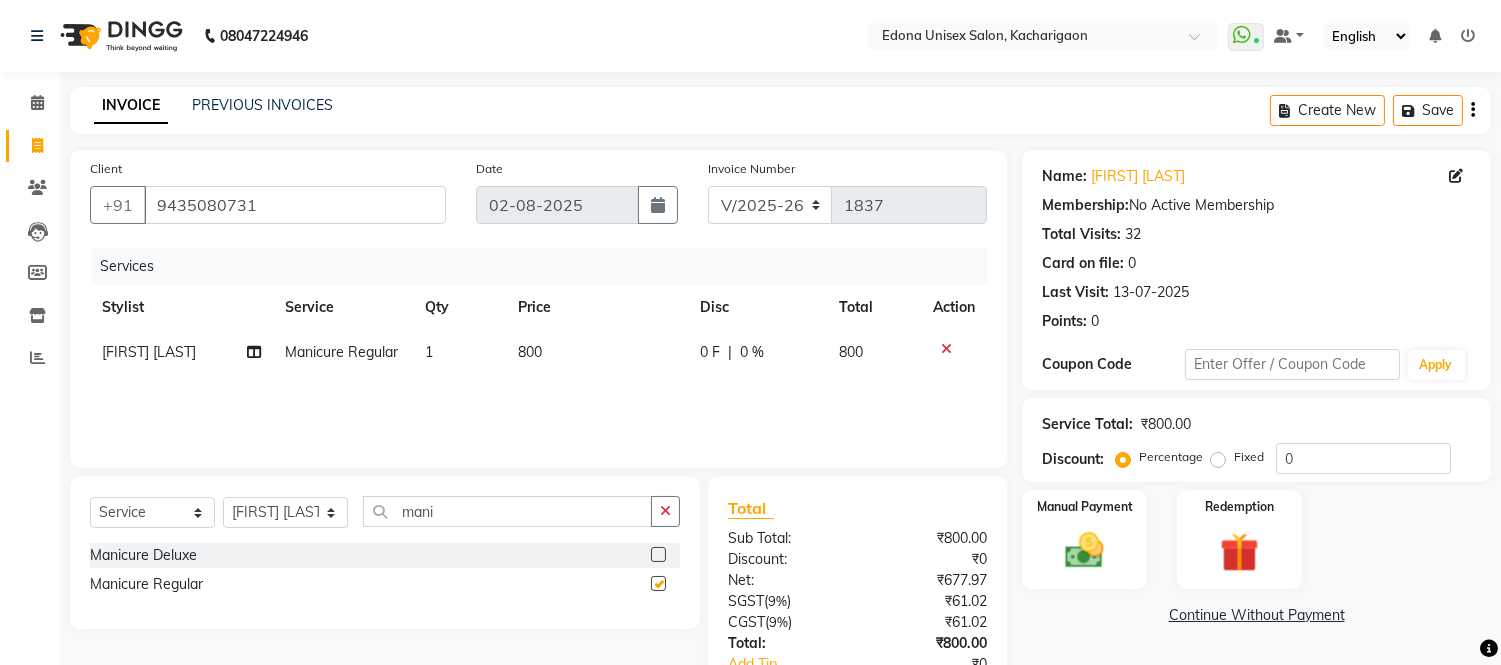 checkbox on "false" 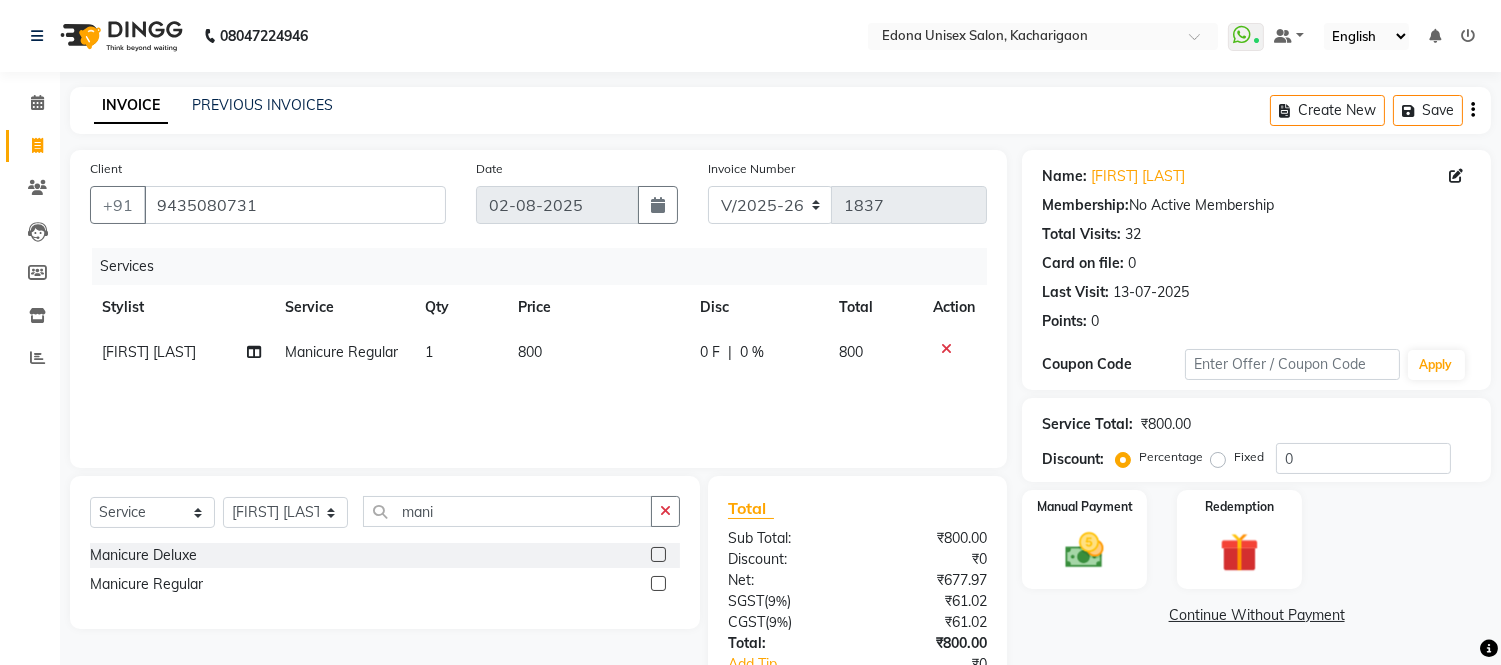 click on "800" 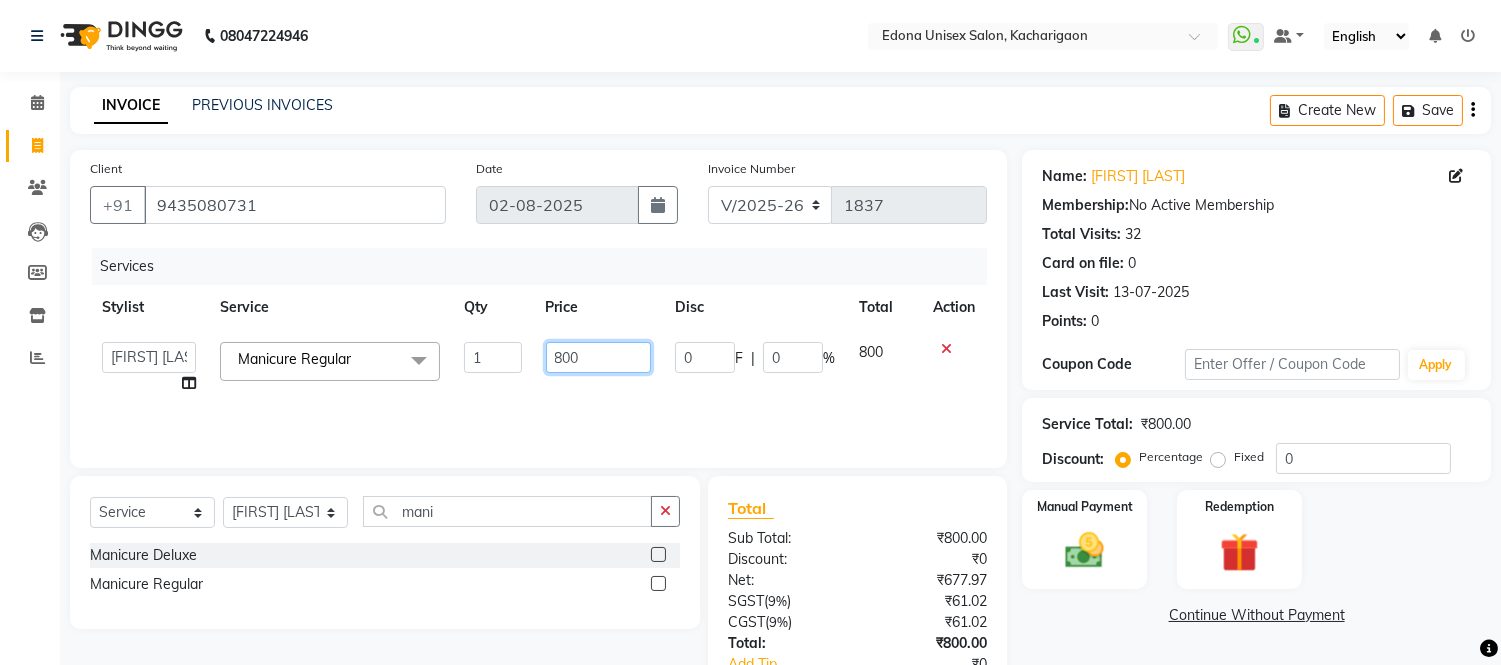 click on "800" 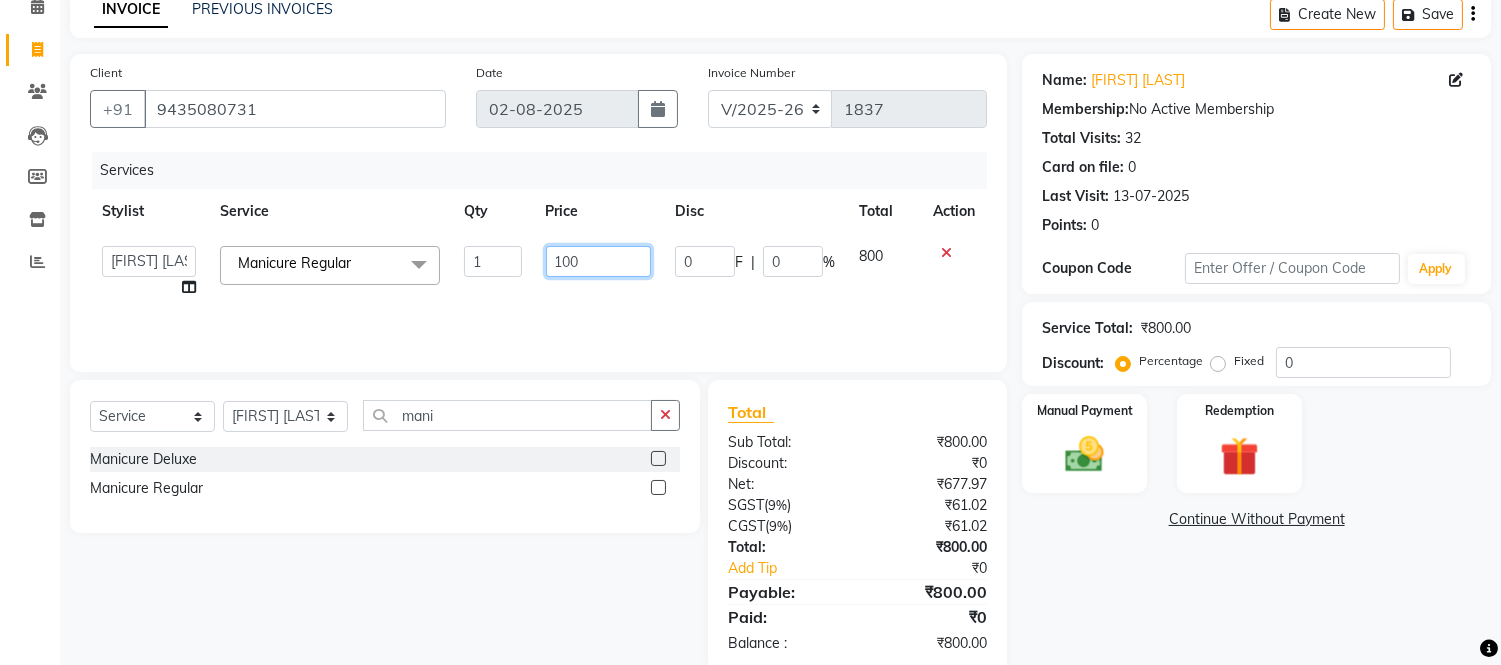 scroll, scrollTop: 134, scrollLeft: 0, axis: vertical 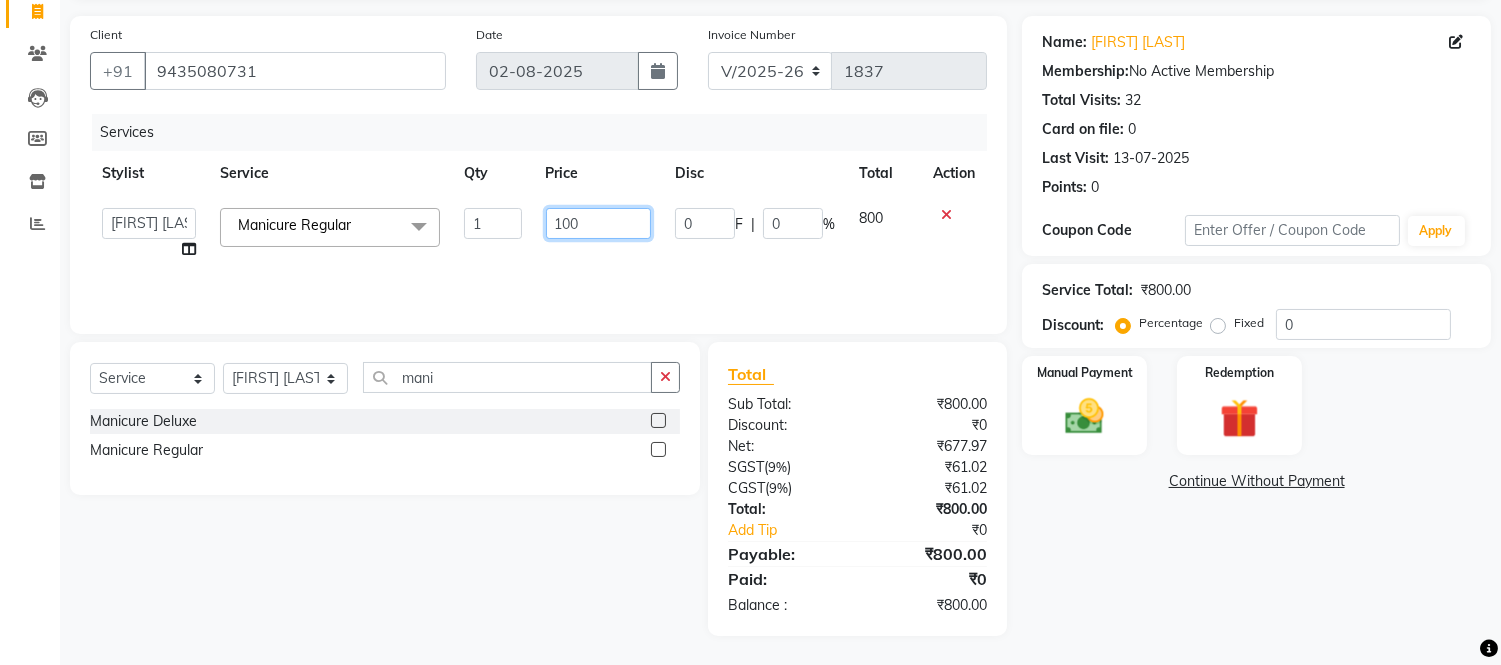 type on "1000" 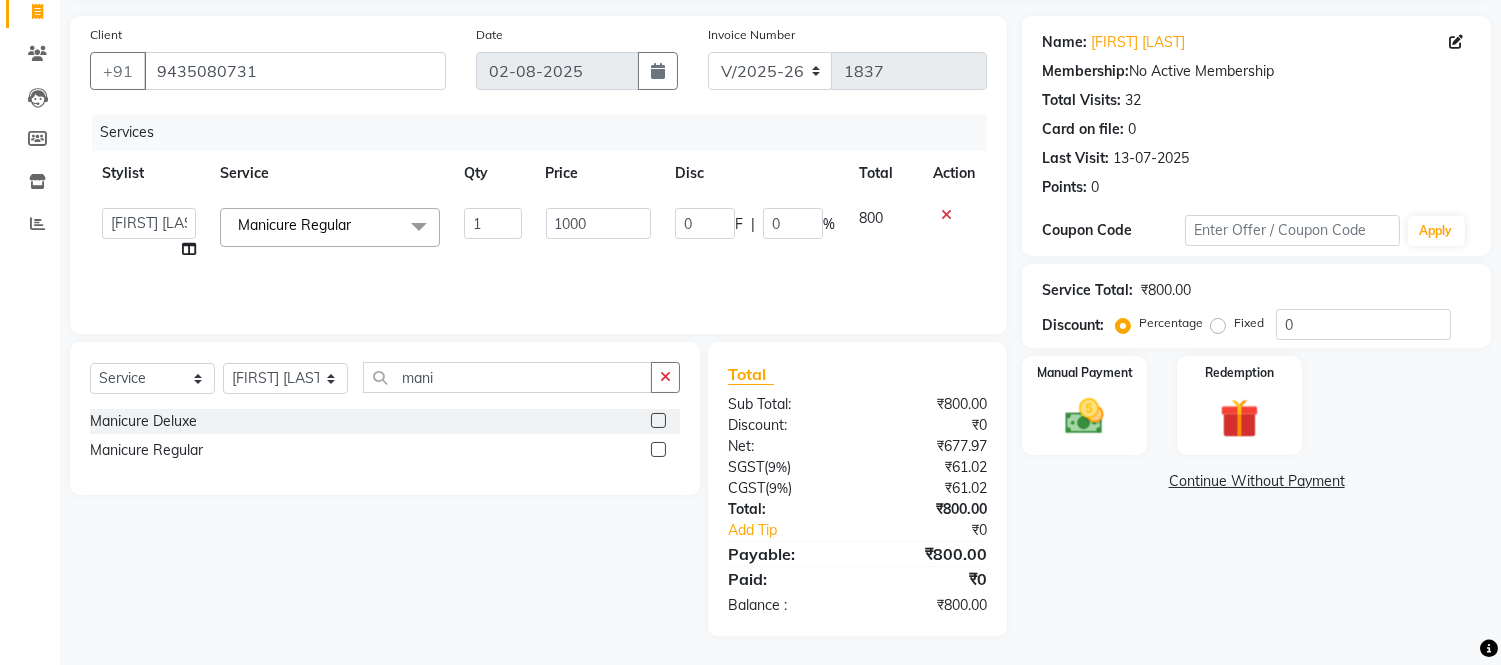 click on "Services Stylist Service Qty Price Disc Total Action  Admin   Anju Sonar   Bir Basumtary   Bishal Bharma   Hemen Daimari   Hombr Jogi   Jenny Kayina   Kriti   Lokesh Verma   Mithiser Bodo   Monisha Goyari   Neha Sonar   Pahi   Prabir Das   Rashmi Basumtary   Reshma Sultana   Roselin Basumtary   Sumitra Subba  Manicure Regular  x Under Arms Full Face Bleach Half Arms Bleach Half Back Bleach Full Face & Neck Bleach Half Feet Bleach Full Arms Bleach Full Back Bleach Full Feet Bleach Full Body Bleach Nano Plastia Neck D-Tan Full/Face D-Tan Half Arms D-Tan Half Feet D-Tan Back D-Tan Full Arms D-Tan Full Feet D-Tan Other Pack Clean Up Lotus Clean Up Jeannot Clean Up Cheryl'S Clean Up O3 Clean Up Basic Facial O3 D-Tan Clean Up Advanced Facial Cheryl'S Facial Jeannot Facial O3+ Whitning & Brighting Facial Lotus (Preservita) Facial O3+ Shine & Glow Facial O3+ Anti Agening Facial O3+ Anti Pigmention Facial Treatment Facial Bridal Facial O3+ Diamond Facial Hydra facial Beard Color Global Hair Root Touch Up (Majirel) 1" 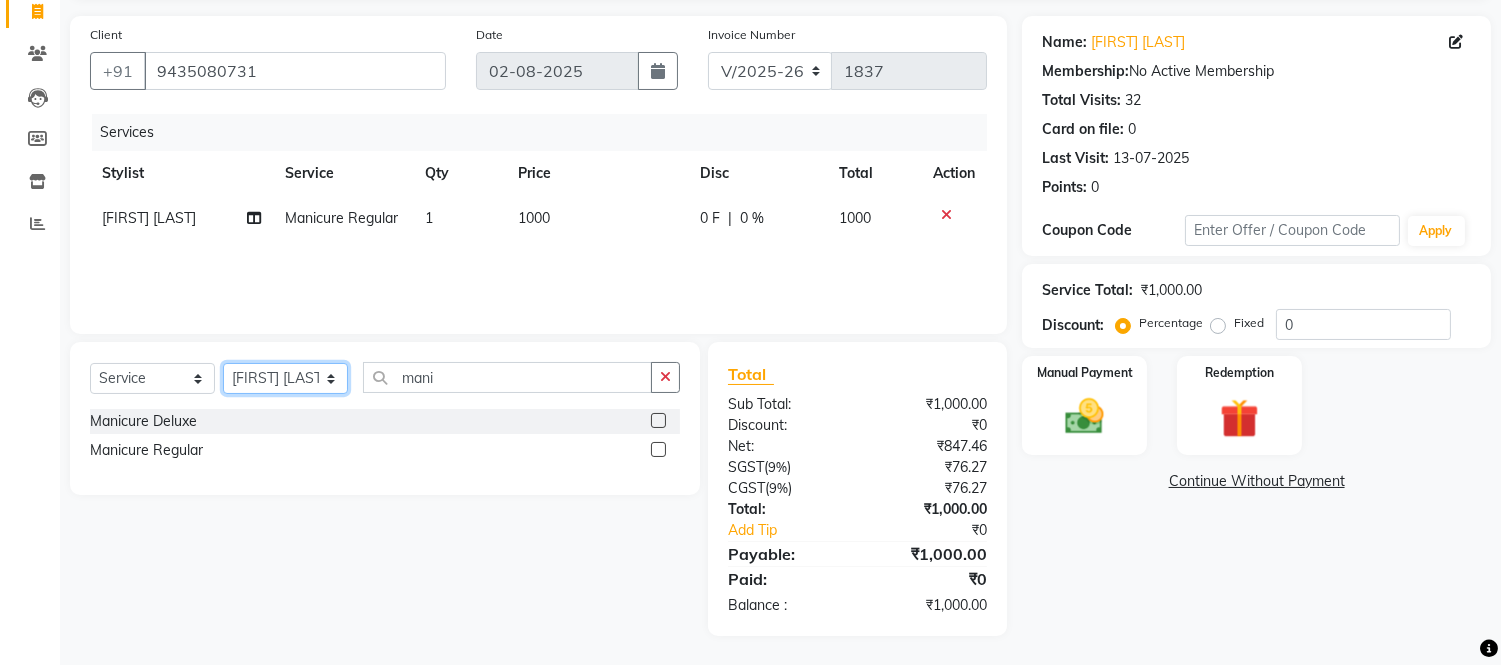 click on "Select Stylist Admin Anju Sonar Bir Basumtary Bishal Bharma Hemen Daimari Hombr Jogi Jenny Kayina Kriti Lokesh Verma Mithiser Bodo Monisha Goyari Neha Sonar Pahi Prabir Das Rashmi Basumtary Reshma Sultana Roselin Basumtary Sumitra Subba" 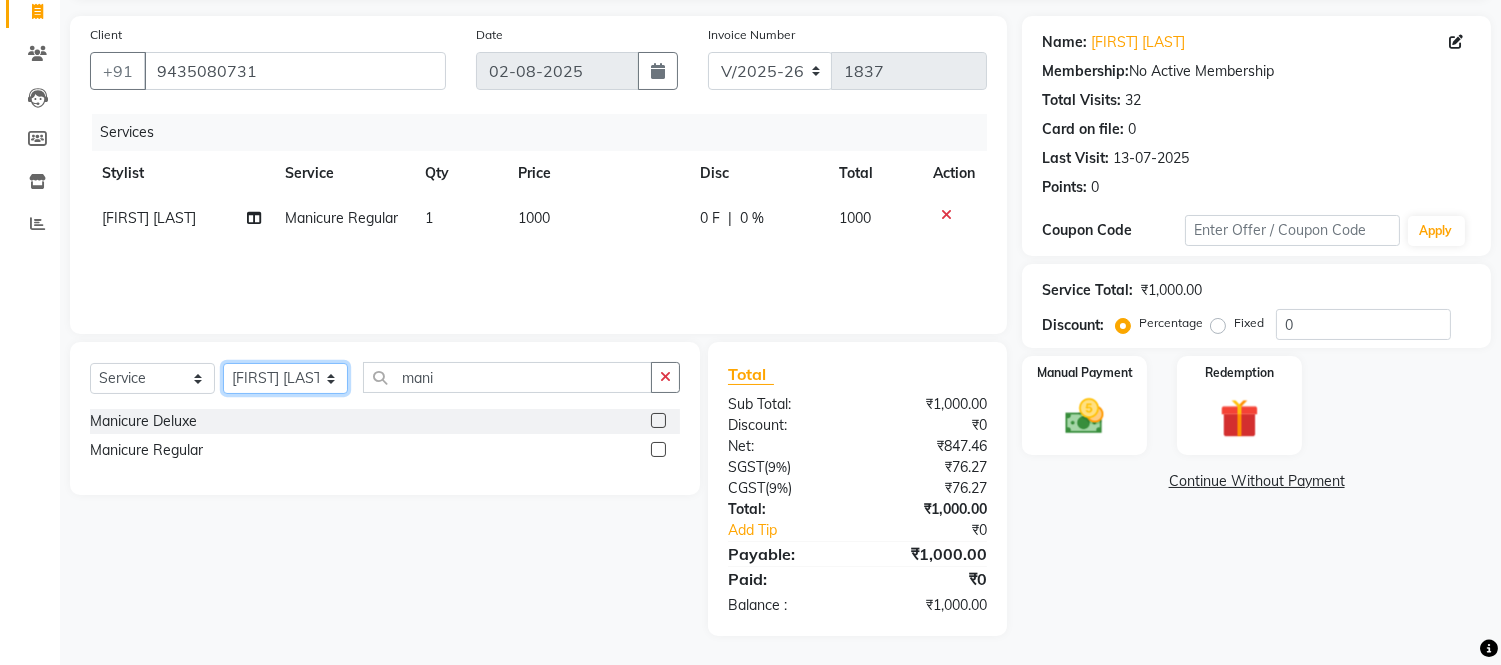 select on "77350" 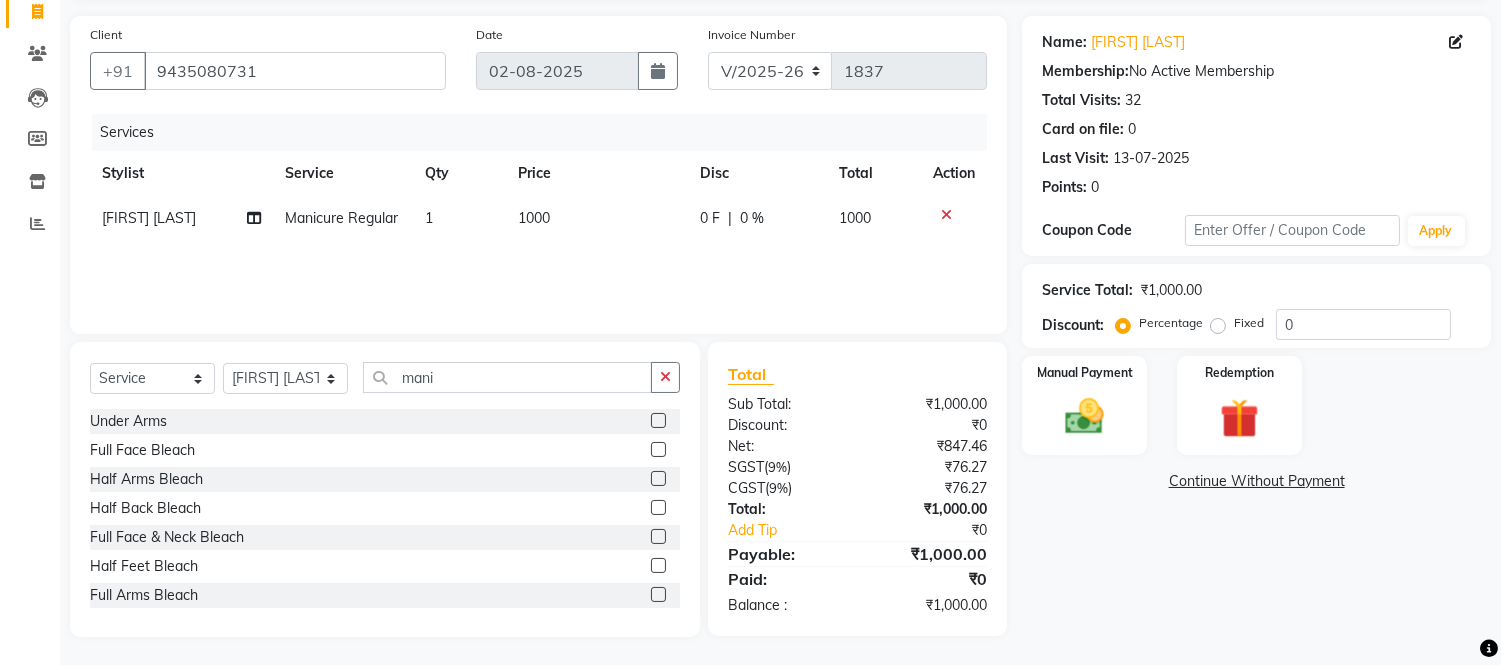 click on "Select  Service  Product  Membership  Package Voucher Prepaid Gift Card  Select Stylist Admin Anju Sonar Bir Basumtary Bishal Bharma Hemen Daimari Hombr Jogi Jenny Kayina Kriti Lokesh Verma Mithiser Bodo Monisha Goyari Neha Sonar Pahi Prabir Das Rashmi Basumtary Reshma Sultana Roselin Basumtary Sumitra Subba mani Under Arms  Full Face Bleach  Half Arms Bleach  Half Back Bleach  Full Face & Neck Bleach  Half Feet Bleach  Full Arms Bleach  Full Back Bleach  Full Feet Bleach  Full Body Bleach  Nano Plastia  Neck D-Tan  Full/Face D-Tan  Half Arms D-Tan  Half Feet D-Tan  Back D-Tan  Full Arms D-Tan  Full Feet D-Tan  Other Pack  Clean Up  Lotus Clean Up  Jeannot Clean Up  Cheryl'S Clean Up  O3 Clean Up  Basic Facial  O3 D-Tan Clean Up  Advanced Facial  Cheryl'S Facial  Jeannot Facial  O3+ Whitning & Brighting Facial  Lotus (Preservita) Facial  O3+ Shine & Glow Facial  O3+ Anti Agening Facial  O3+ Anti Pigmention Facial  Treatment Facial  Bridal Facial  O3+ Diamond Facial  Hydra facial  Beard Color  Shaving  Back" 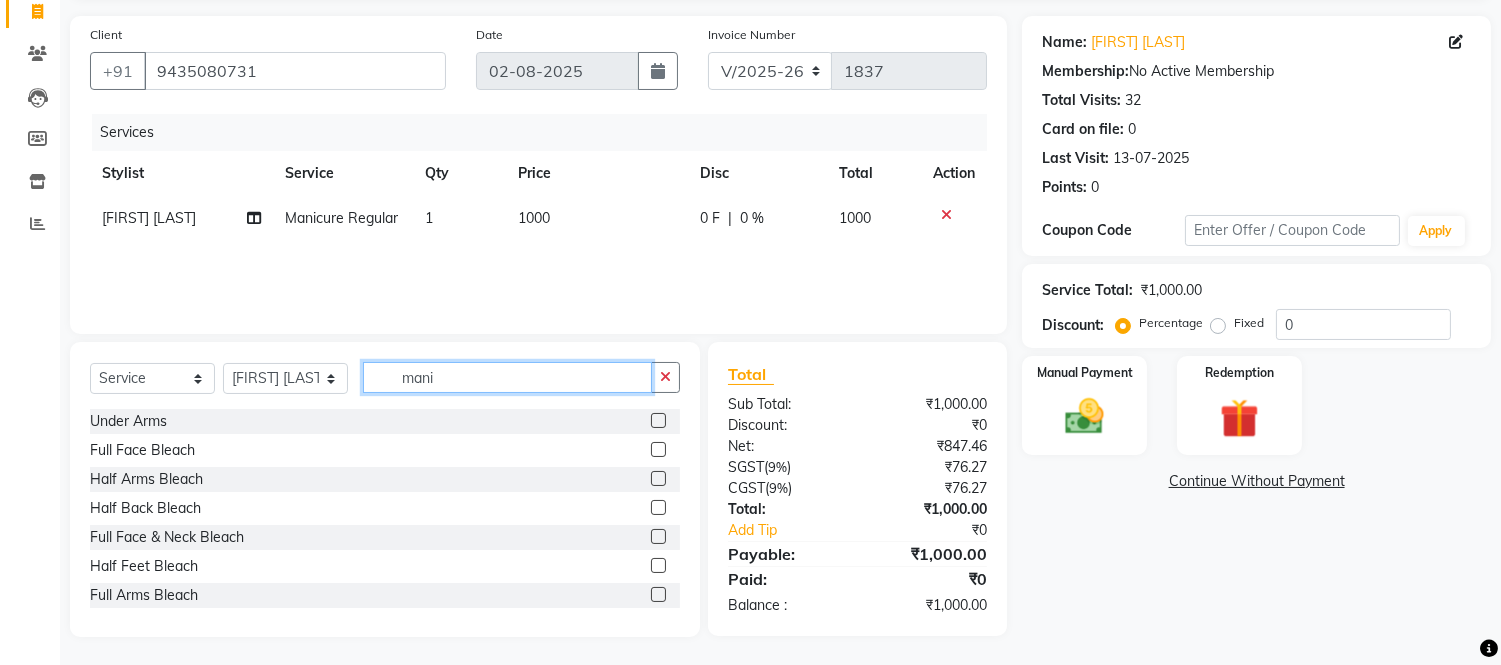 click on "mani" 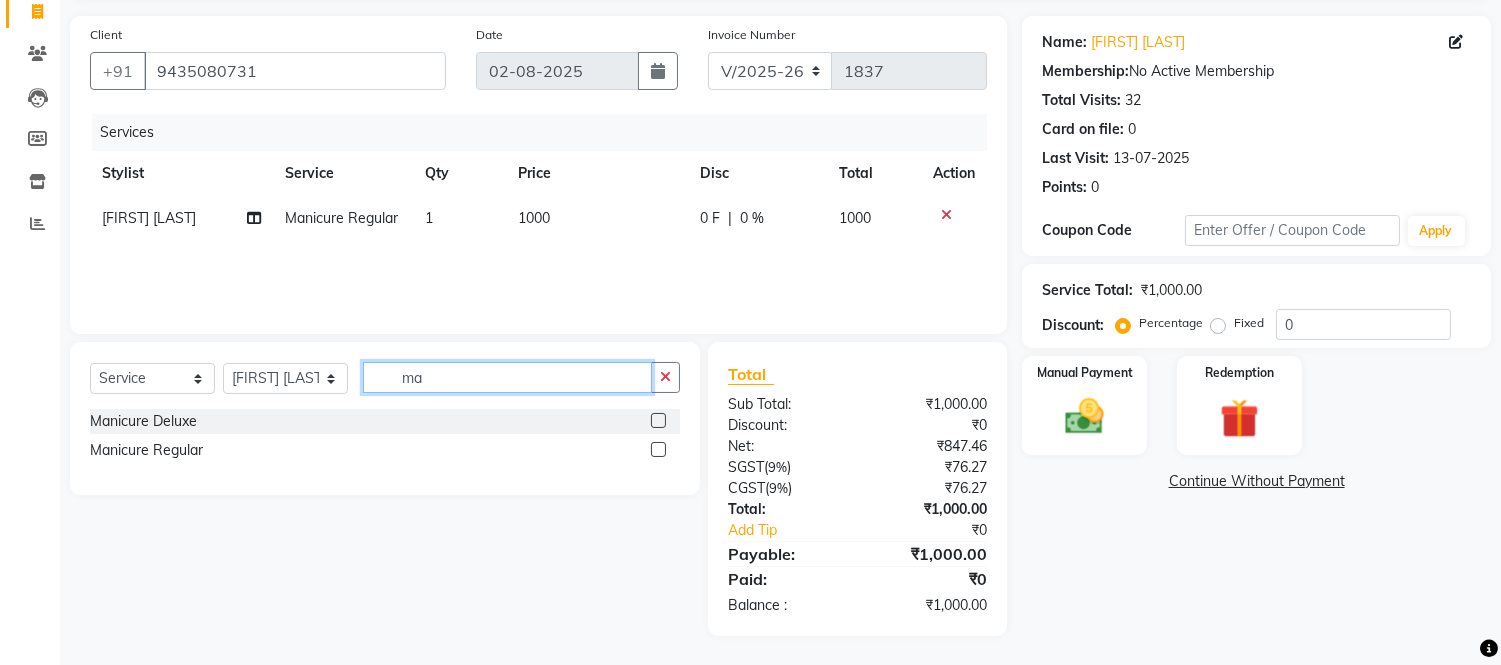 type on "m" 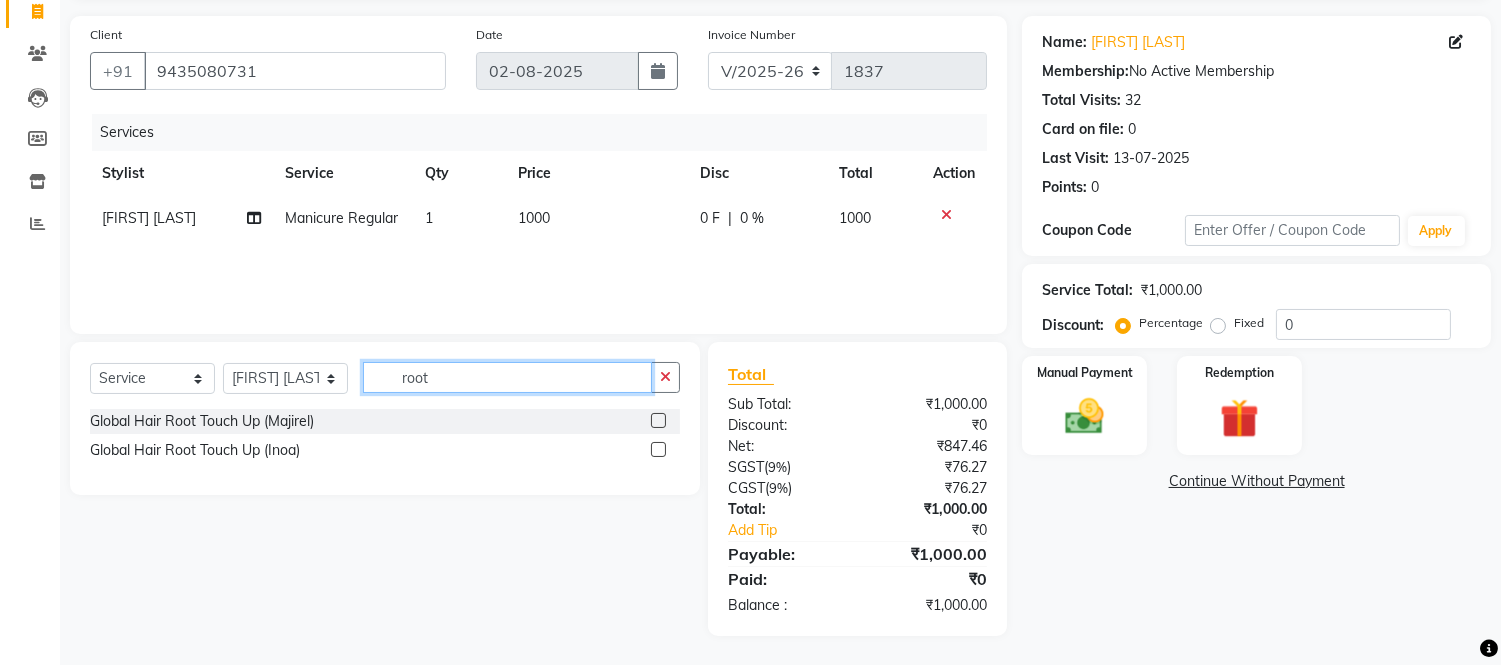 type on "root" 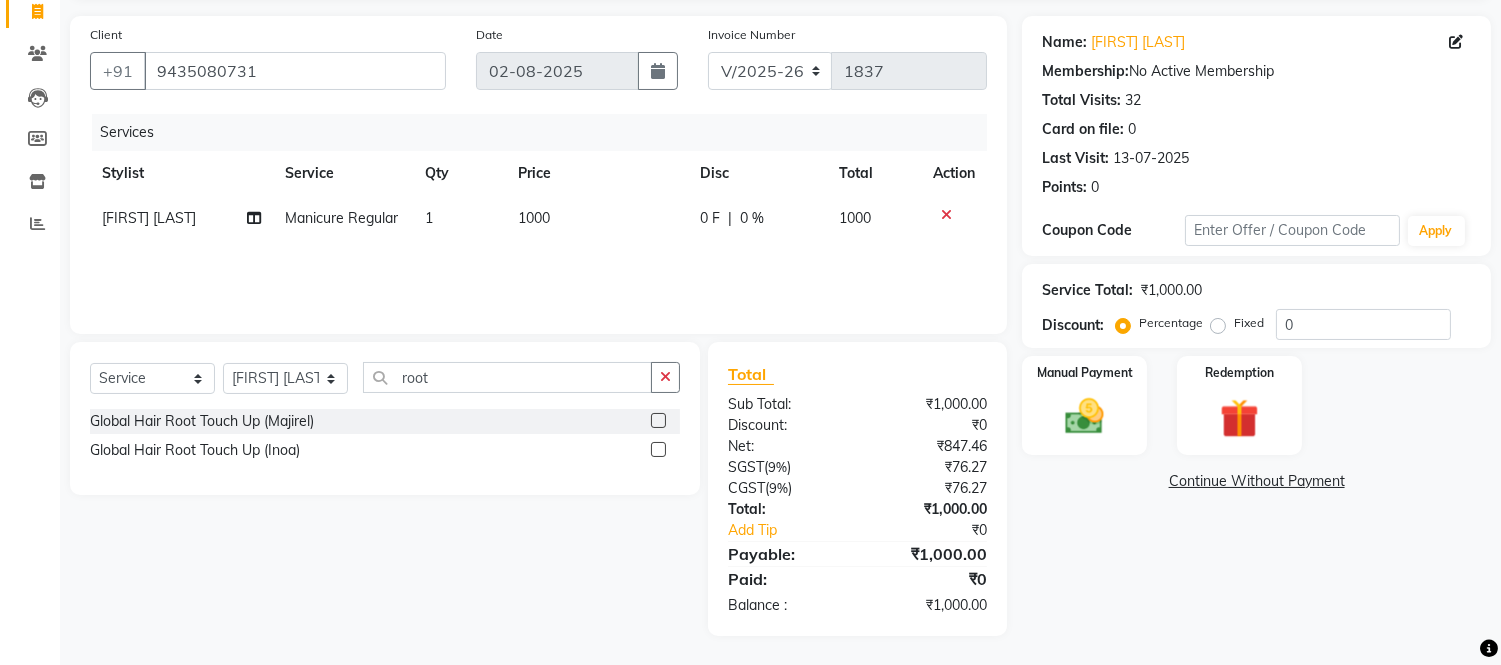 click 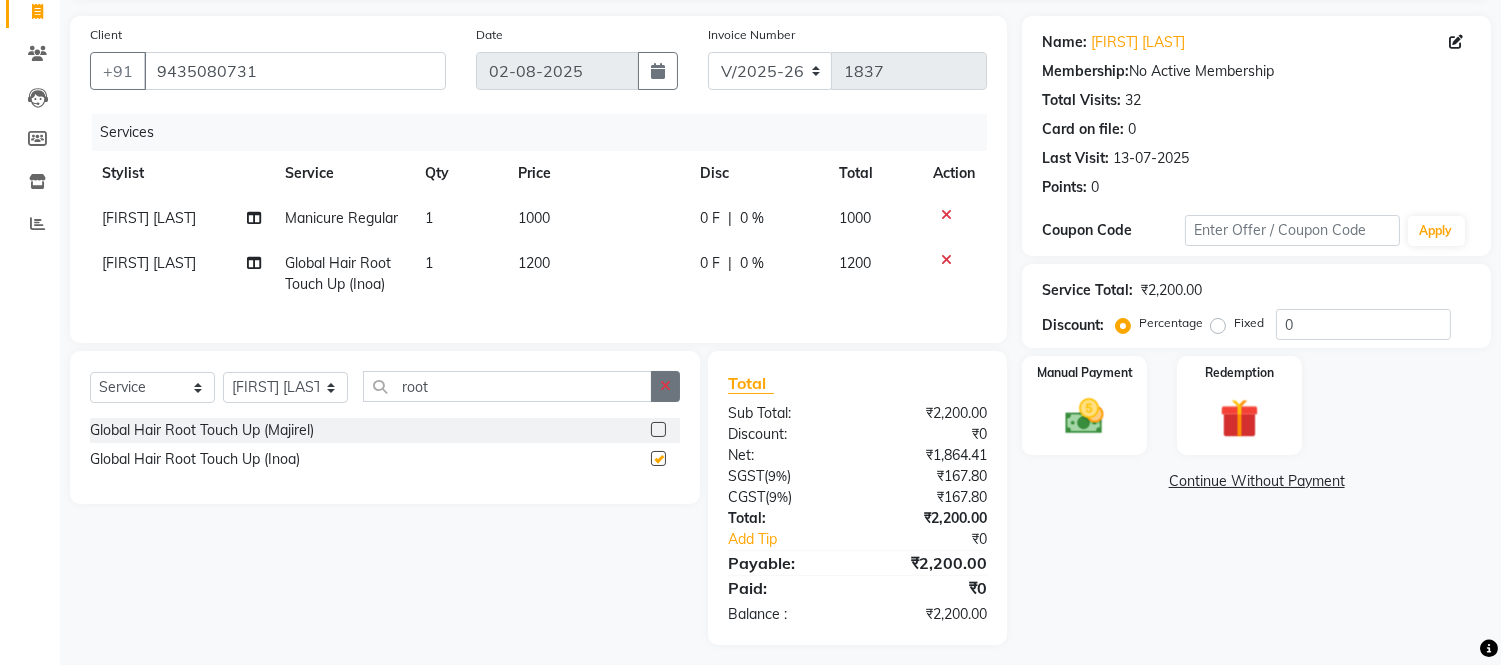 checkbox on "false" 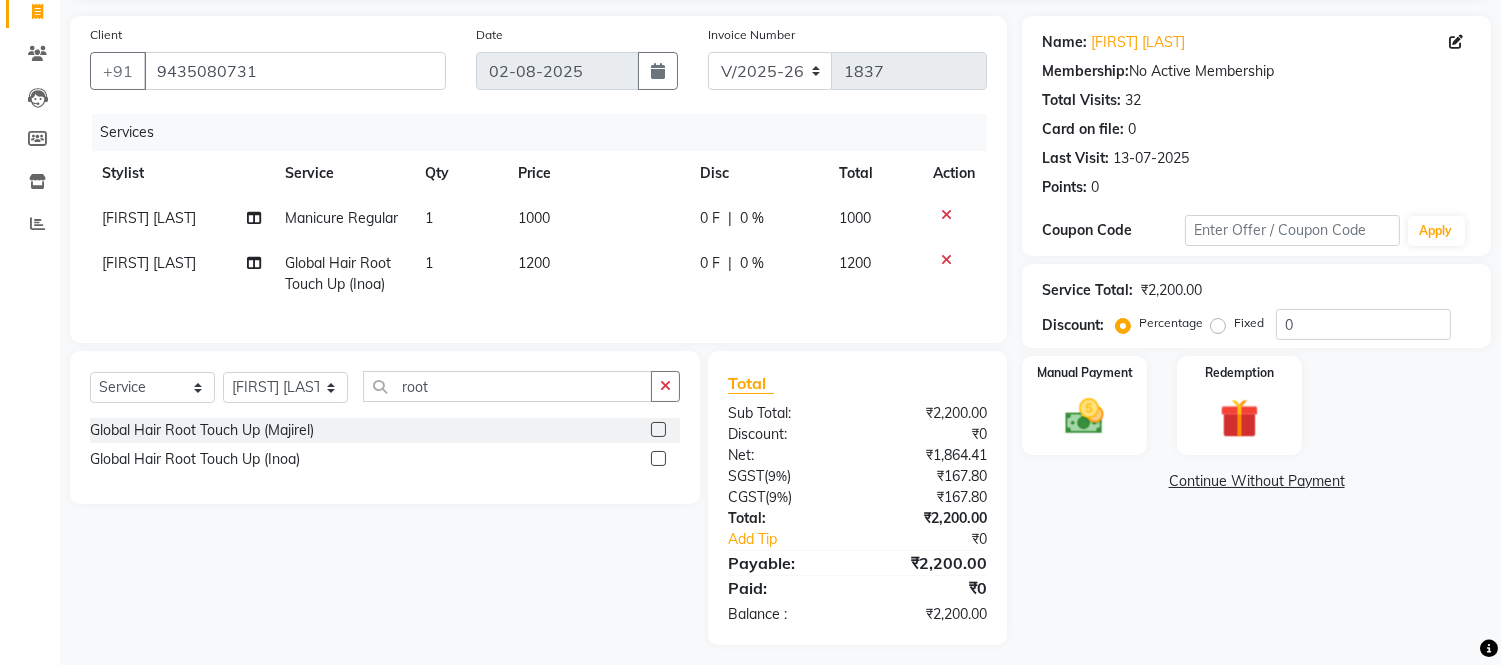 drag, startPoint x: 664, startPoint y: 401, endPoint x: 536, endPoint y: 424, distance: 130.04999 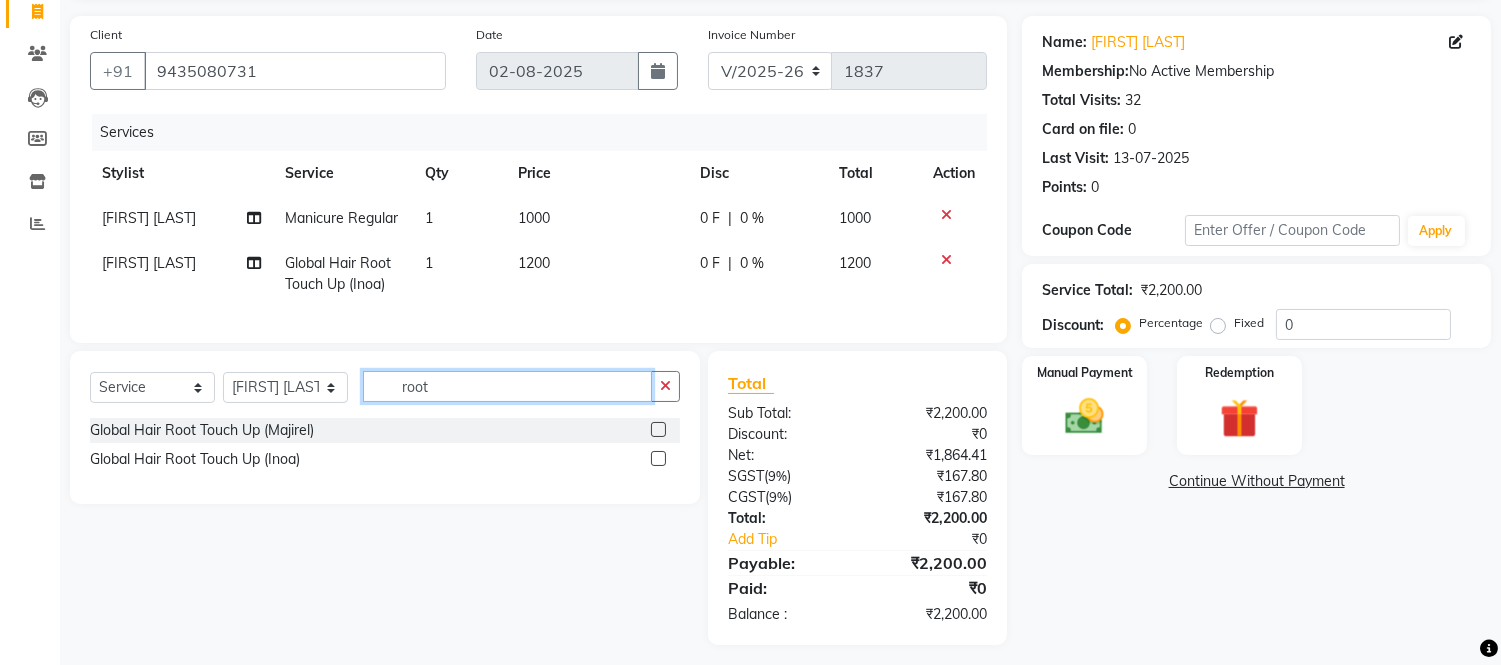 type 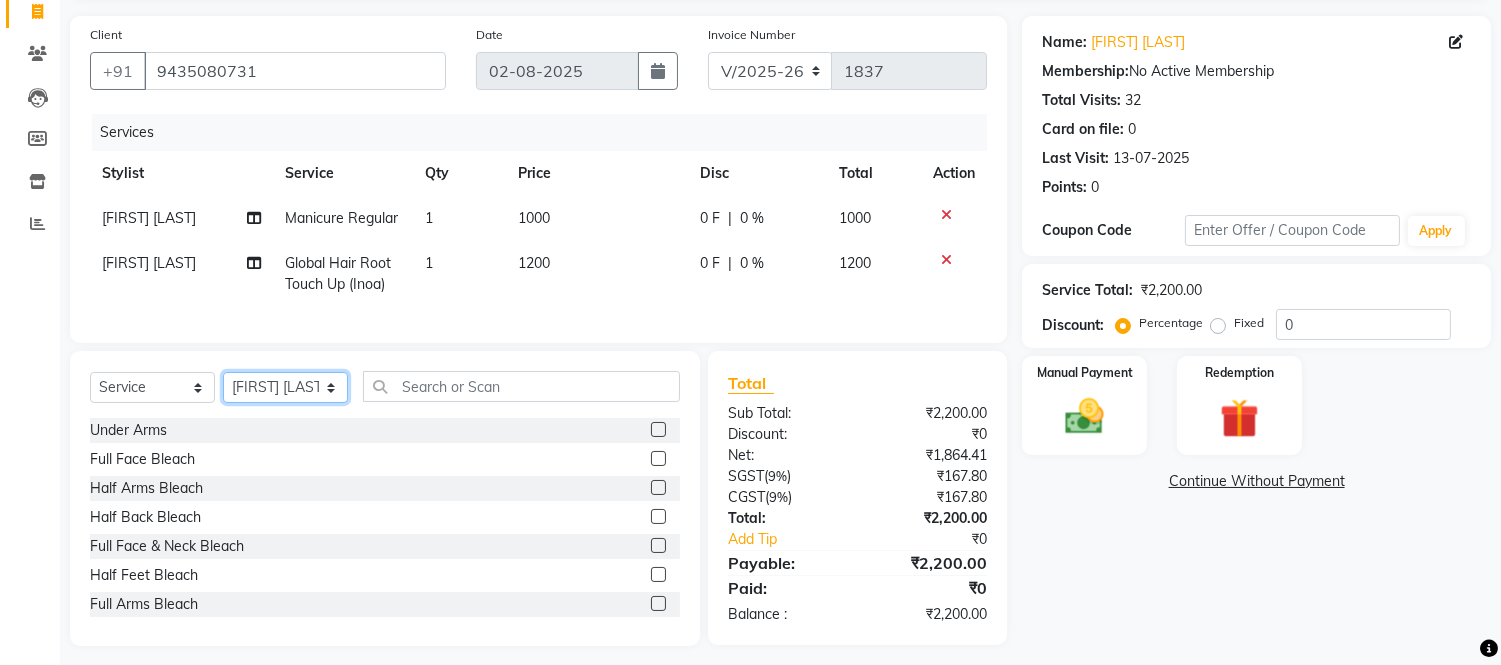 click on "Select Stylist Admin Anju Sonar Bir Basumtary Bishal Bharma Hemen Daimari Hombr Jogi Jenny Kayina Kriti Lokesh Verma Mithiser Bodo Monisha Goyari Neha Sonar Pahi Prabir Das Rashmi Basumtary Reshma Sultana Roselin Basumtary Sumitra Subba" 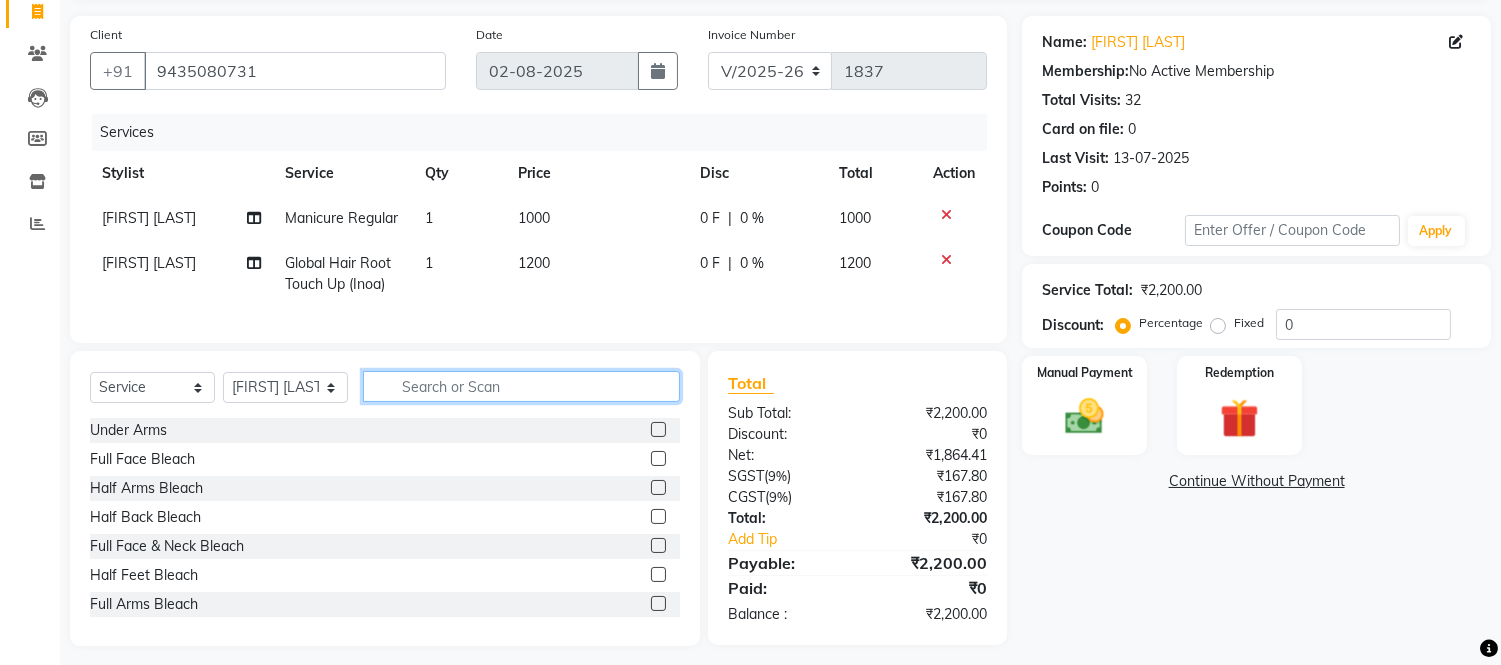click 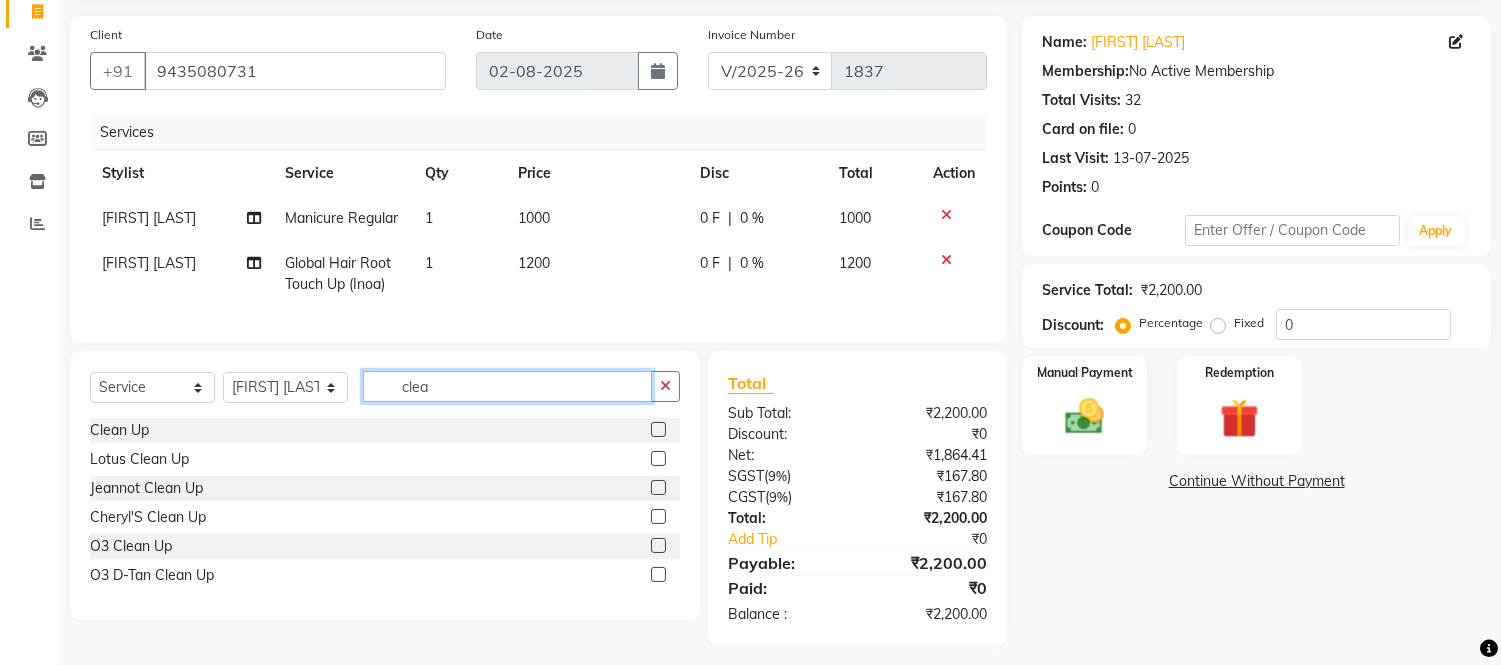 type on "clea" 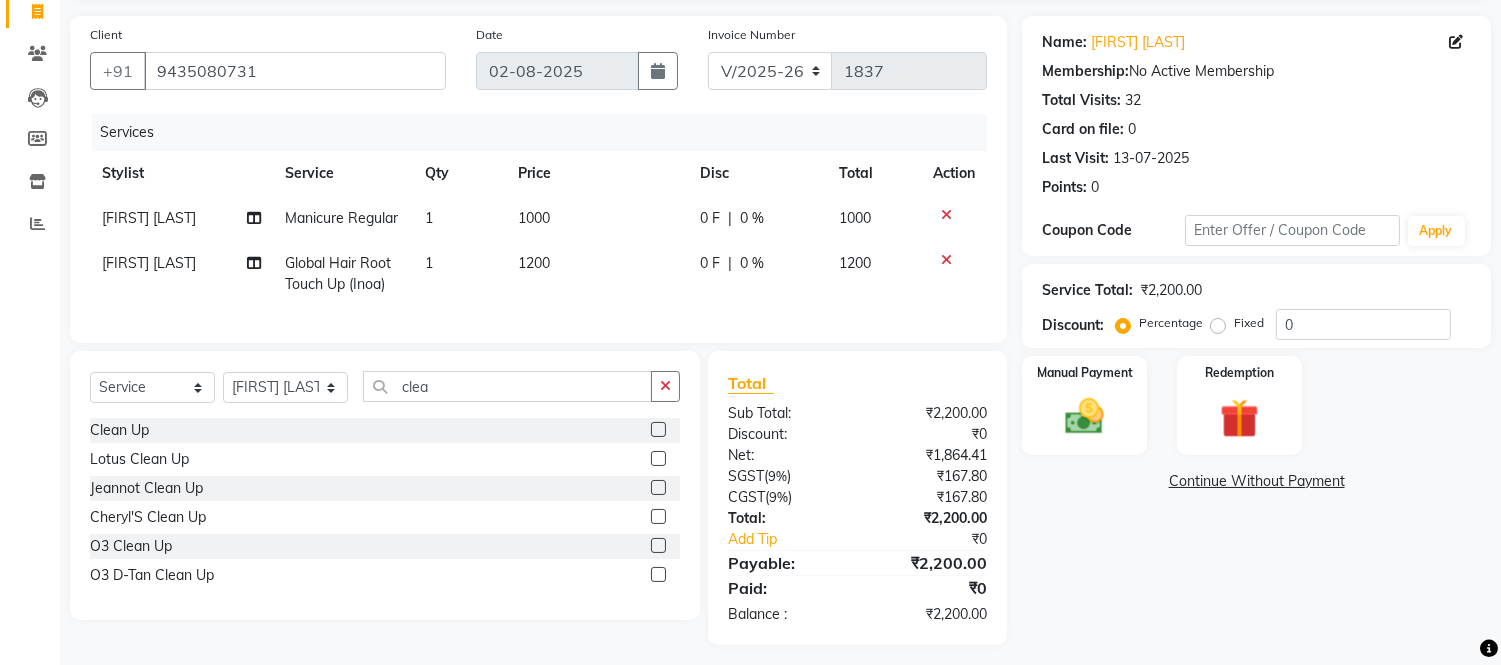 click 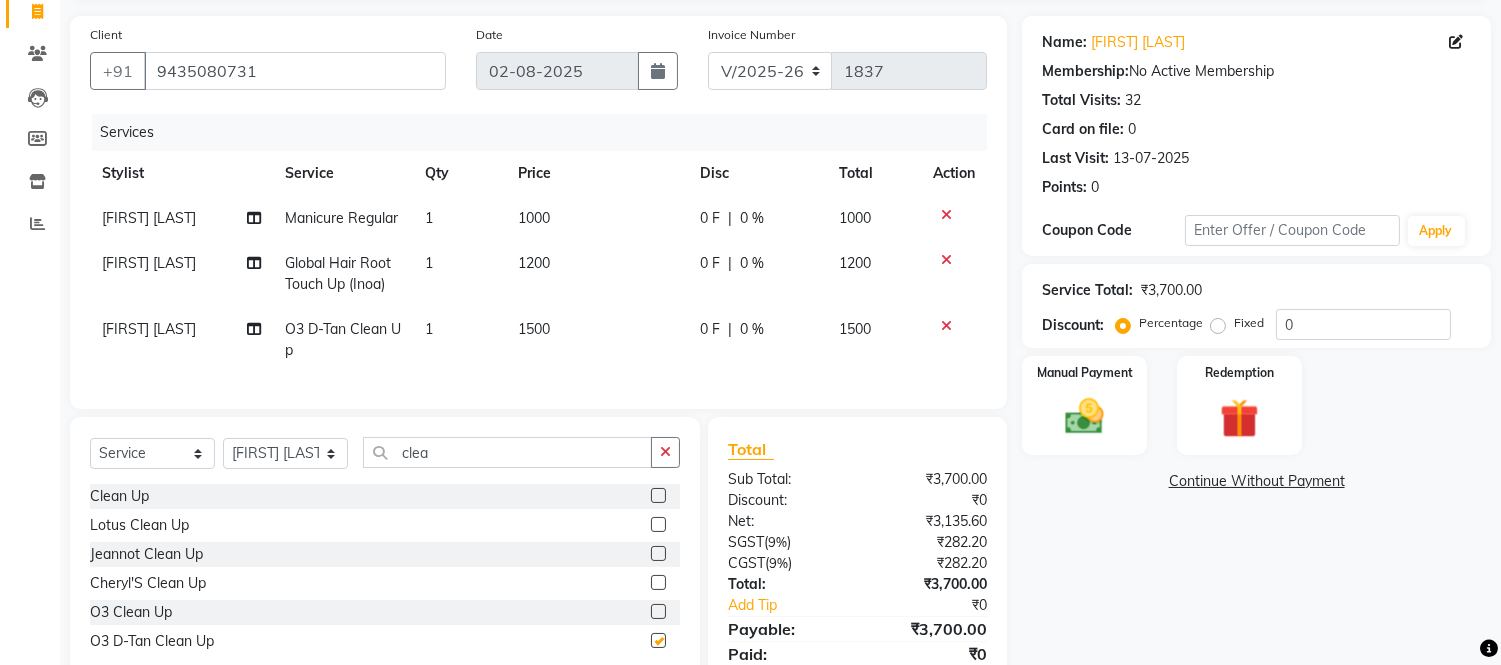 checkbox on "false" 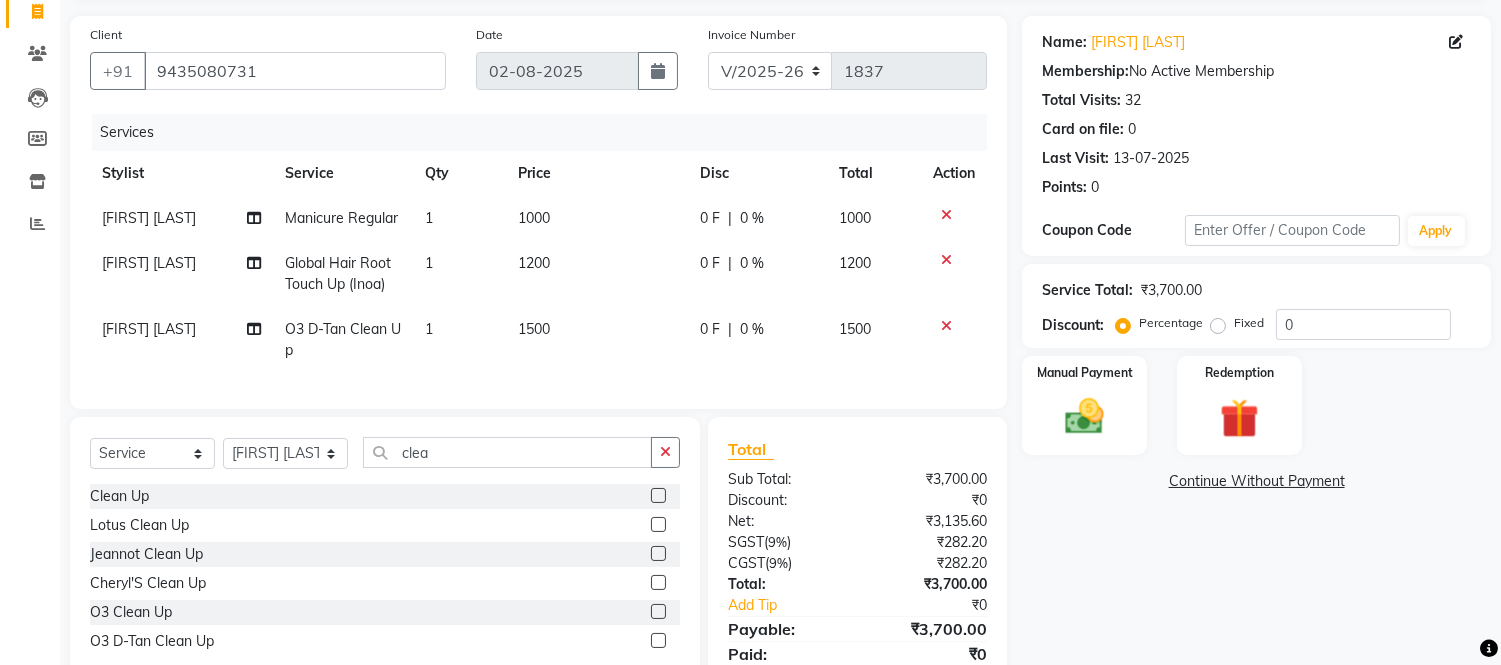 click on "1500" 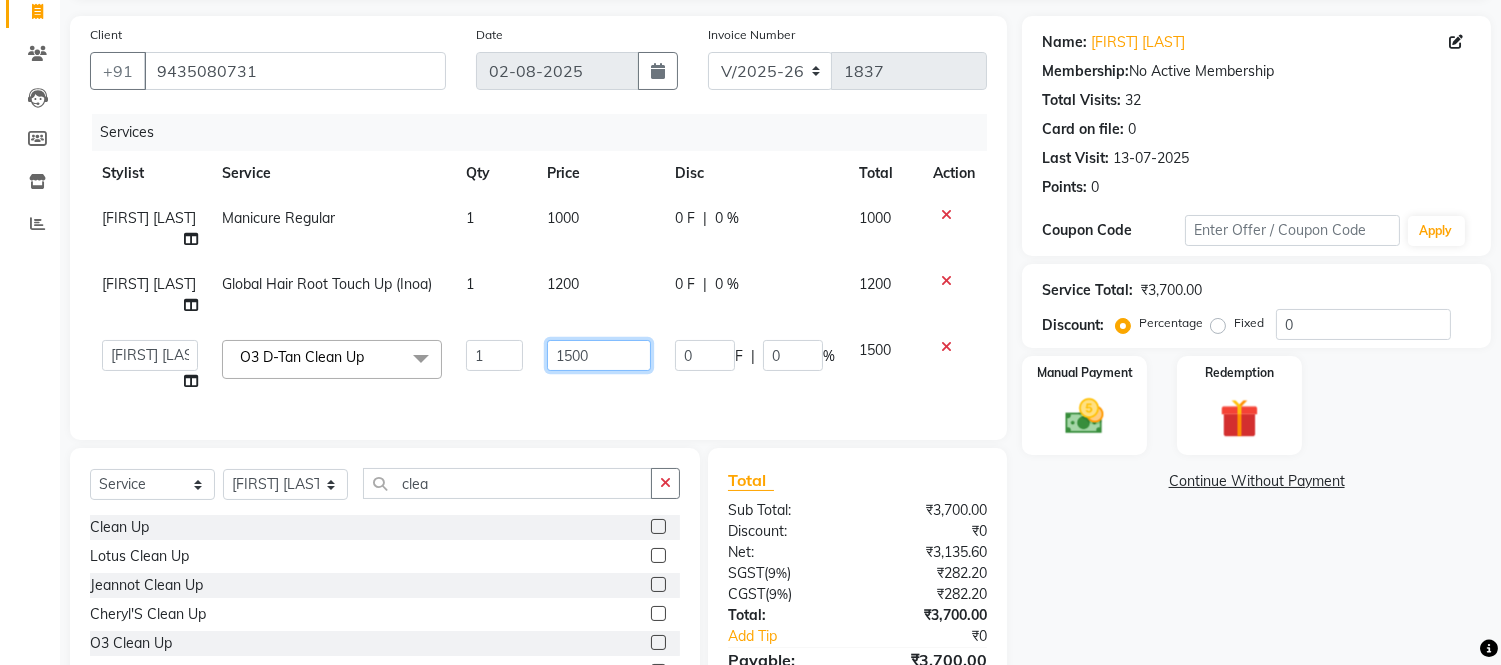click on "1500" 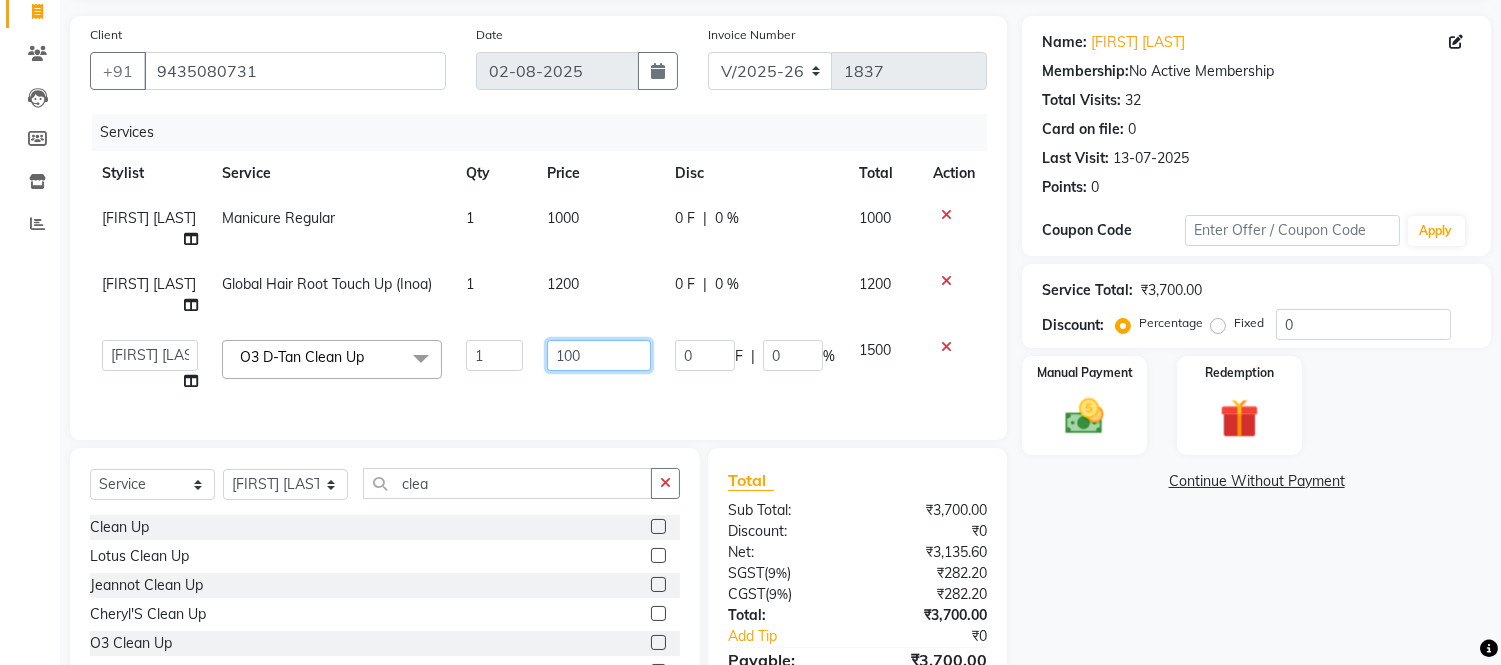 type on "1900" 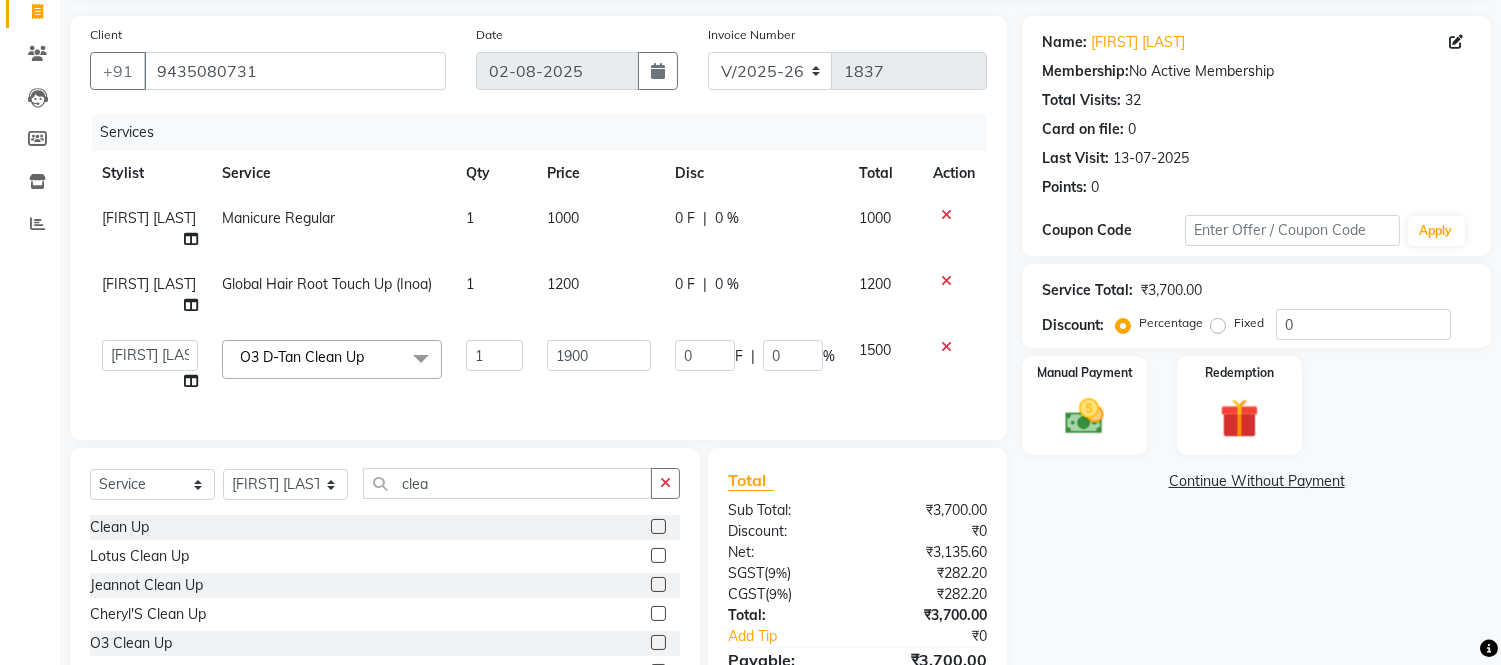 click on "Client +91 9435080731 Date 02-08-2025 Invoice Number V/2025 V/2025-26 1837 Services Stylist Service Qty Price Disc Total Action Sumitra Subba Manicure Regular 1 1000 0 F | 0 % 1000 Hemen Daimari Global Hair Root Touch Up (Inoa) 1 1200 0 F | 0 % 1200  Admin   Anju Sonar   Bir Basumtary   Bishal Bharma   Hemen Daimari   Hombr Jogi   Jenny Kayina   Kriti   Lokesh Verma   Mithiser Bodo   Monisha Goyari   Neha Sonar   Pahi   Prabir Das   Rashmi Basumtary   Reshma Sultana   Roselin Basumtary   Sumitra Subba  O3 D-Tan Clean Up  x Under Arms Full Face Bleach Half Arms Bleach Half Back Bleach Full Face & Neck Bleach Half Feet Bleach Full Arms Bleach Full Back Bleach Full Feet Bleach Full Body Bleach Nano Plastia Neck D-Tan Full/Face D-Tan Half Arms D-Tan Half Feet D-Tan Back D-Tan Full Arms D-Tan Full Feet D-Tan Other Pack Clean Up Lotus Clean Up Jeannot Clean Up Cheryl'S Clean Up O3 Clean Up Basic Facial O3 D-Tan Clean Up Advanced Facial Cheryl'S Facial Jeannot Facial O3+ Whitning & Brighting Facial Treatment Facial" 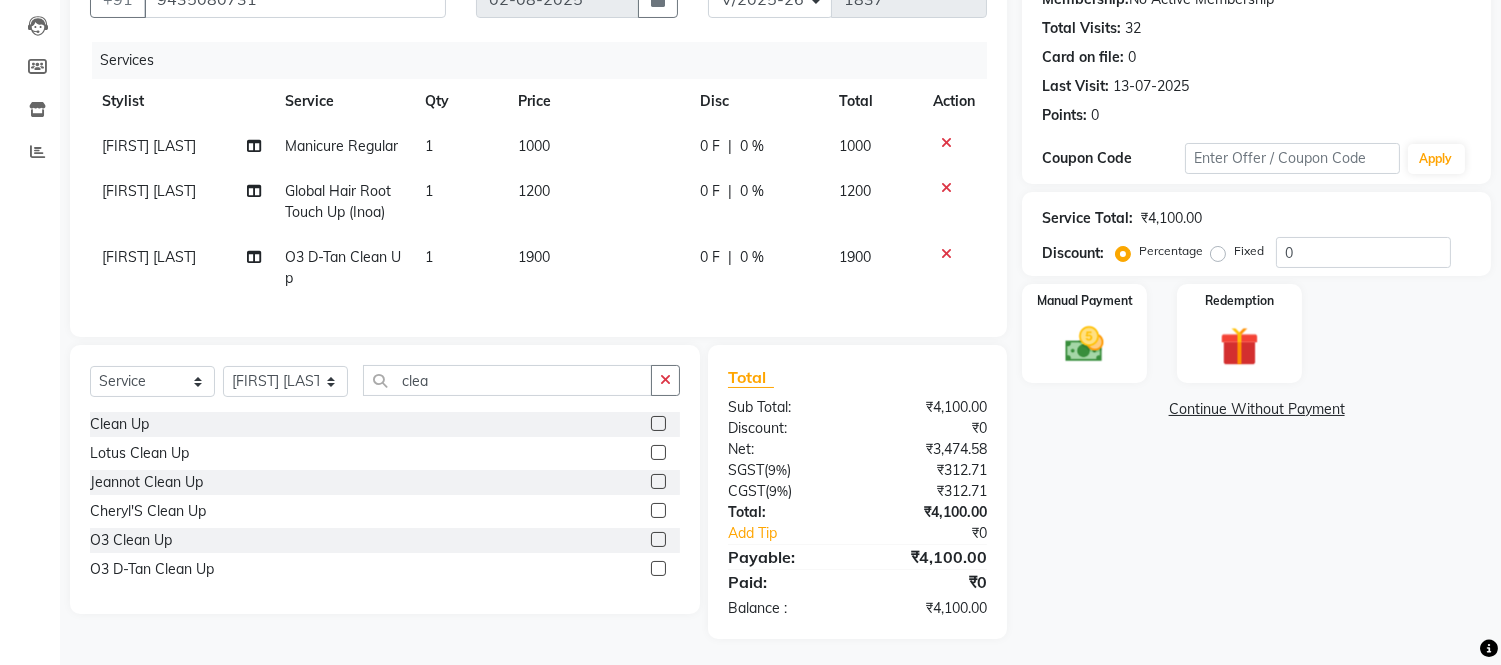 scroll, scrollTop: 226, scrollLeft: 0, axis: vertical 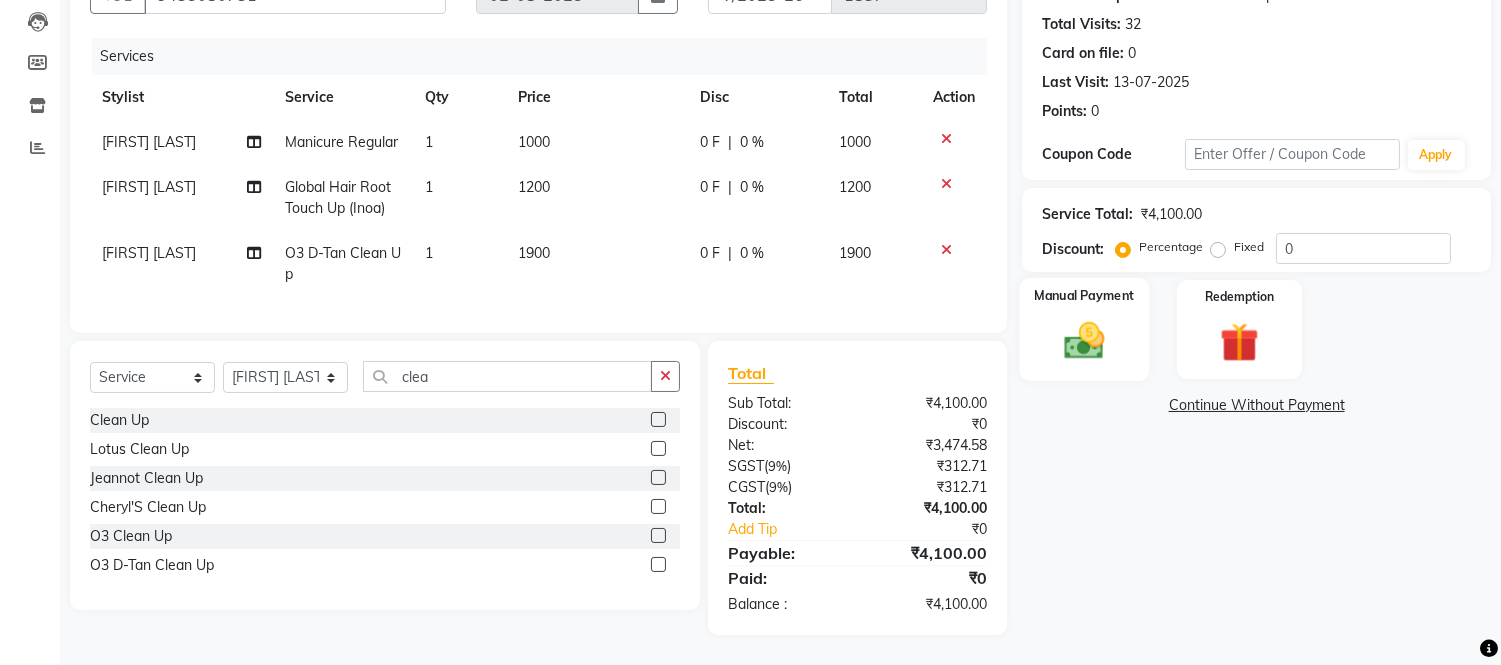 click 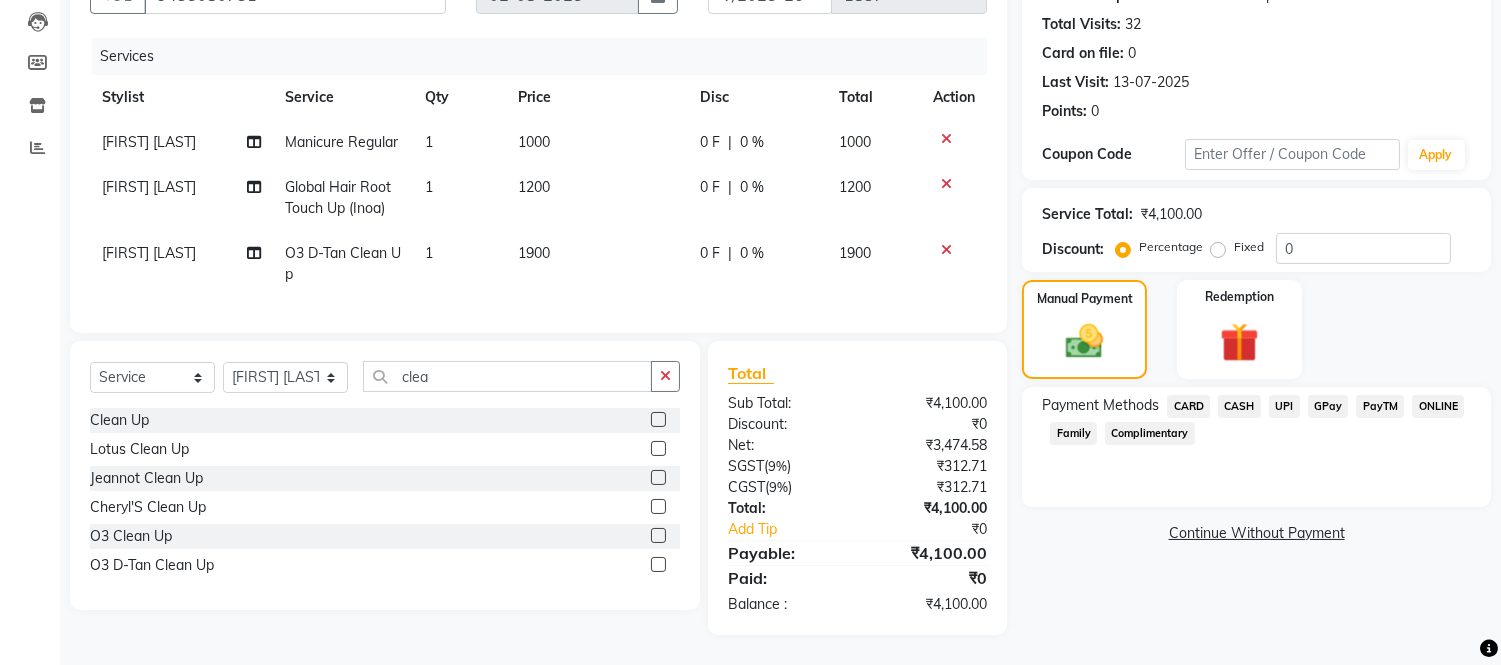 click on "UPI" 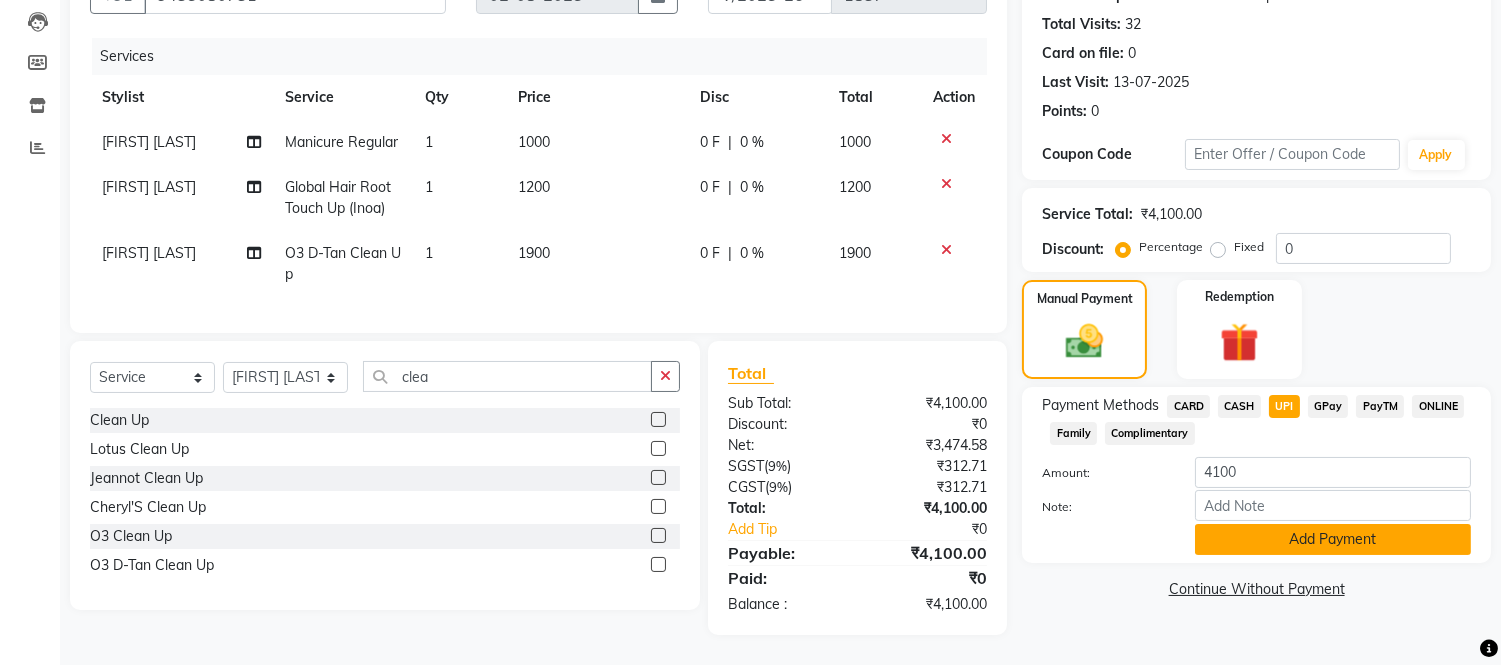 click on "Add Payment" 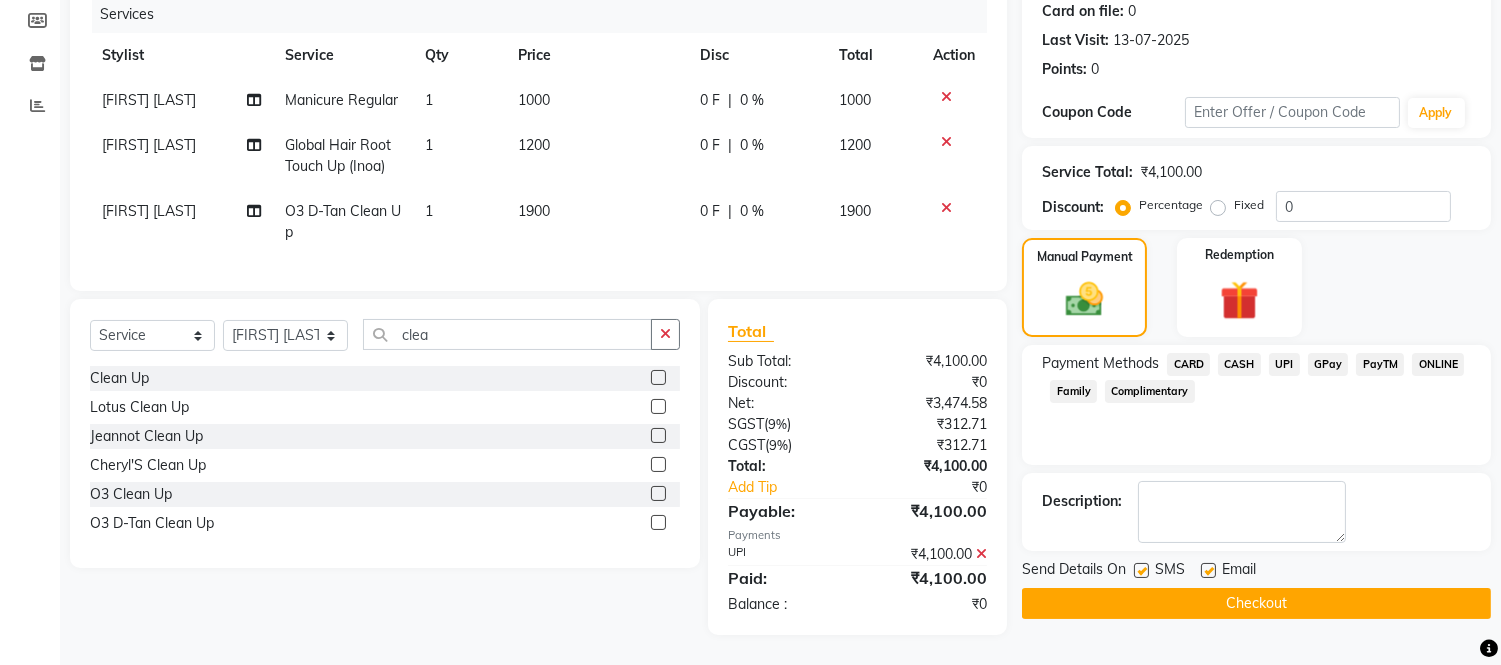 scroll, scrollTop: 267, scrollLeft: 0, axis: vertical 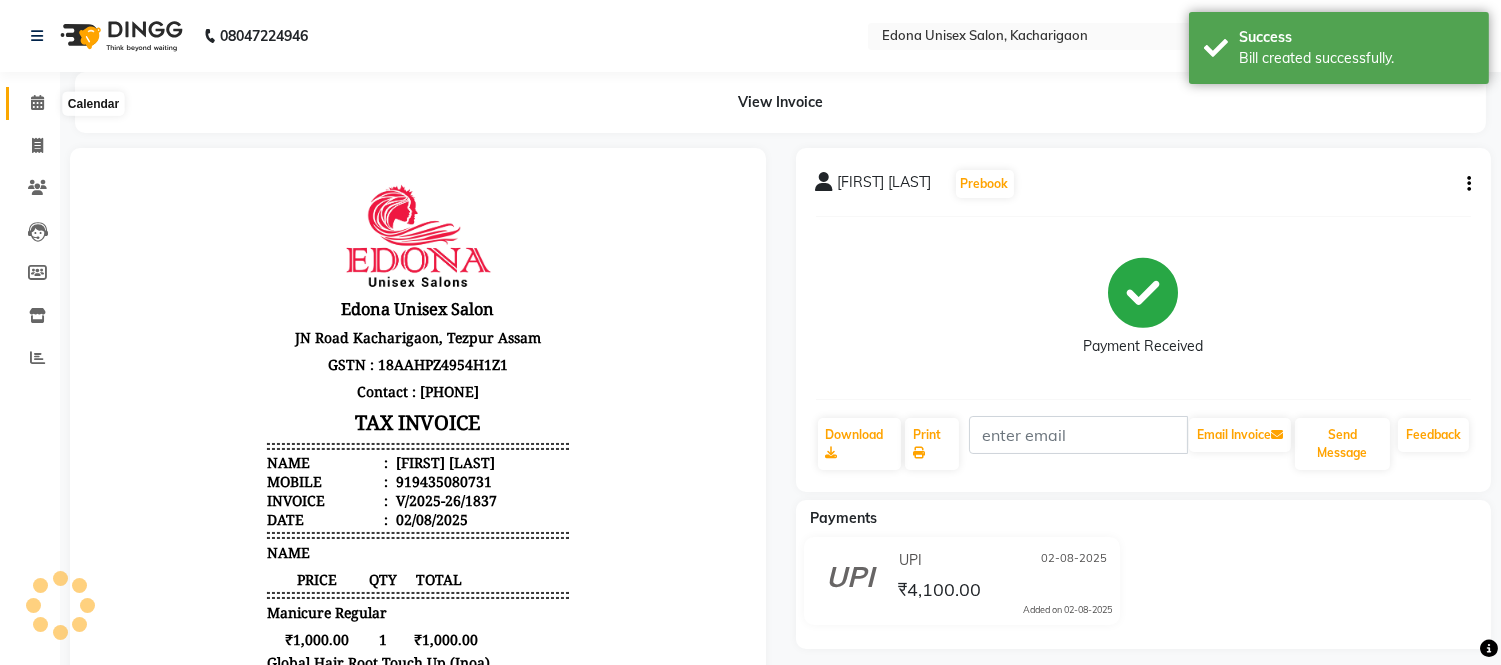 click 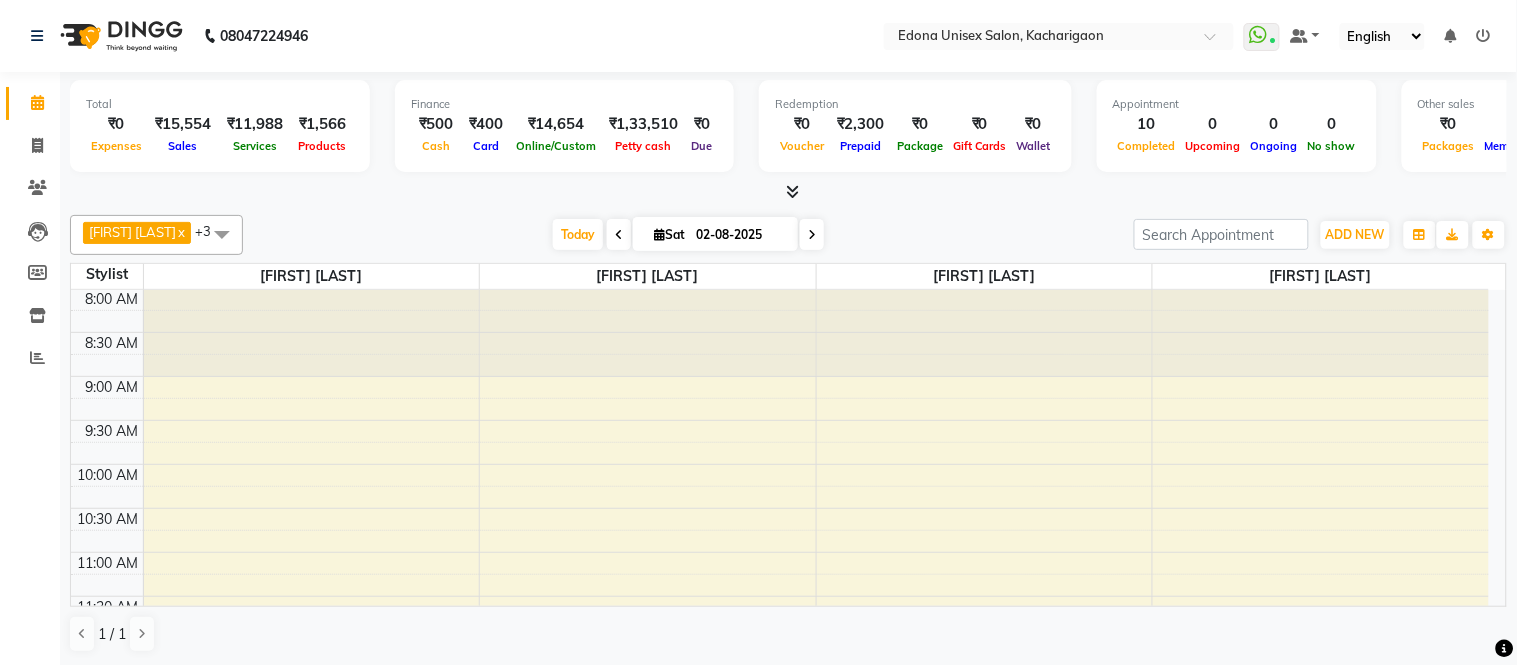 scroll, scrollTop: 0, scrollLeft: 0, axis: both 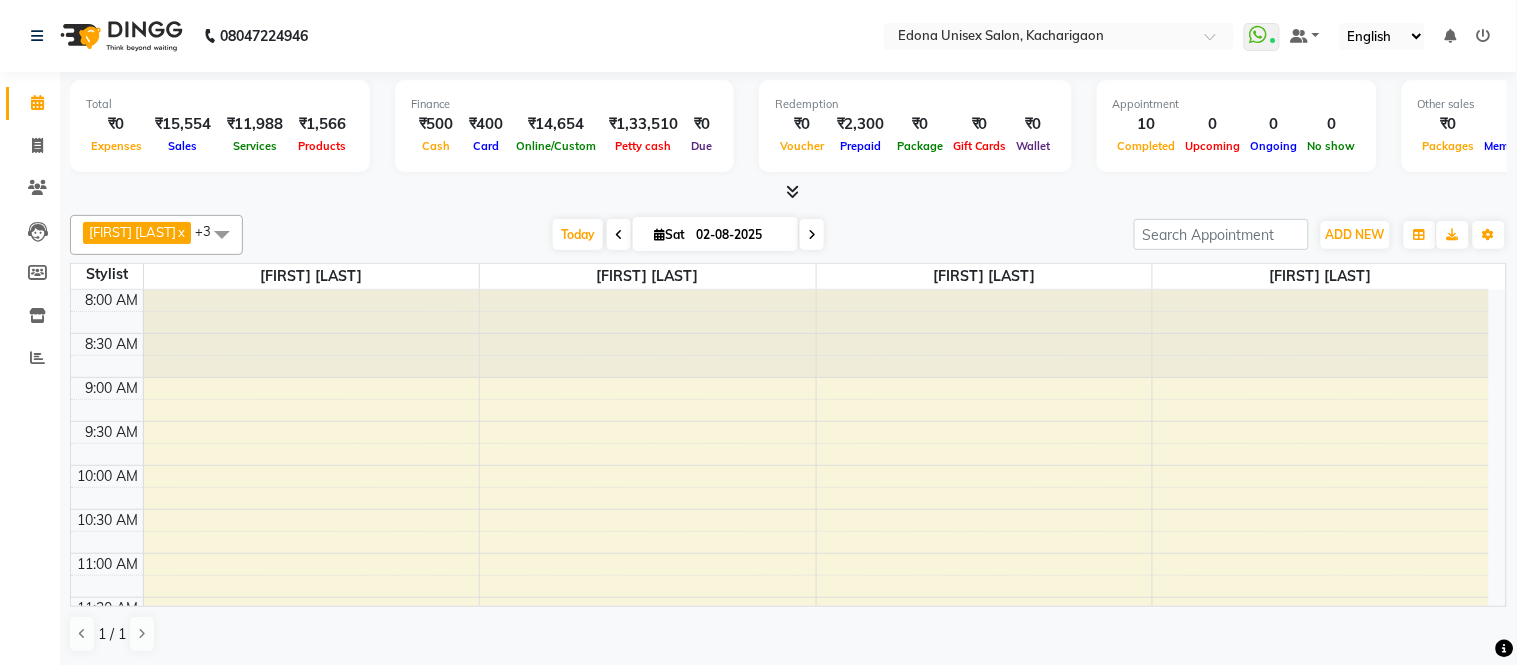 click on "[FIRST] [LAST]" at bounding box center [132, 232] 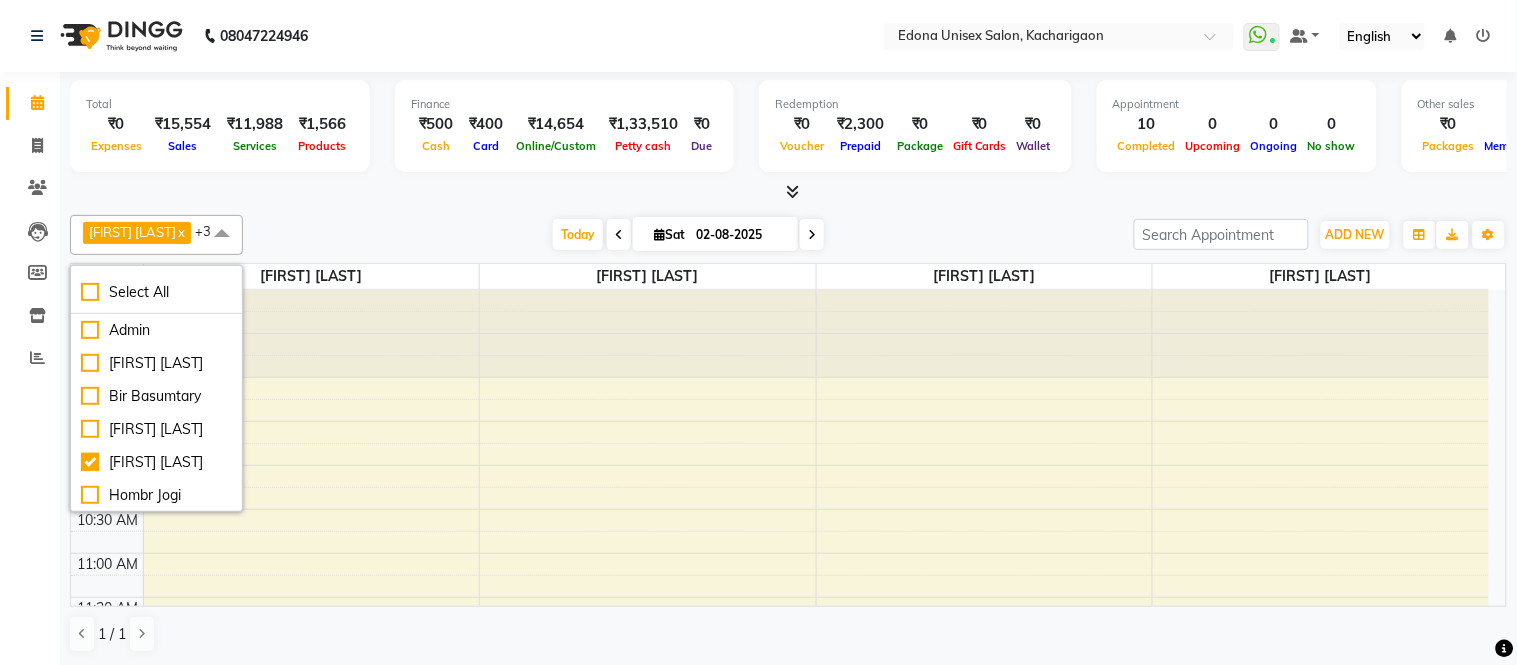 click at bounding box center (222, 234) 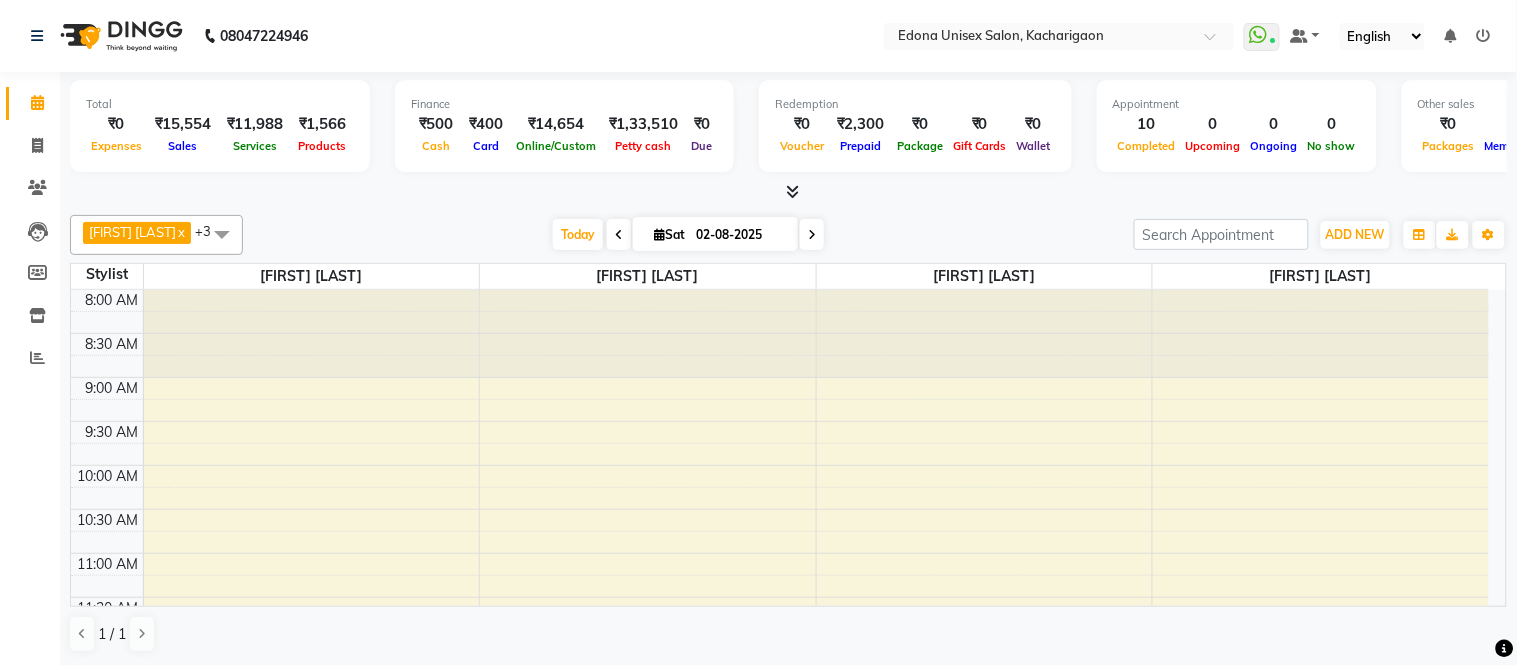 click on "Stylist" at bounding box center (107, 274) 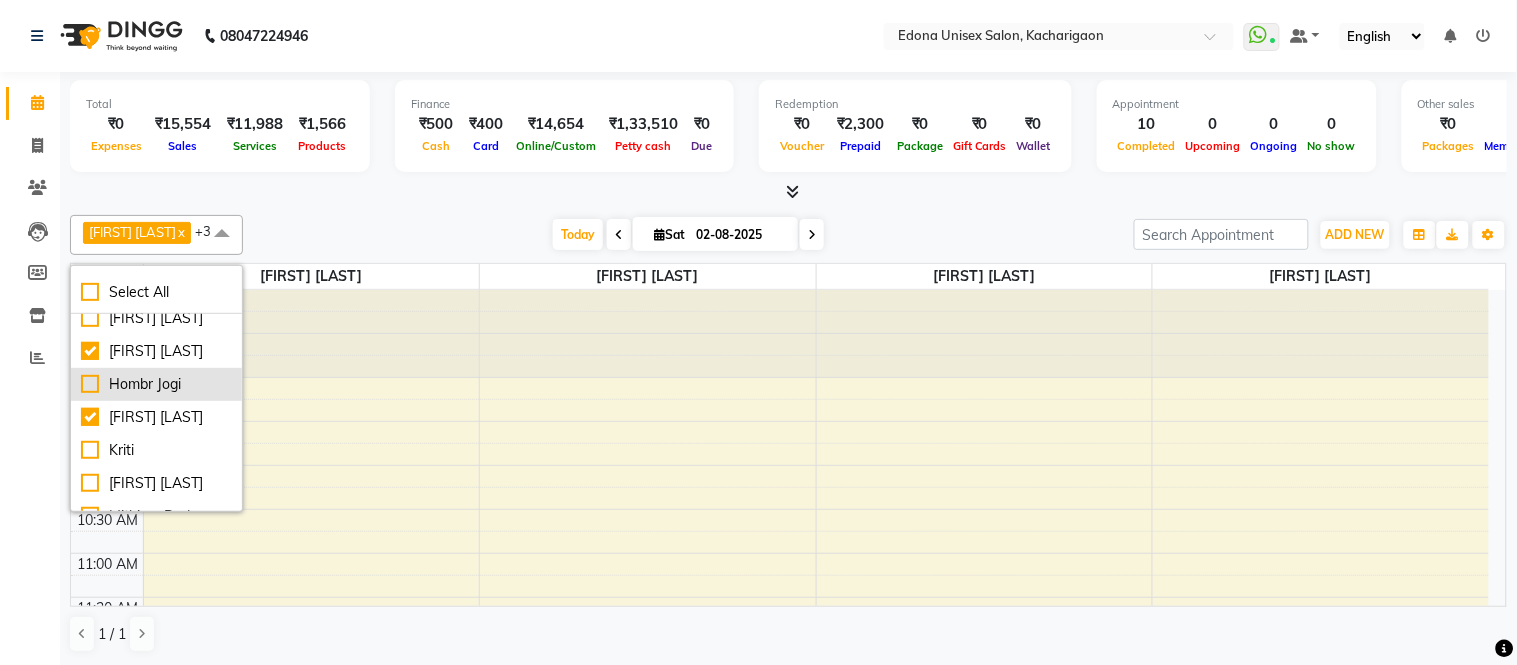 scroll, scrollTop: 222, scrollLeft: 0, axis: vertical 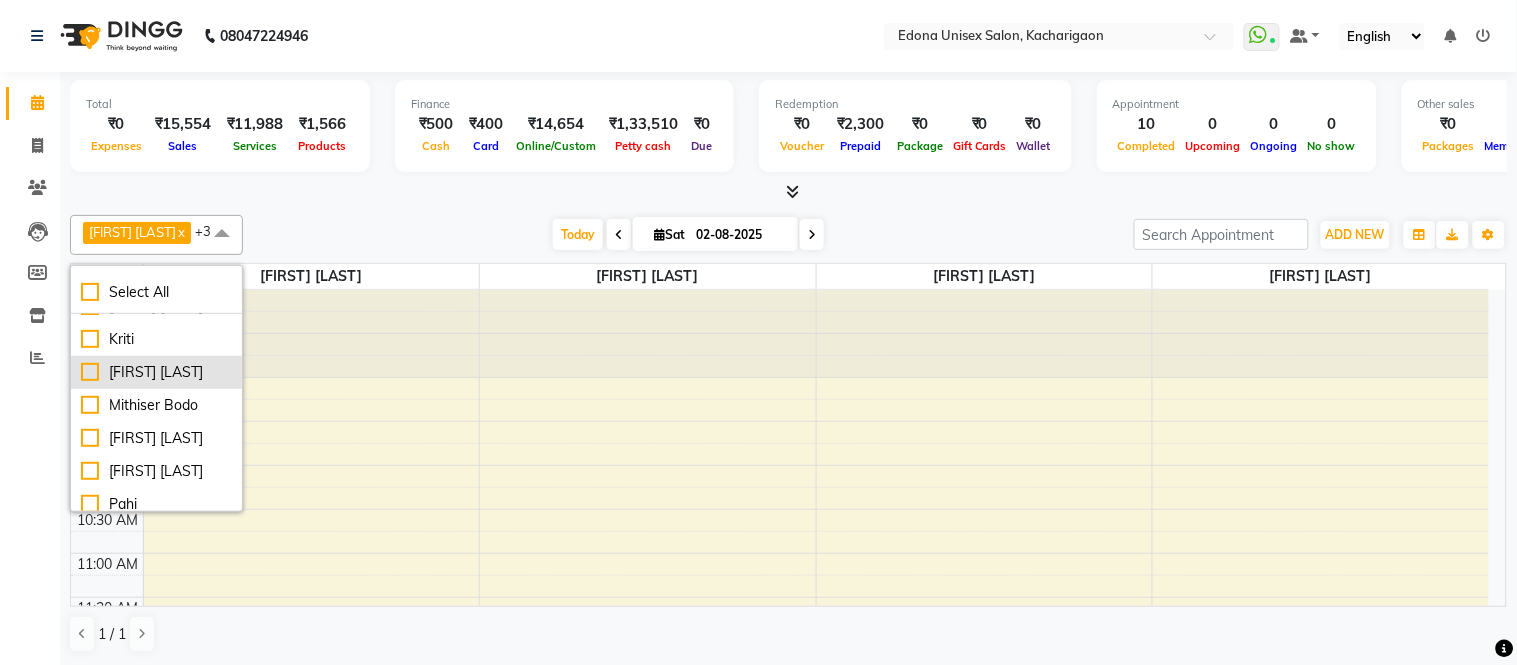 click on "[FIRST] [LAST]" at bounding box center (156, 372) 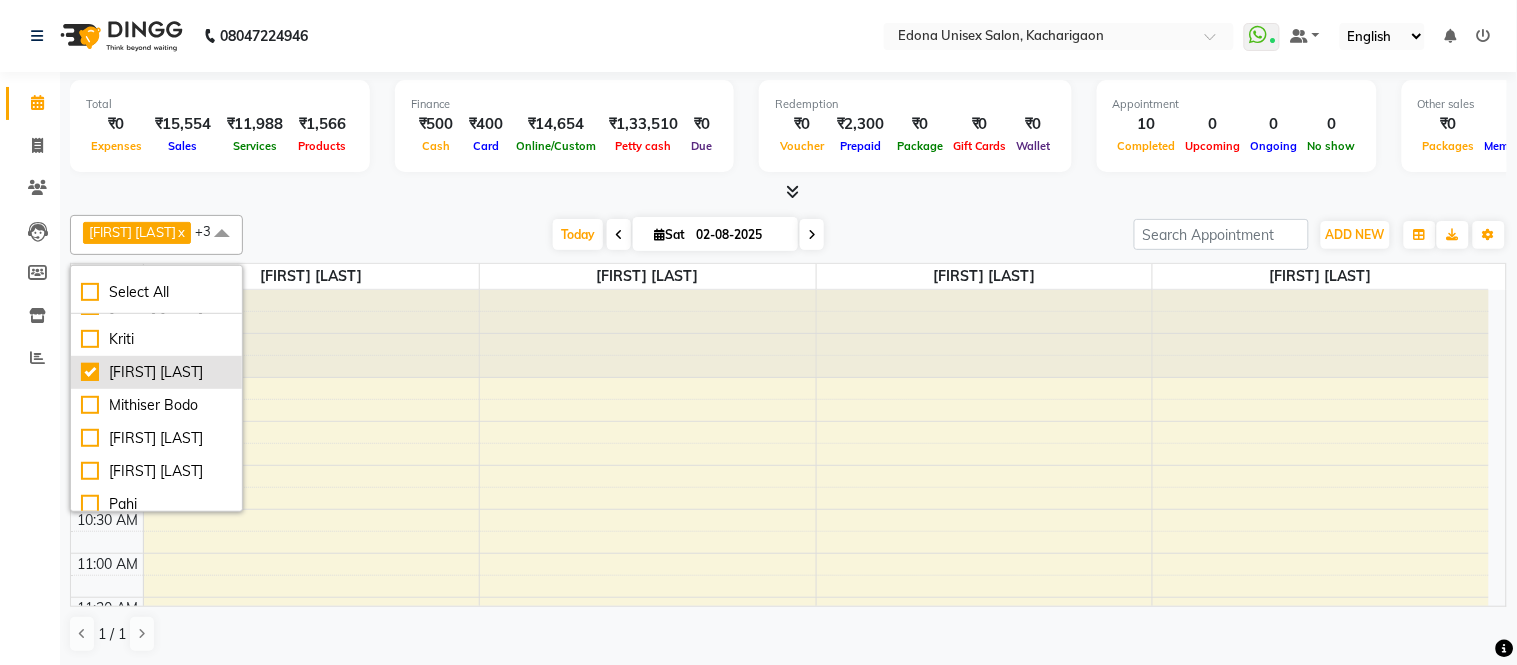 checkbox on "true" 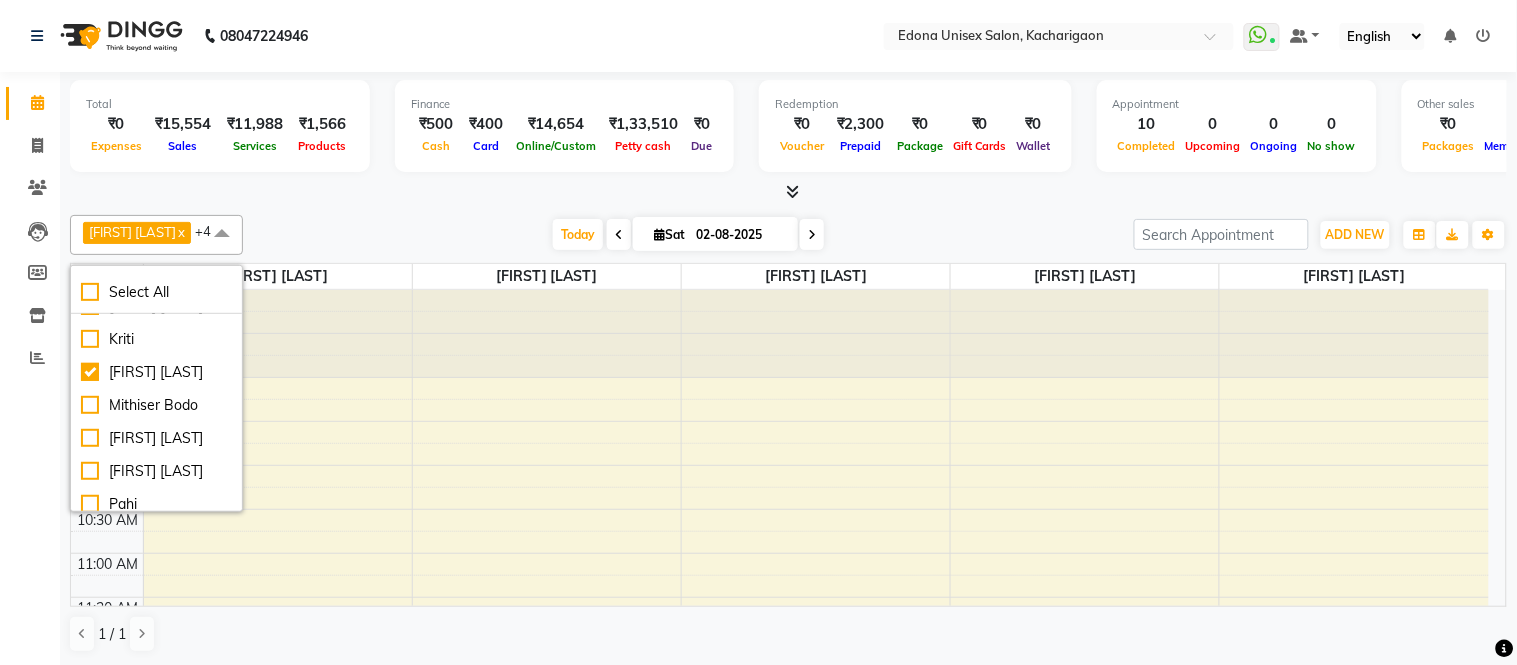 click at bounding box center (788, 192) 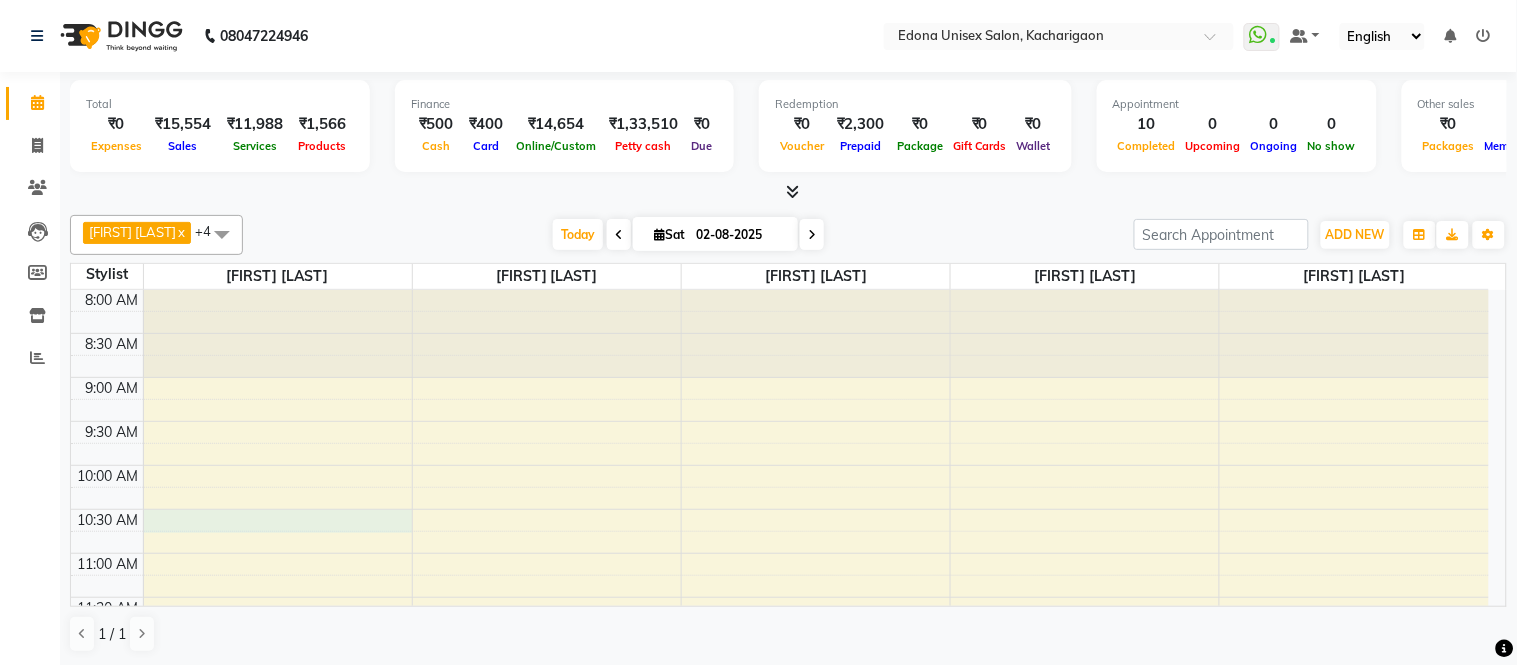 click on "8:00 AM 8:30 AM 9:00 AM 9:30 AM 10:00 AM 10:30 AM 11:00 AM 11:30 AM 12:00 PM 12:30 PM 1:00 PM 1:30 PM 2:00 PM 2:30 PM 3:00 PM 3:30 PM 4:00 PM 4:30 PM 5:00 PM 5:30 PM 6:00 PM 6:30 PM 7:00 PM 7:30 PM 8:00 PM 8:30 PM     Sunita Gogoi, TK07, 05:50 PM-06:20 PM, Manicure Regular     Rachita Saraf, TK06, 04:20 PM-05:35 PM, O3+ Shine & Glow Facial,Body Massage-Detoxifying (1 Hour)     Ankur Bania, TK03, 12:55 PM-01:25 PM, Hair Cut (Gents)     S Hazarika, TK02, 04:30 PM-05:00 PM, Pedicure Regular     S Hazarika, TK02, 05:00 PM-05:45 PM, Global Hair Colour (Inoa)     Sunita Gogoi, TK07, 06:20 PM-07:05 PM, Global Hair Root Touch Up (Inoa)" at bounding box center [780, 861] 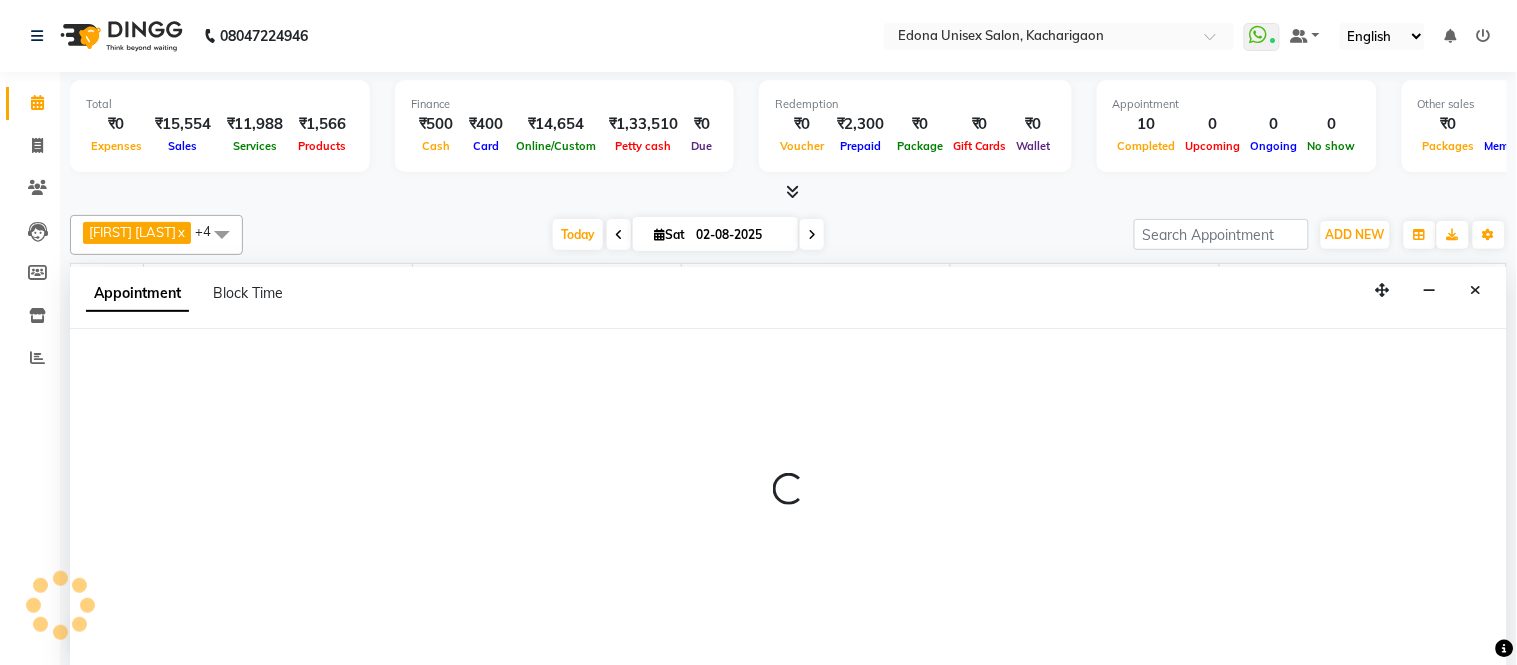 select on "35927" 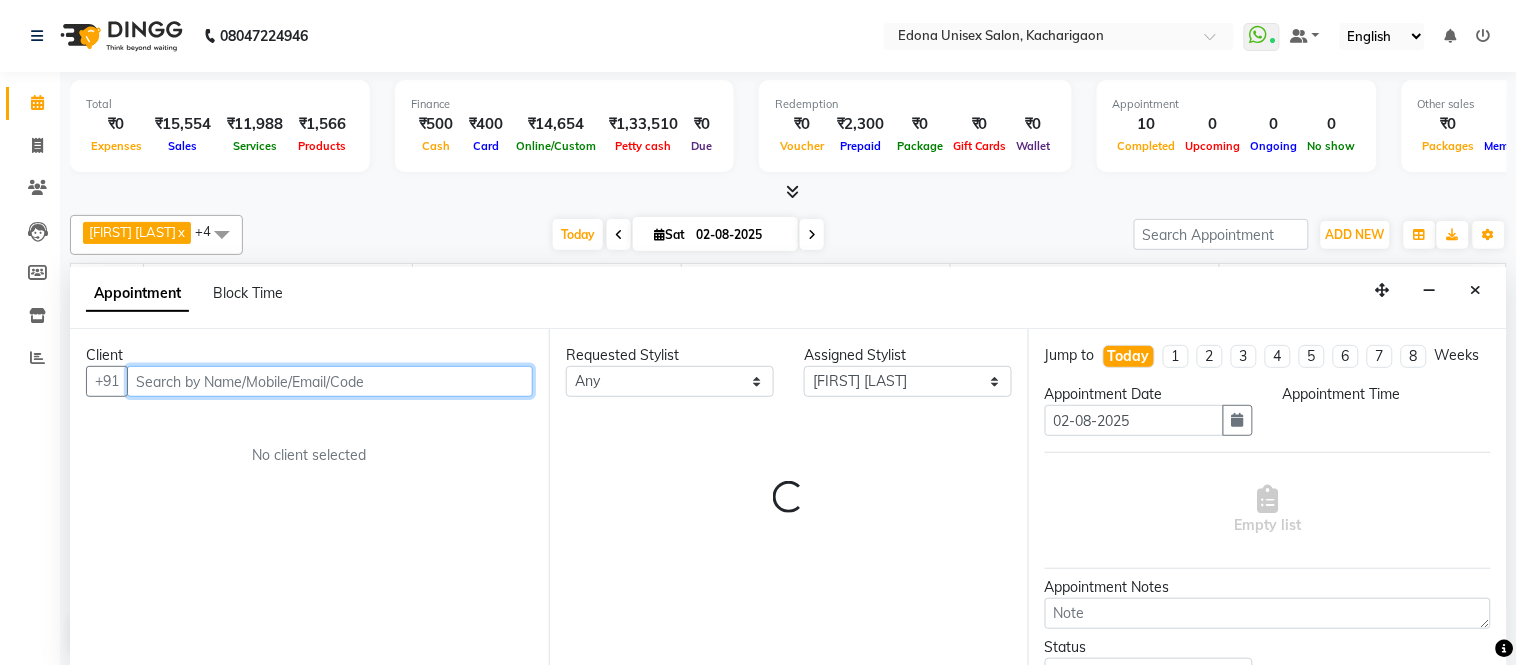 select on "630" 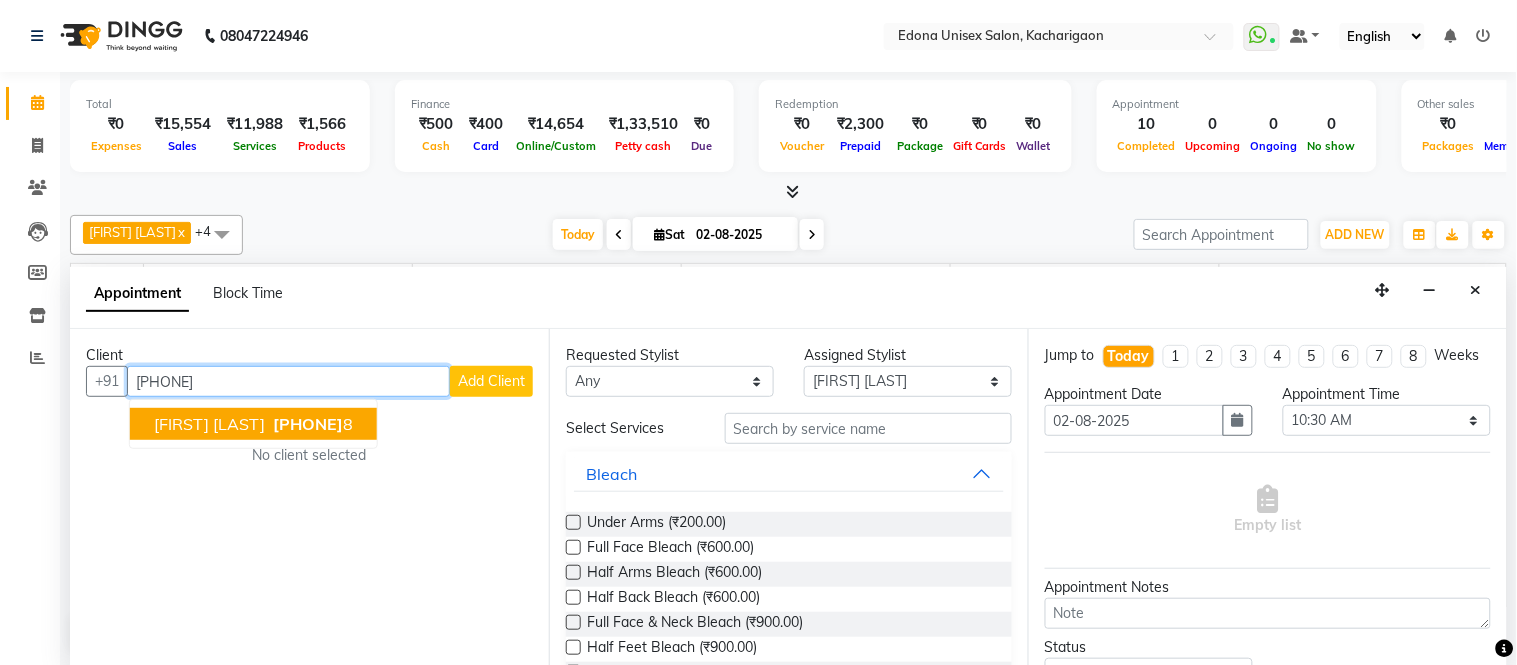 click on "943508168 8" at bounding box center (311, 424) 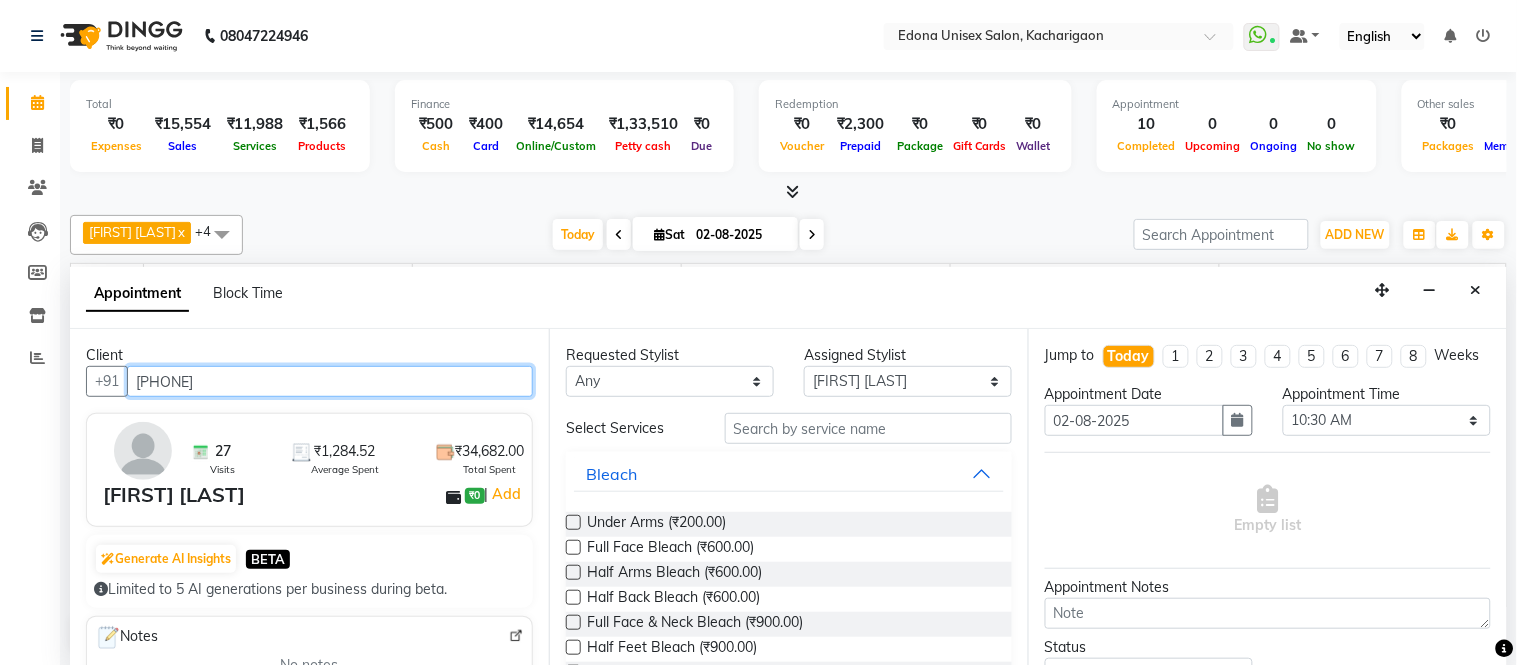 type on "9435081688" 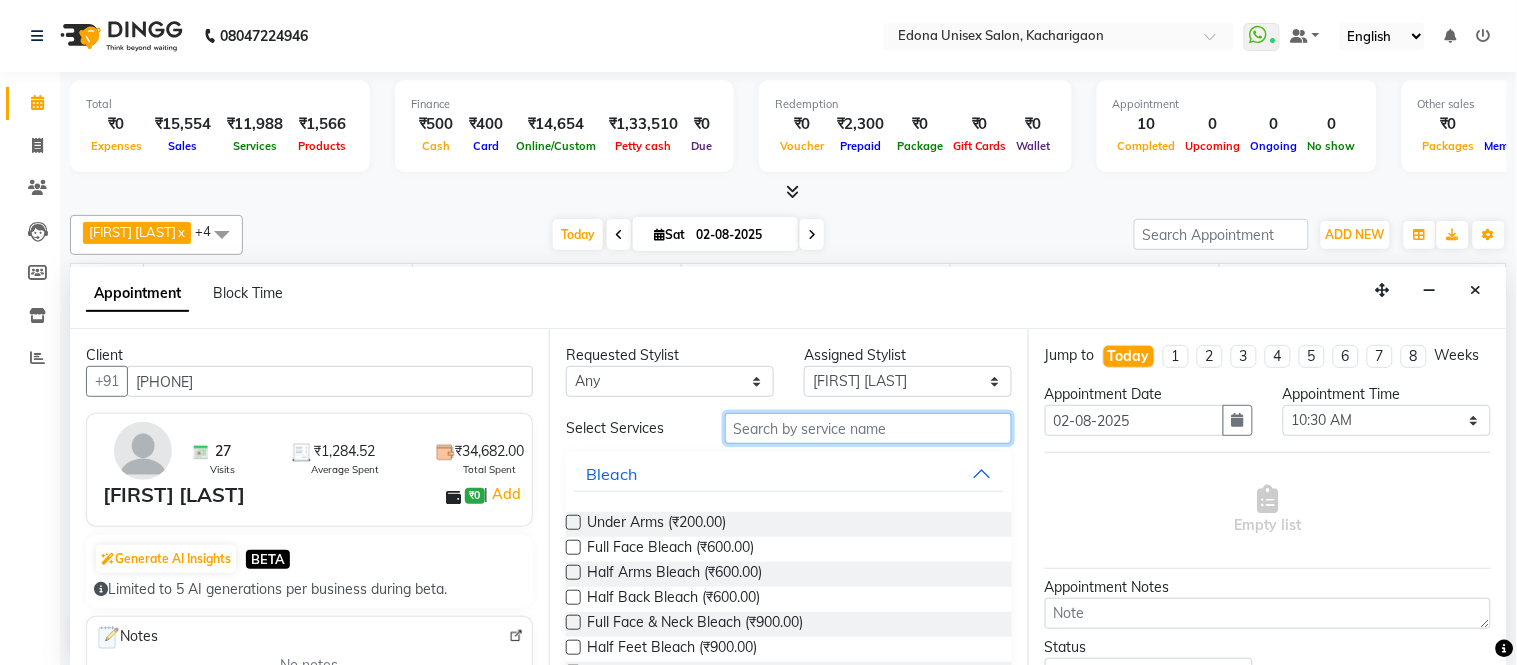 click at bounding box center [868, 428] 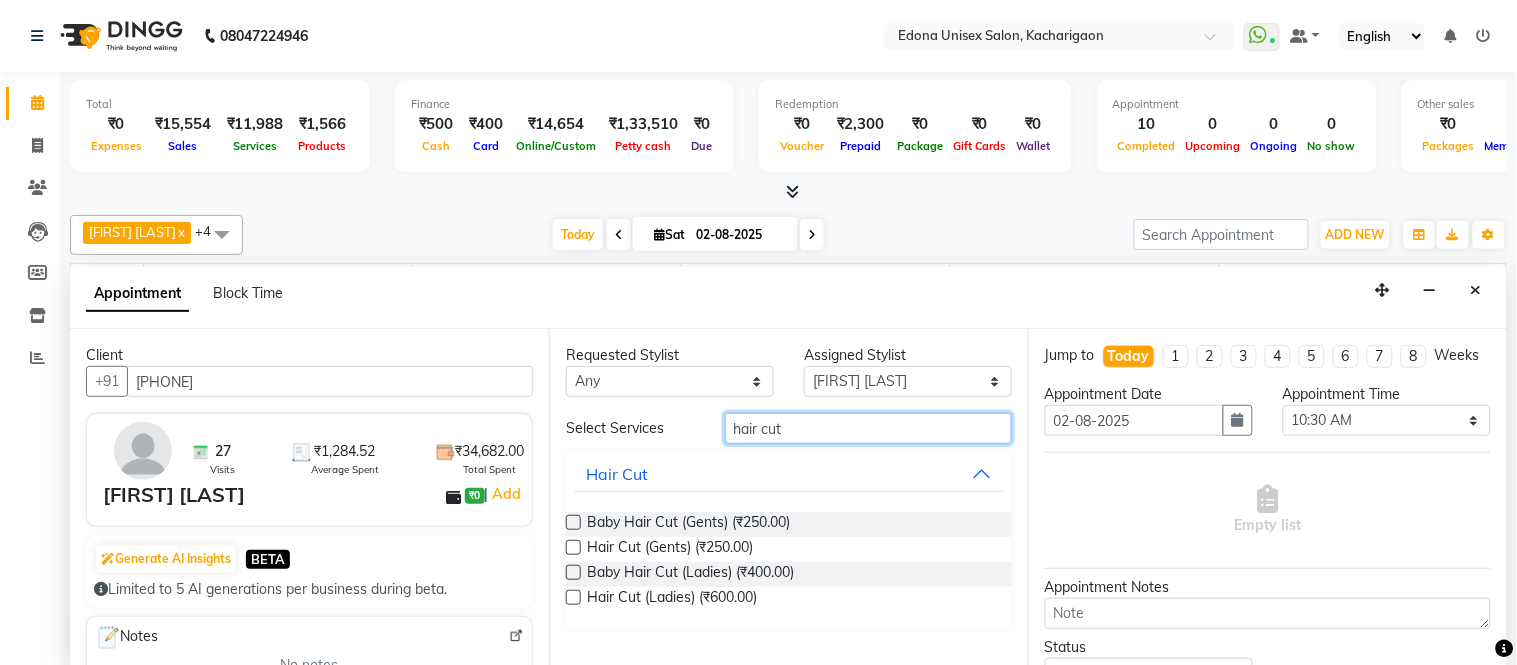 type on "hair cut" 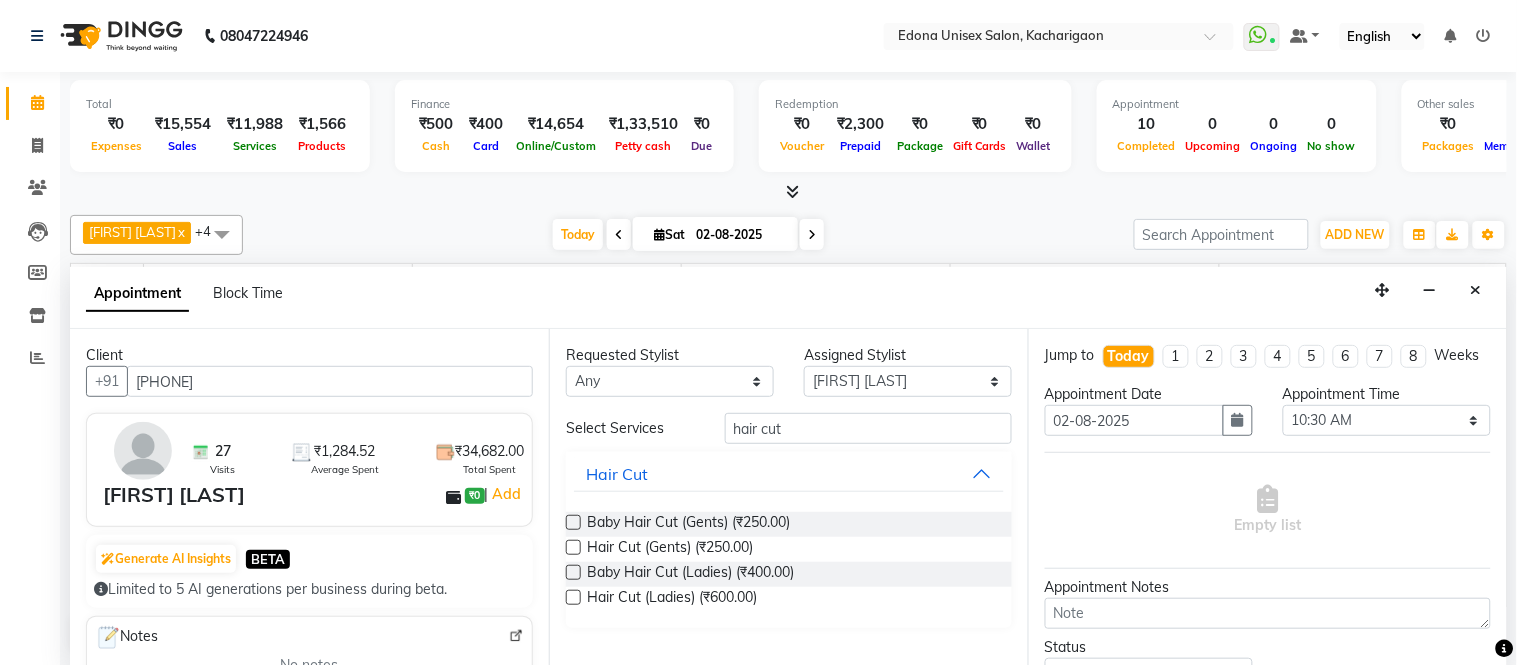 click at bounding box center (573, 547) 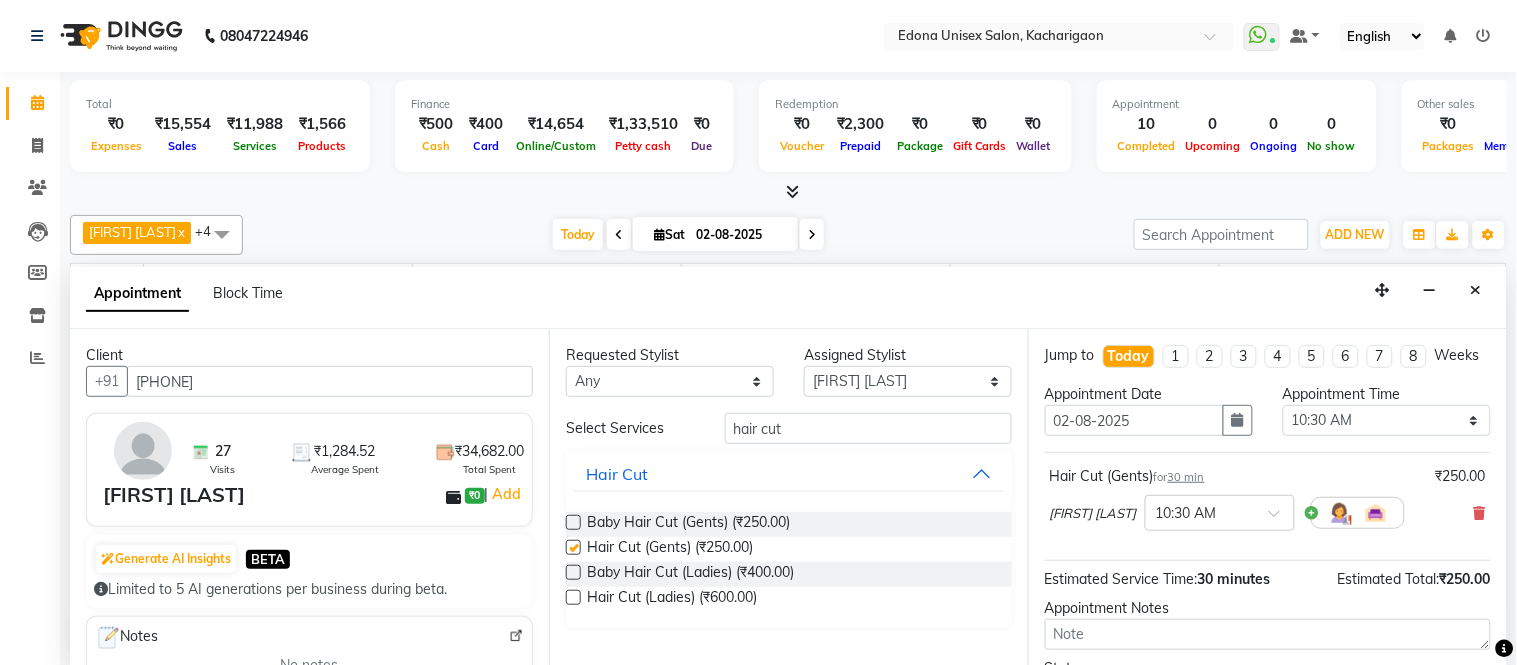 checkbox on "false" 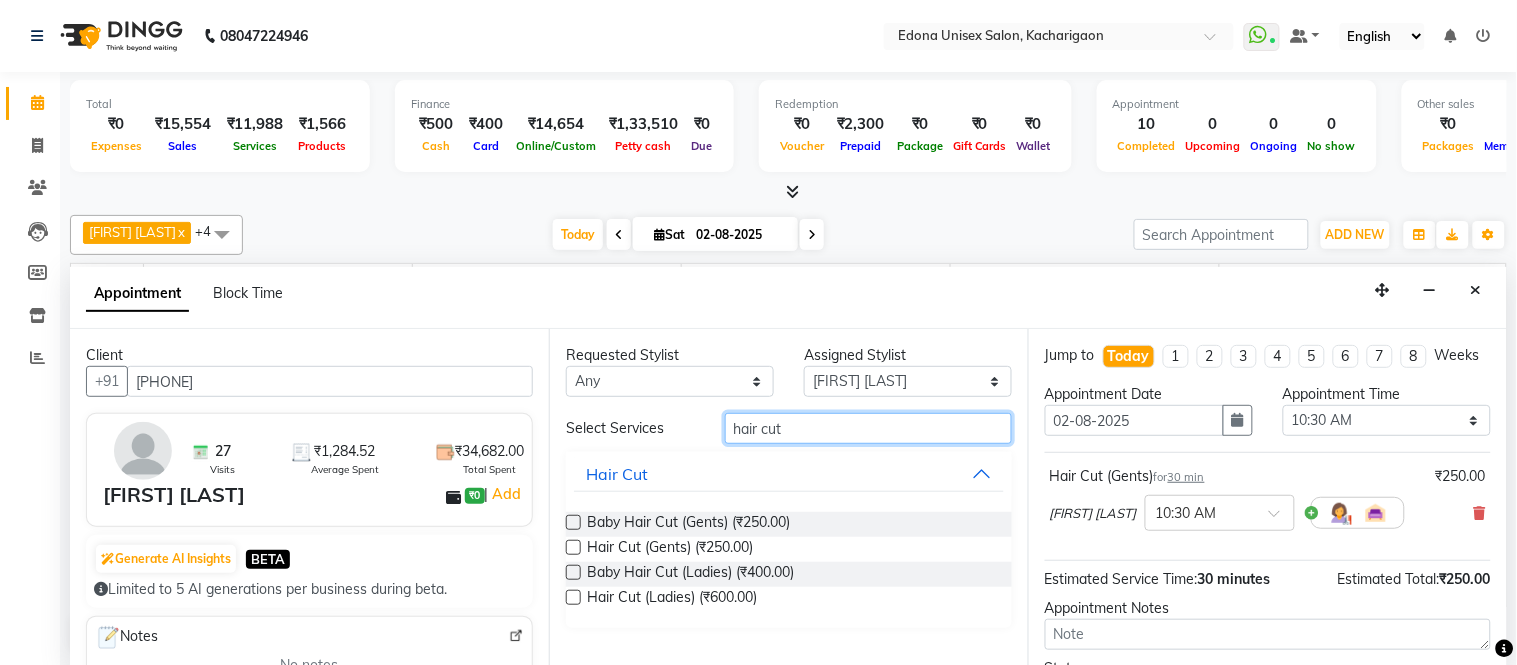 click on "hair cut" at bounding box center (868, 428) 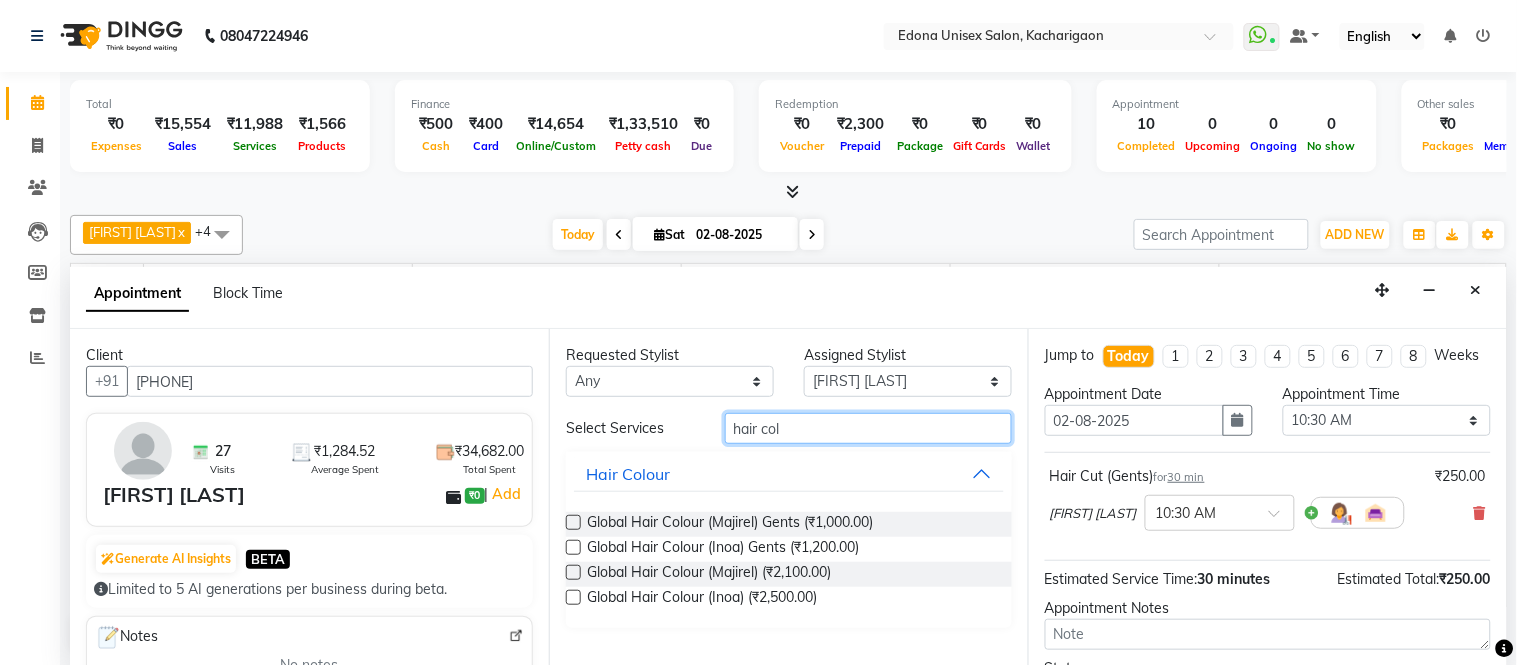 type on "hair col" 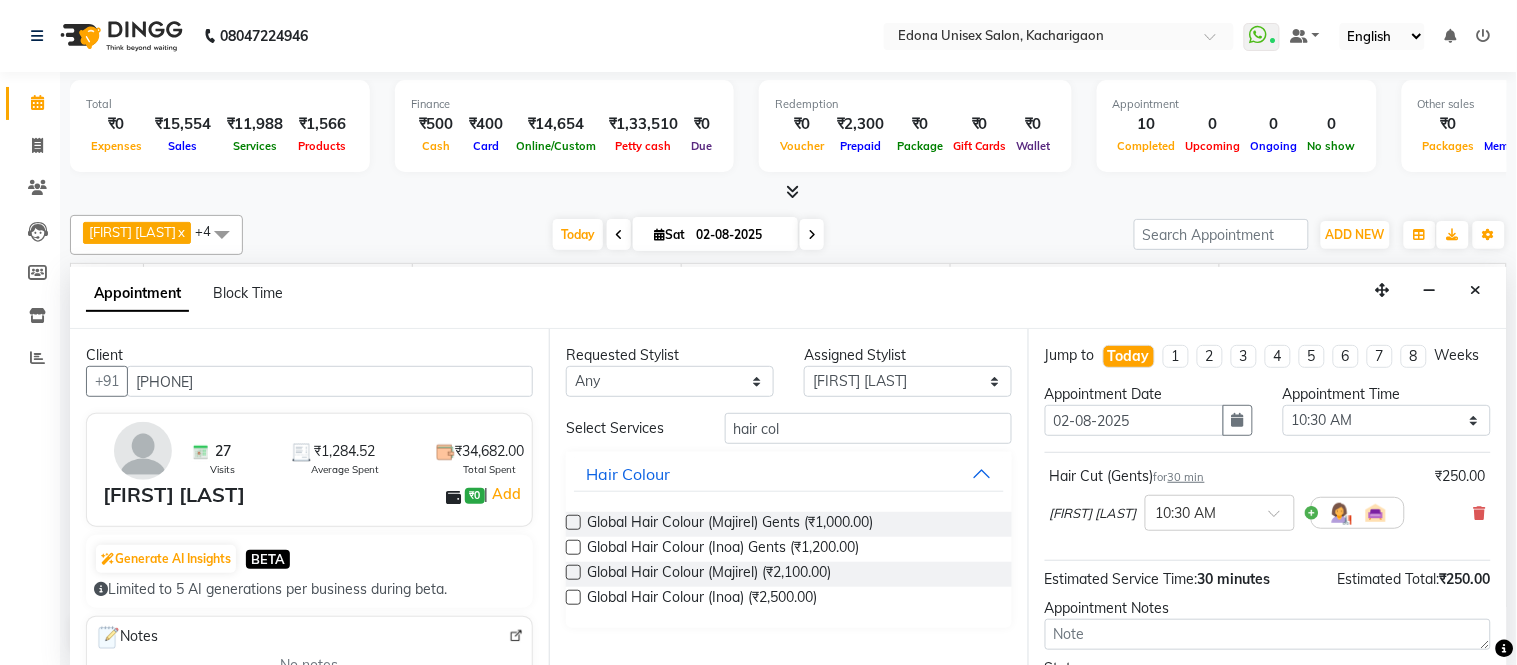 click at bounding box center (573, 547) 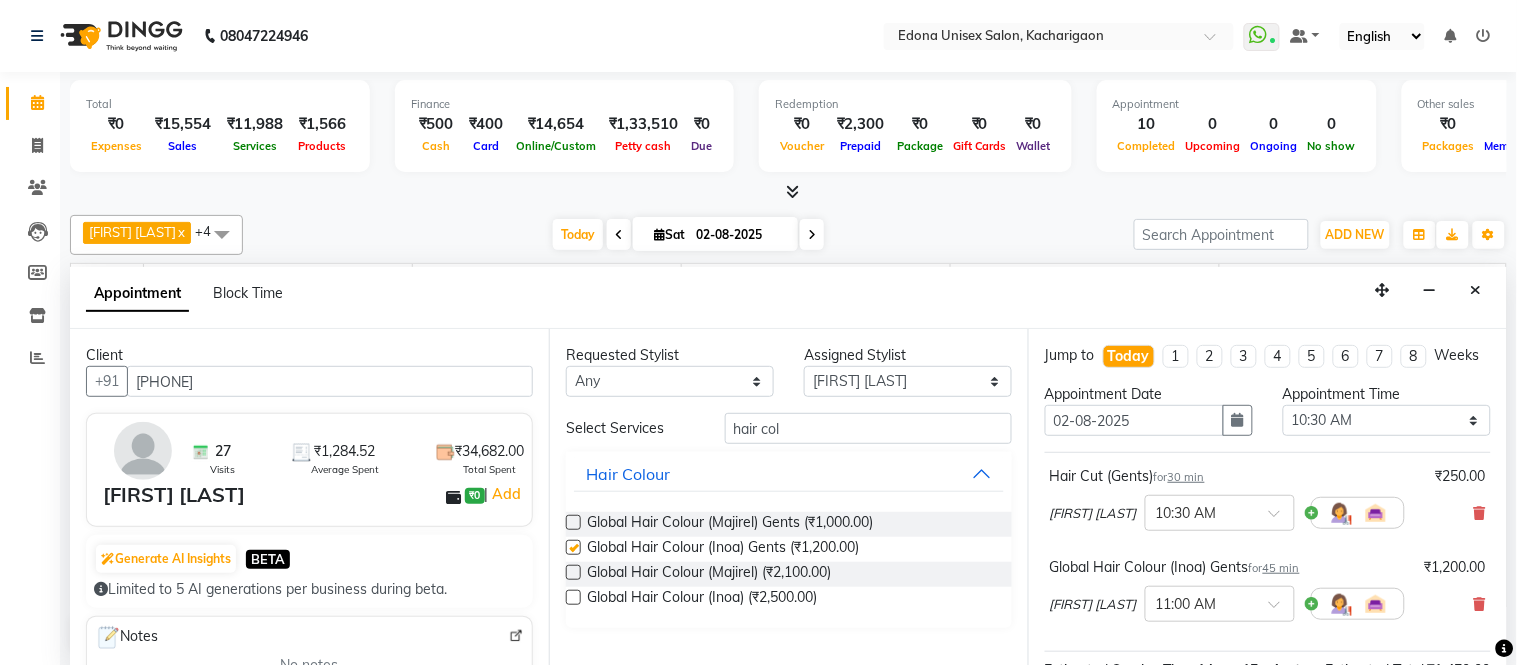 checkbox on "false" 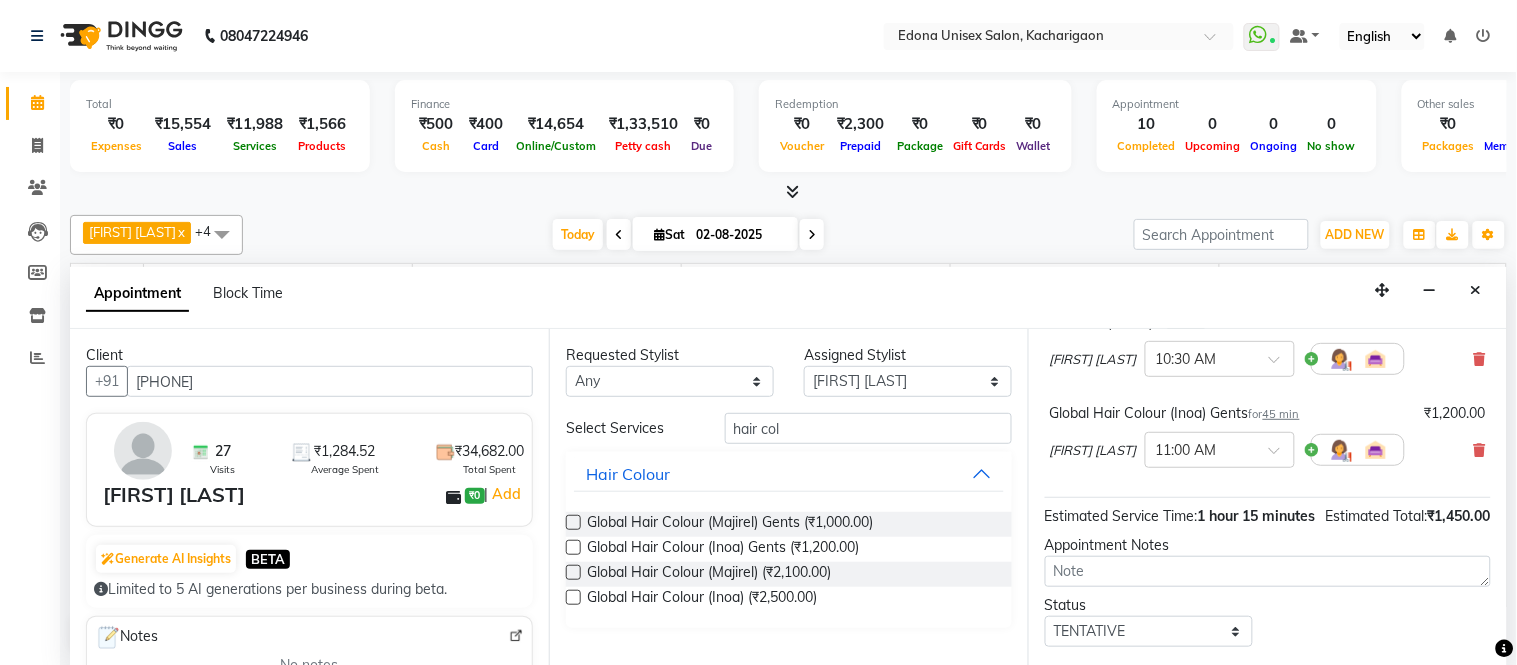 scroll, scrollTop: 300, scrollLeft: 0, axis: vertical 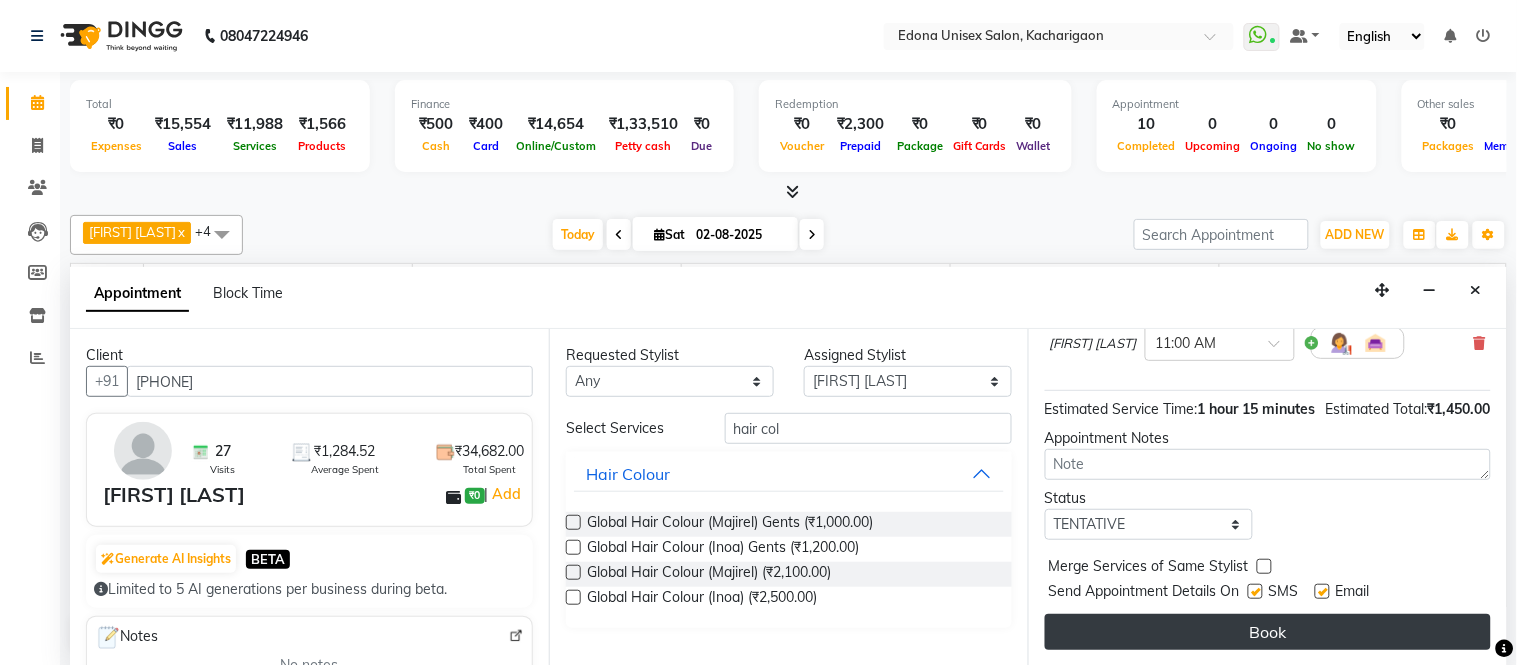 click on "Book" at bounding box center (1268, 632) 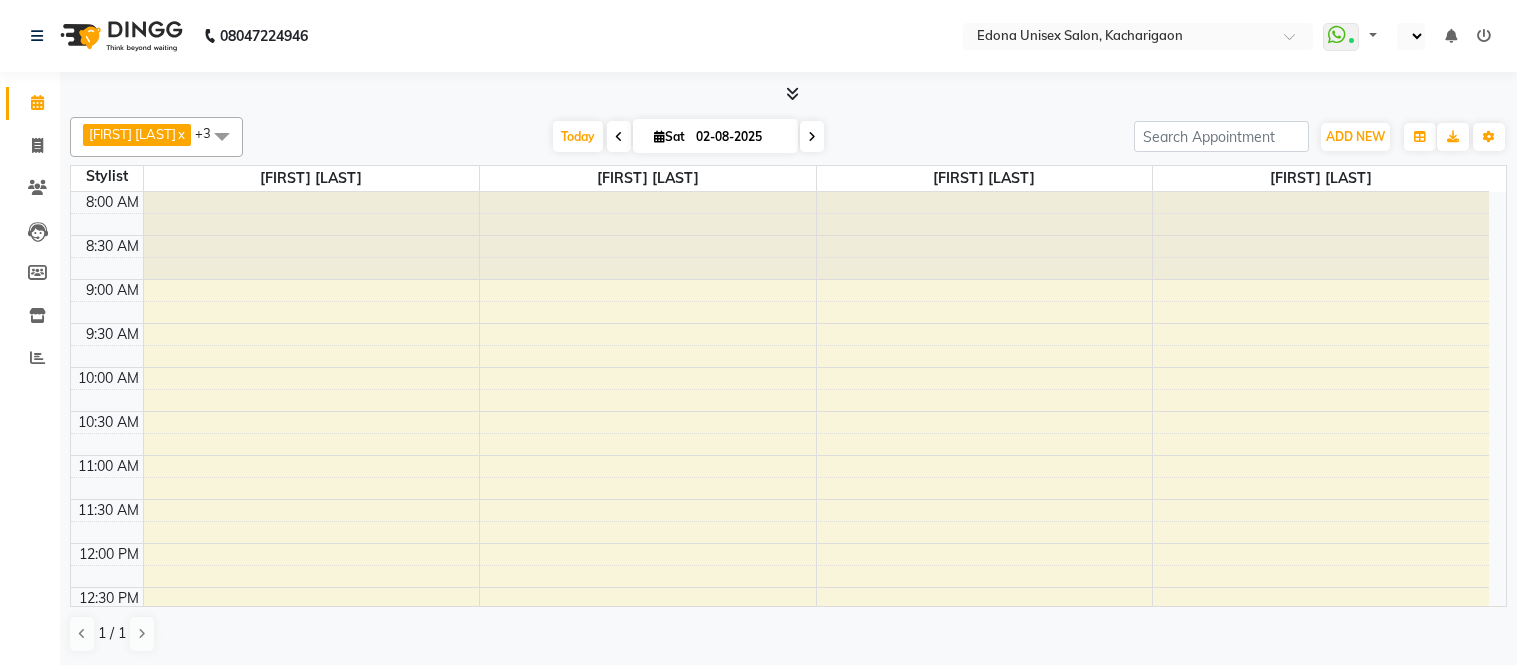 select on "en" 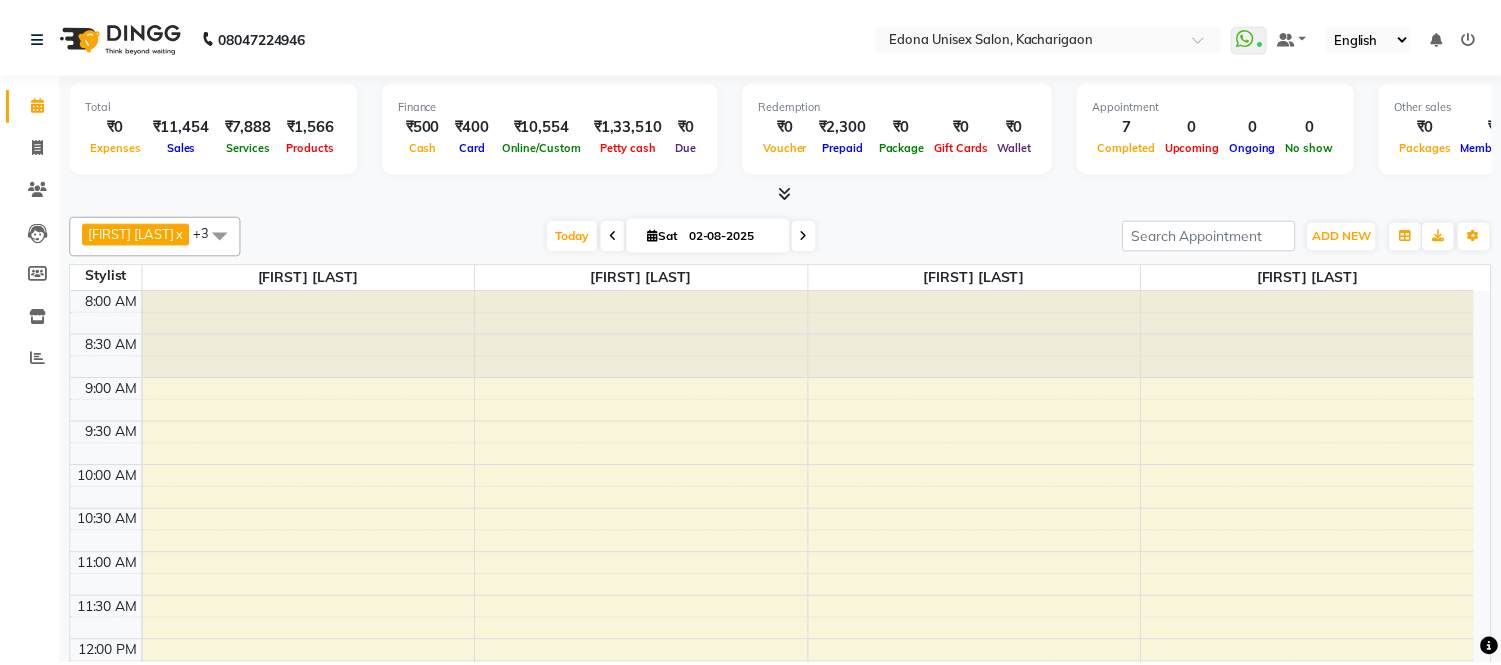 scroll, scrollTop: 0, scrollLeft: 0, axis: both 